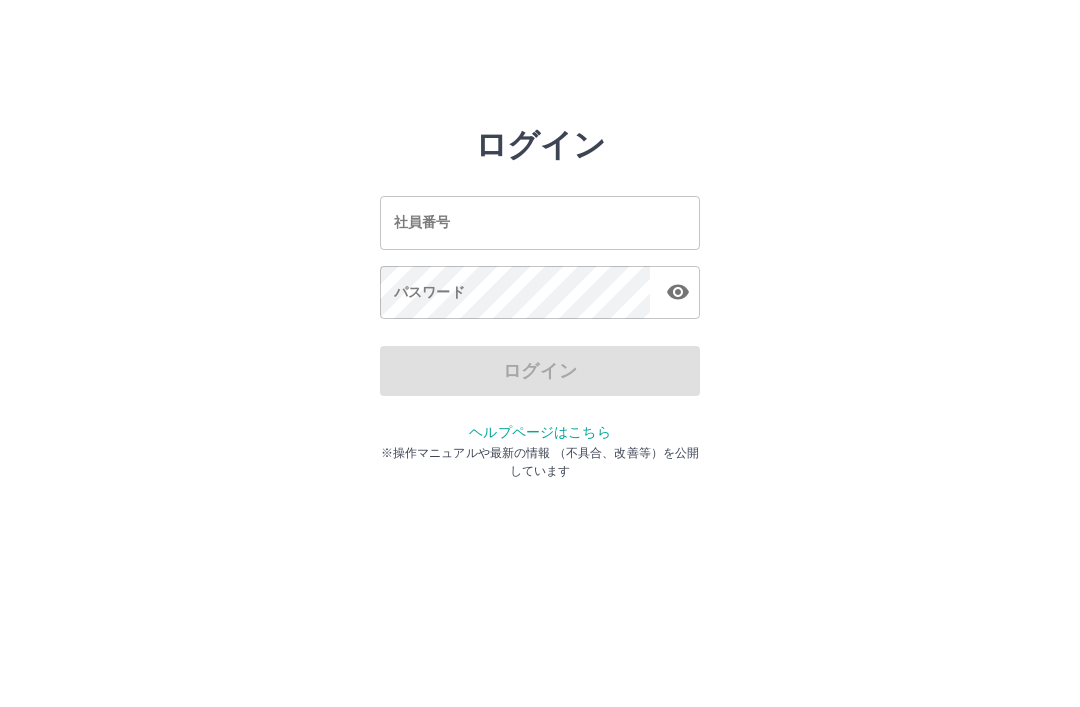 scroll, scrollTop: 0, scrollLeft: 0, axis: both 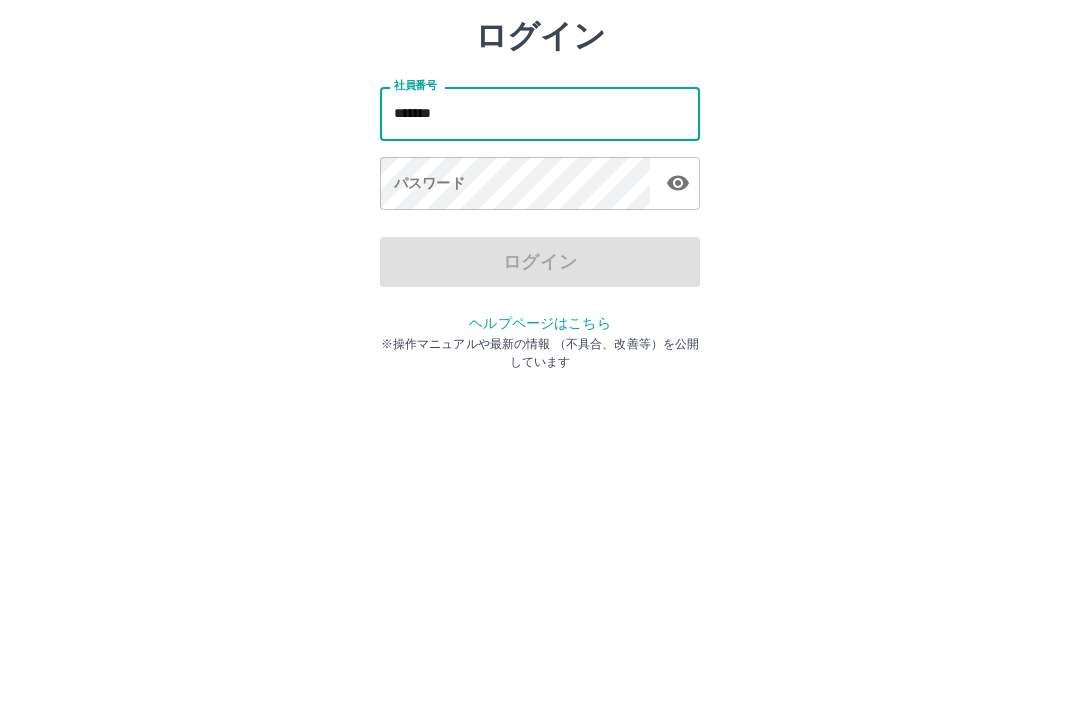 type on "*******" 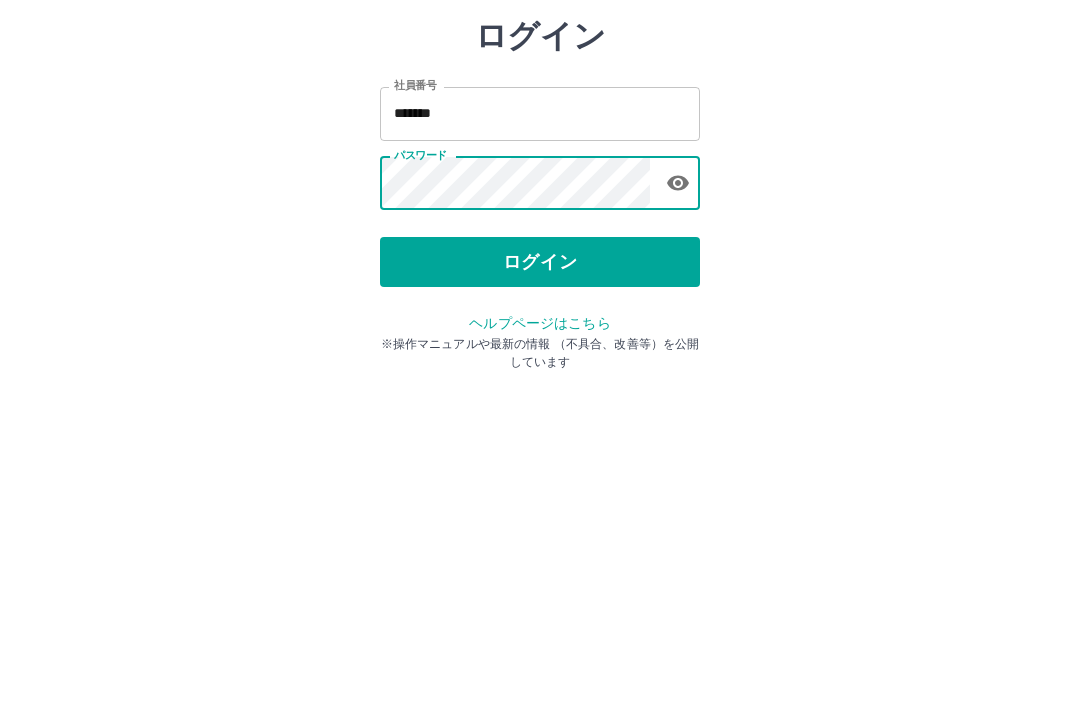 click on "ログイン" at bounding box center (540, 371) 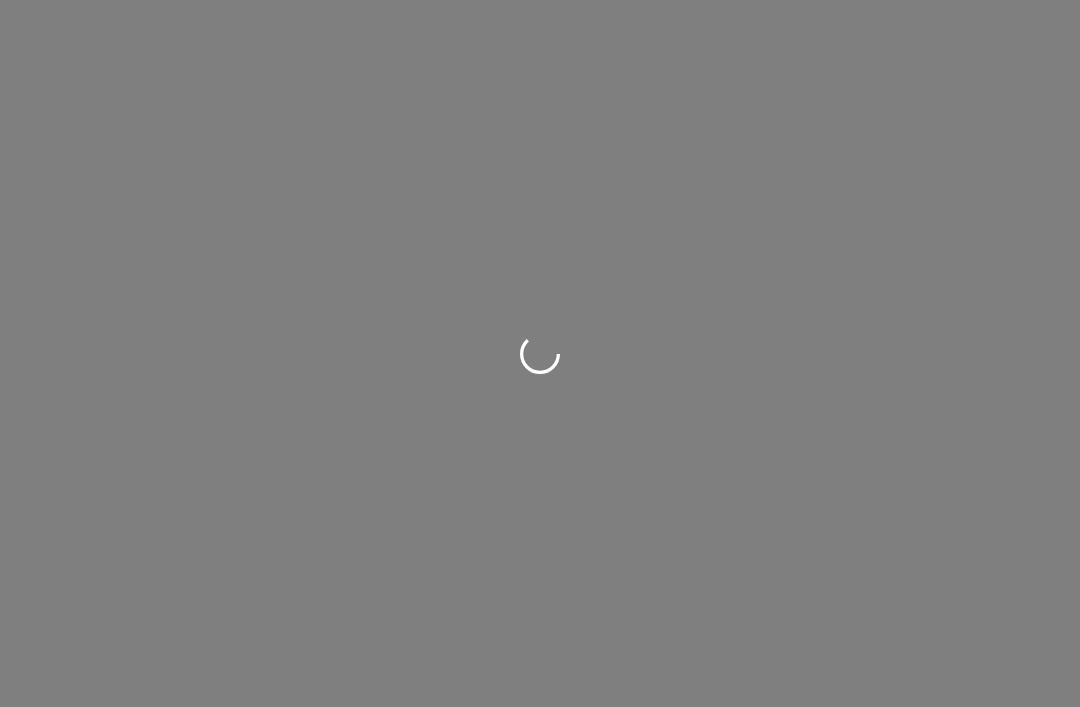 scroll, scrollTop: 0, scrollLeft: 0, axis: both 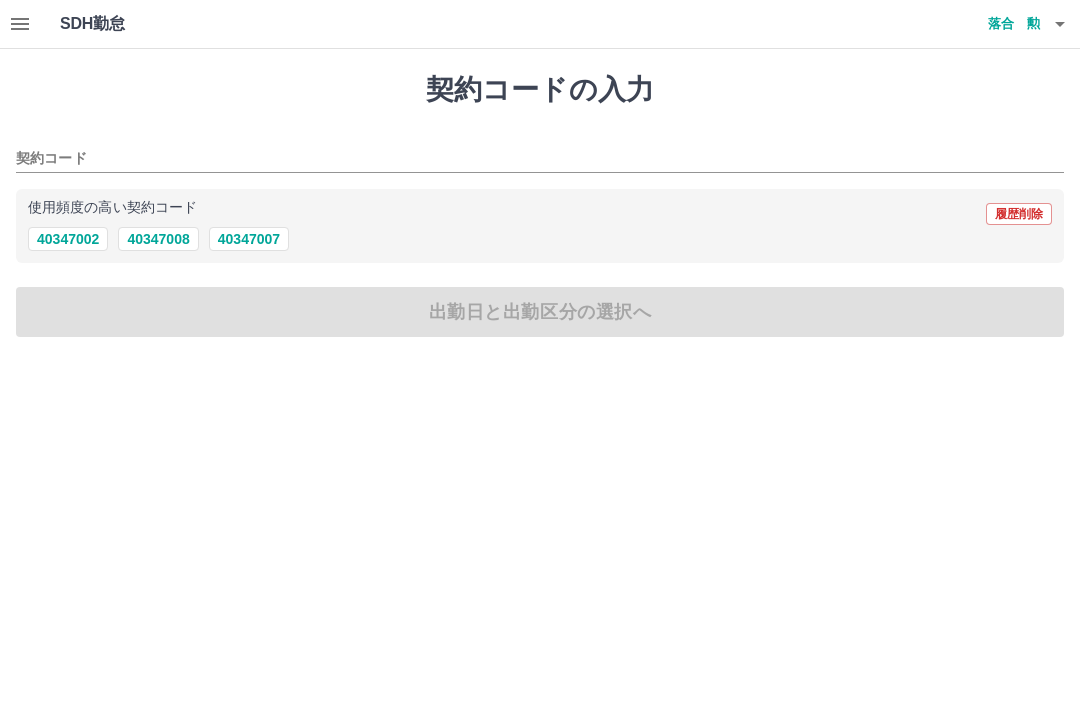 click on "40347008" at bounding box center (158, 239) 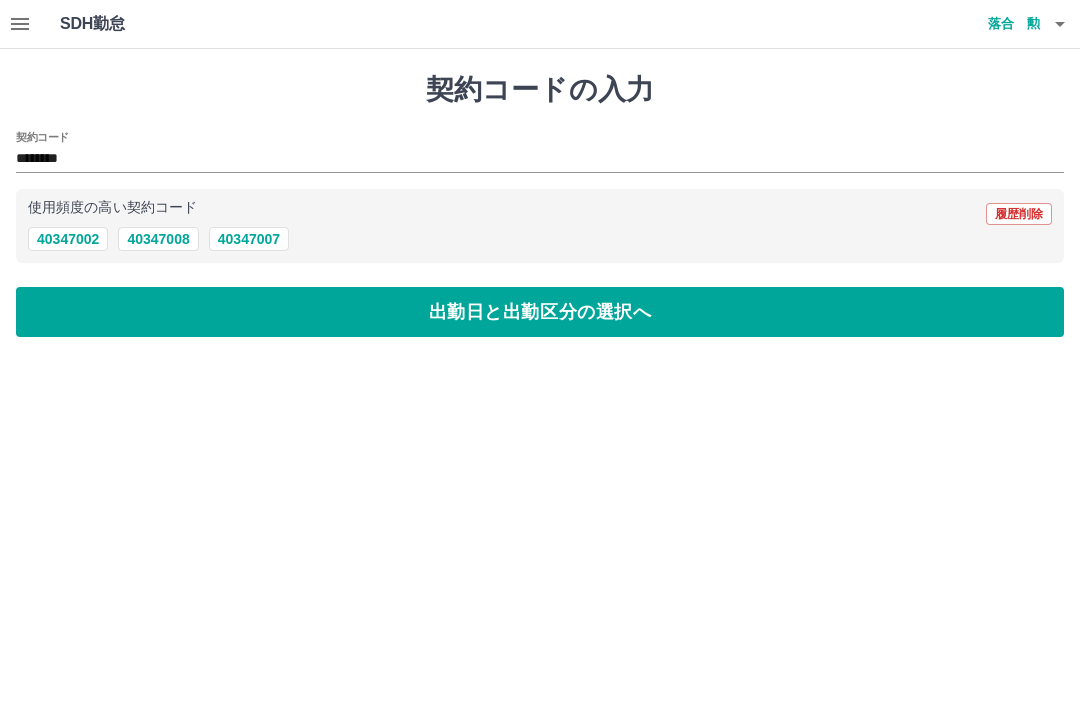 click on "出勤日と出勤区分の選択へ" at bounding box center (540, 312) 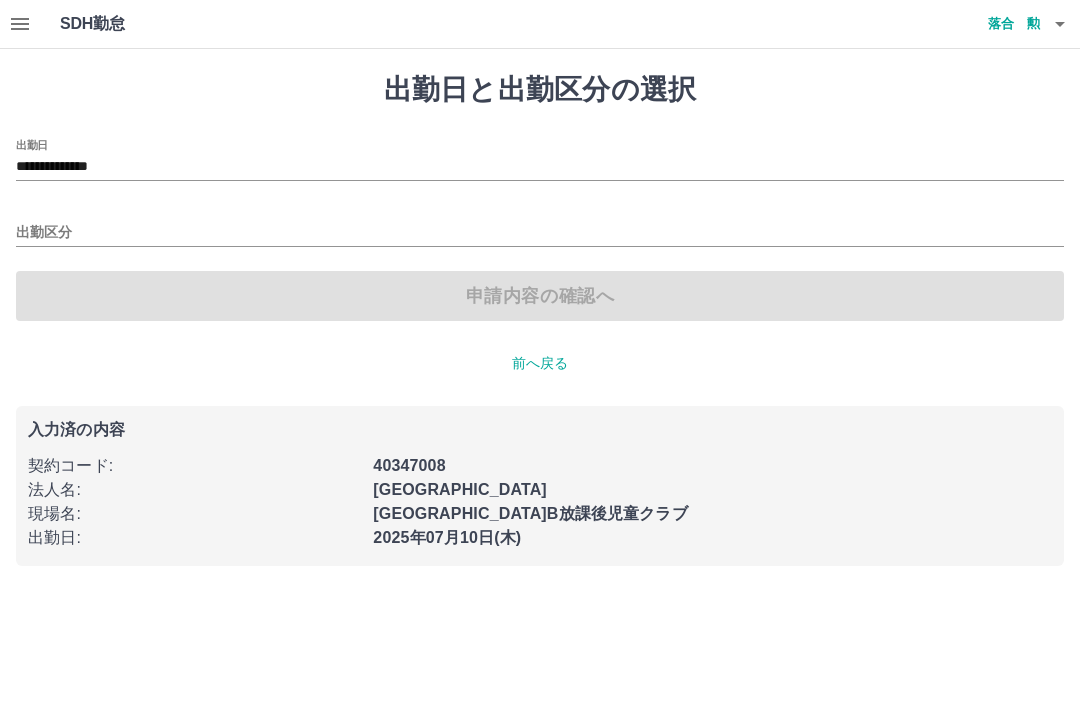 click on "出勤区分" at bounding box center (540, 226) 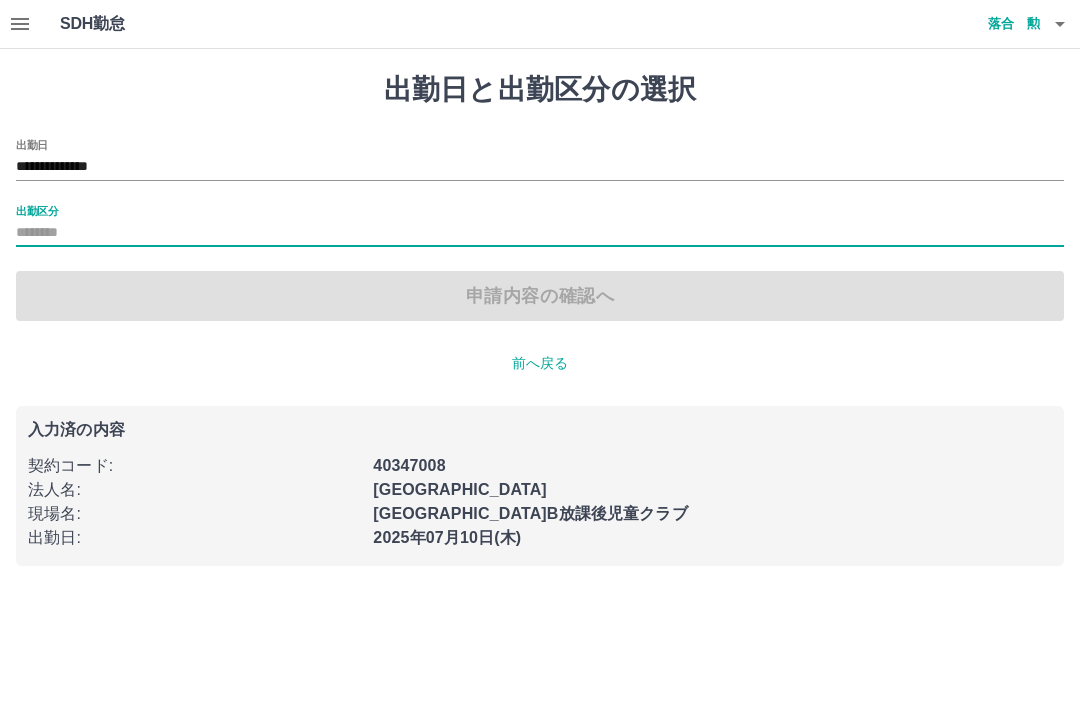 click on "出勤区分" at bounding box center (540, 226) 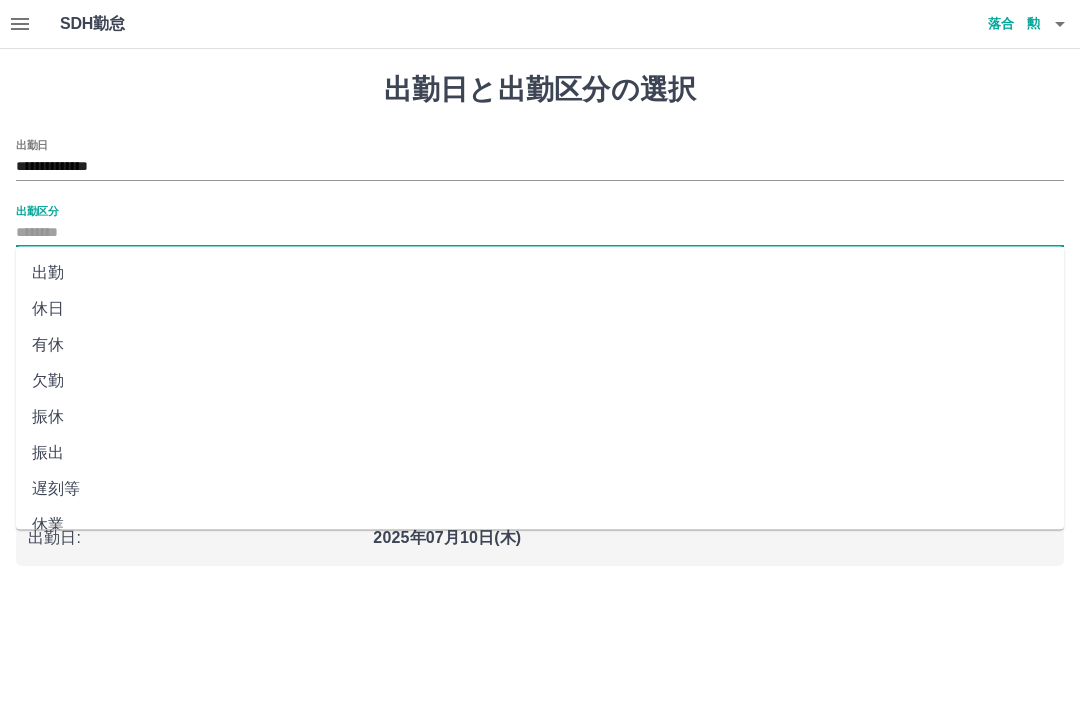 click on "出勤" at bounding box center (540, 273) 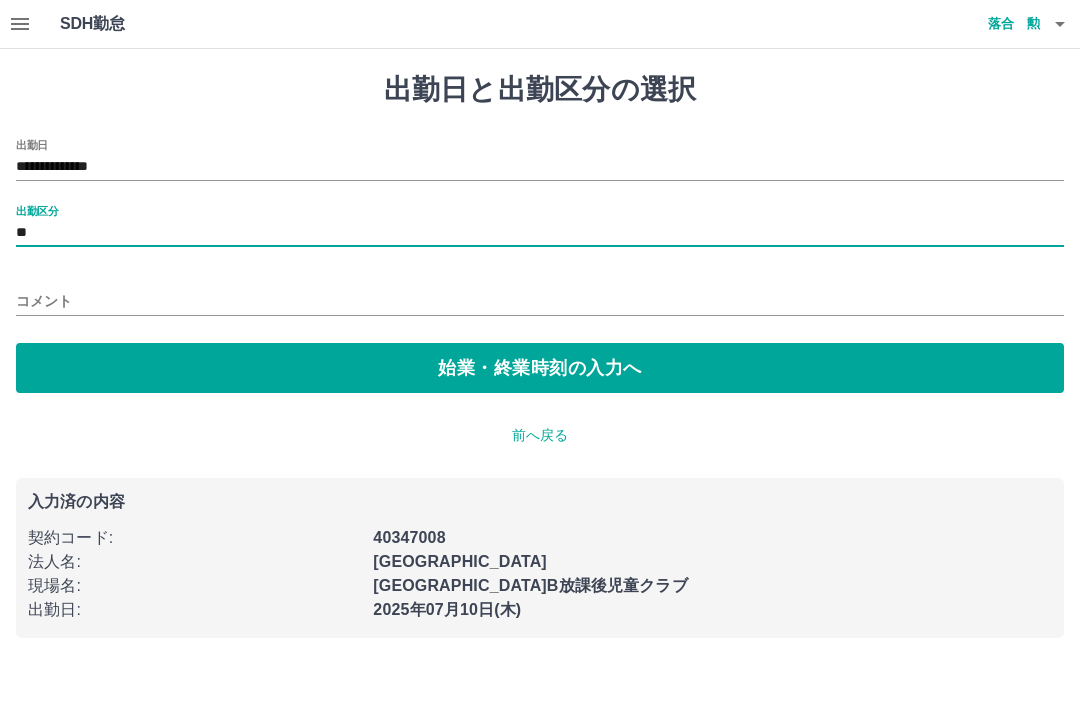 click on "始業・終業時刻の入力へ" at bounding box center (540, 368) 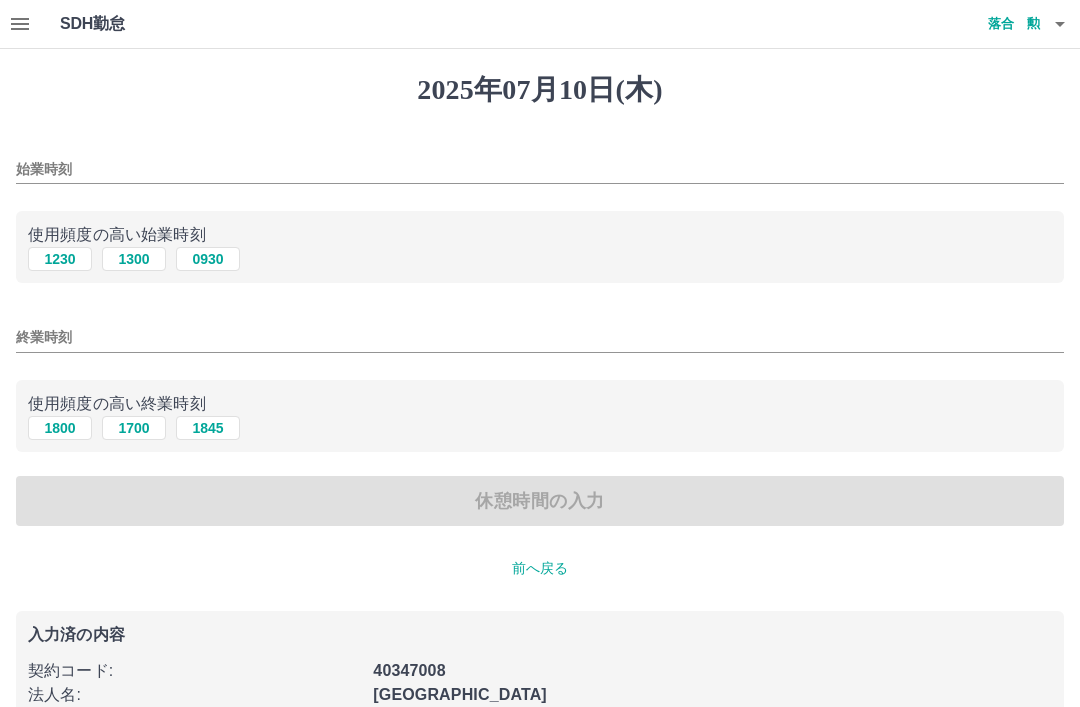 click on "1300" at bounding box center (134, 259) 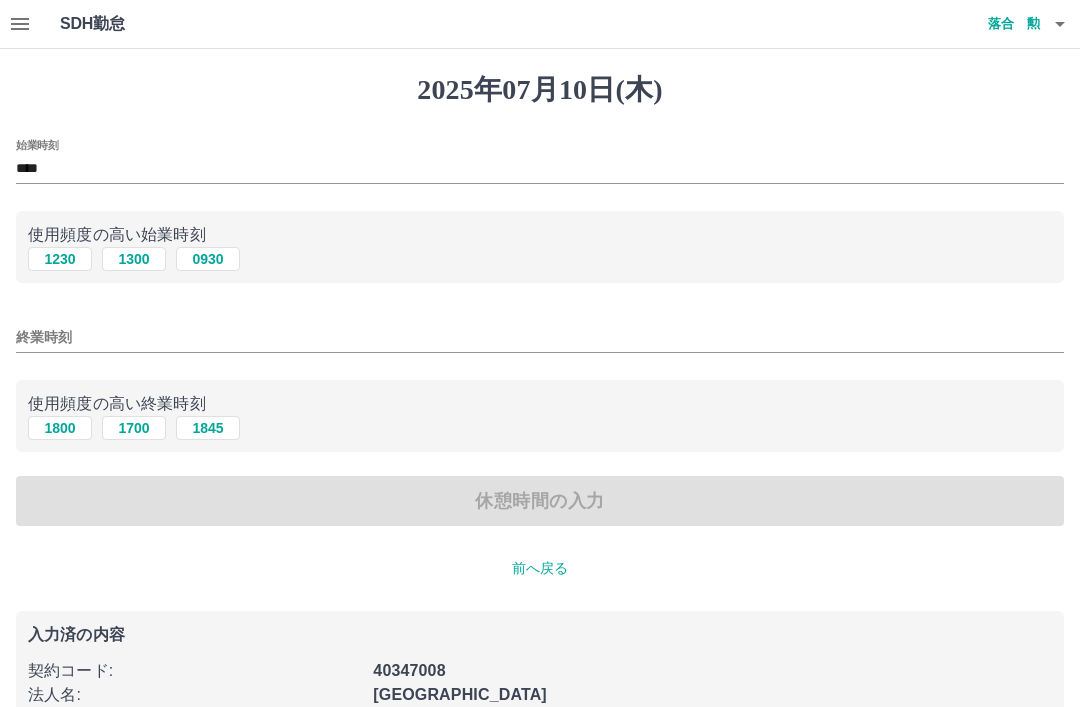 click on "1800" at bounding box center [60, 428] 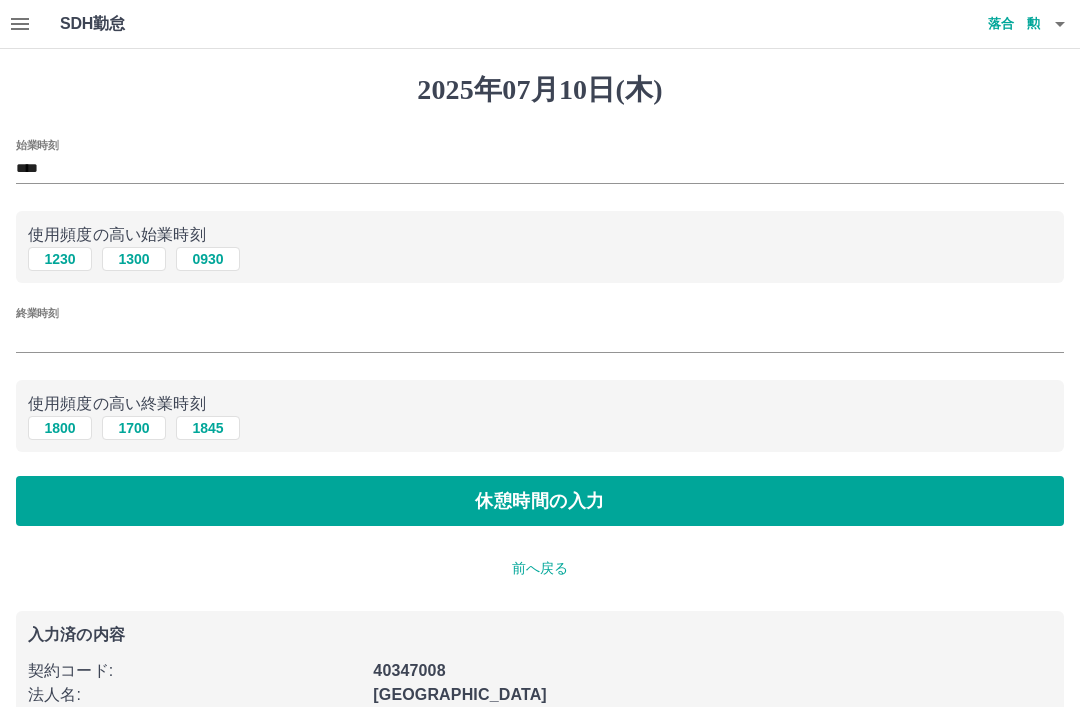 type on "****" 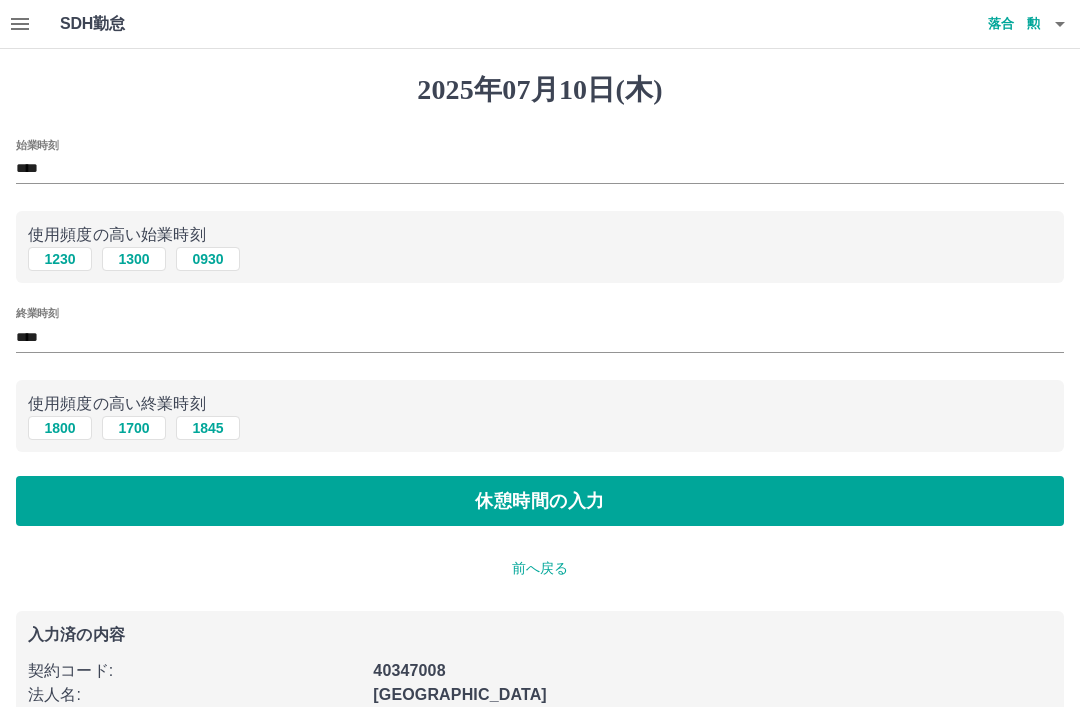 click on "休憩時間の入力" at bounding box center [540, 501] 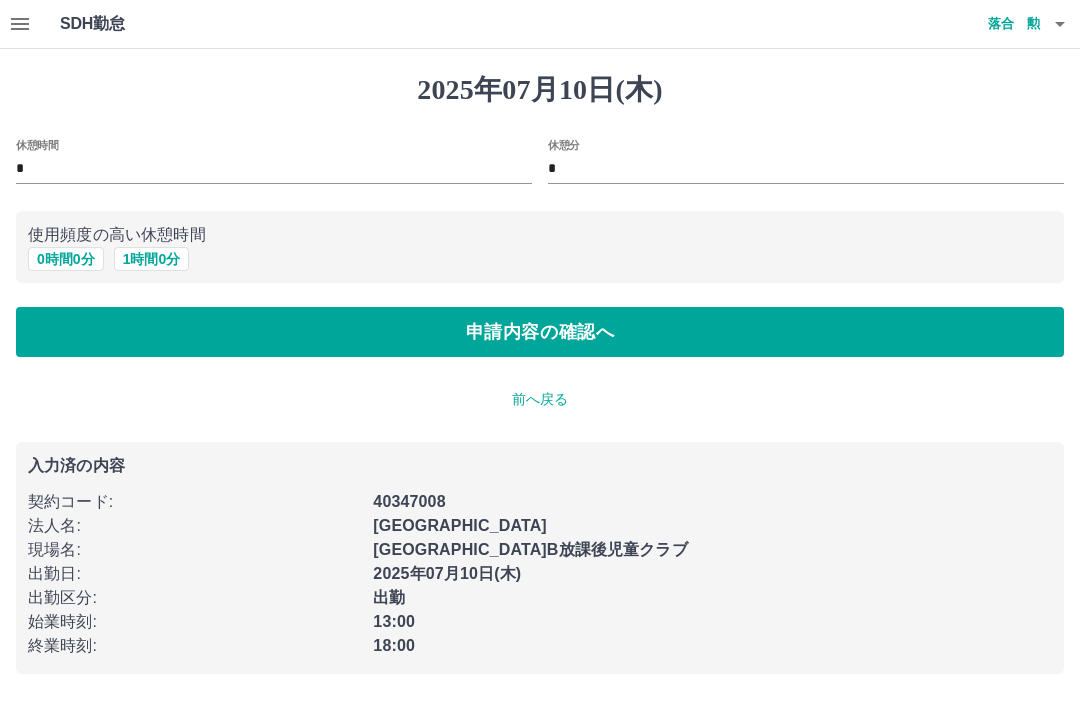 click on "申請内容の確認へ" at bounding box center (540, 332) 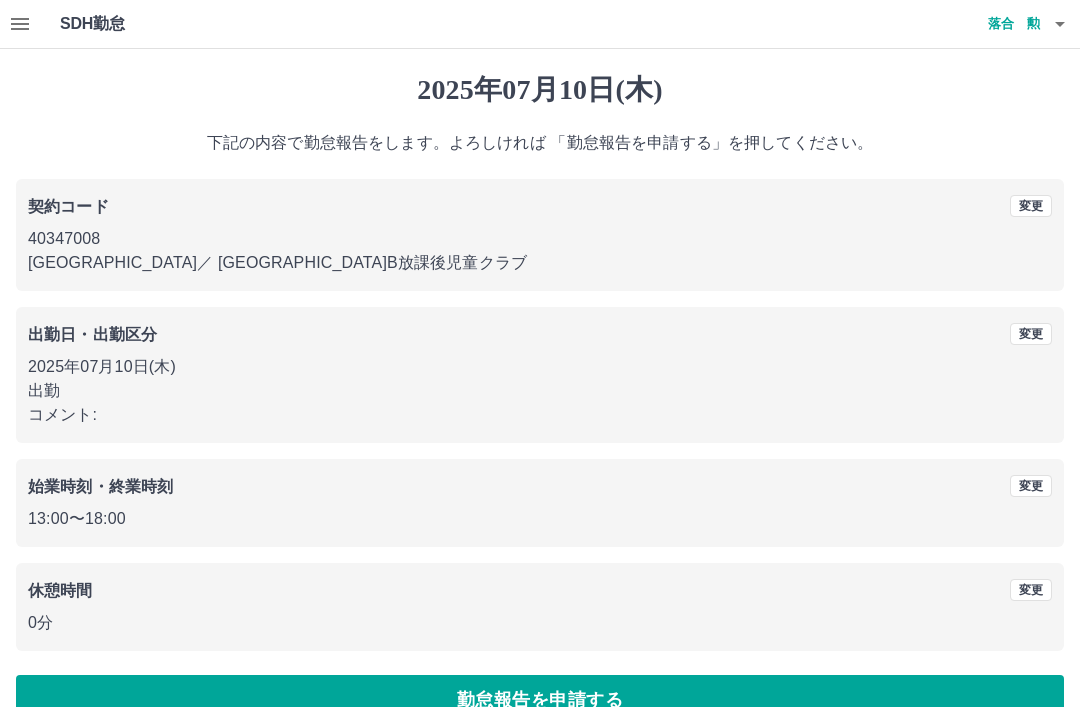 scroll, scrollTop: 41, scrollLeft: 0, axis: vertical 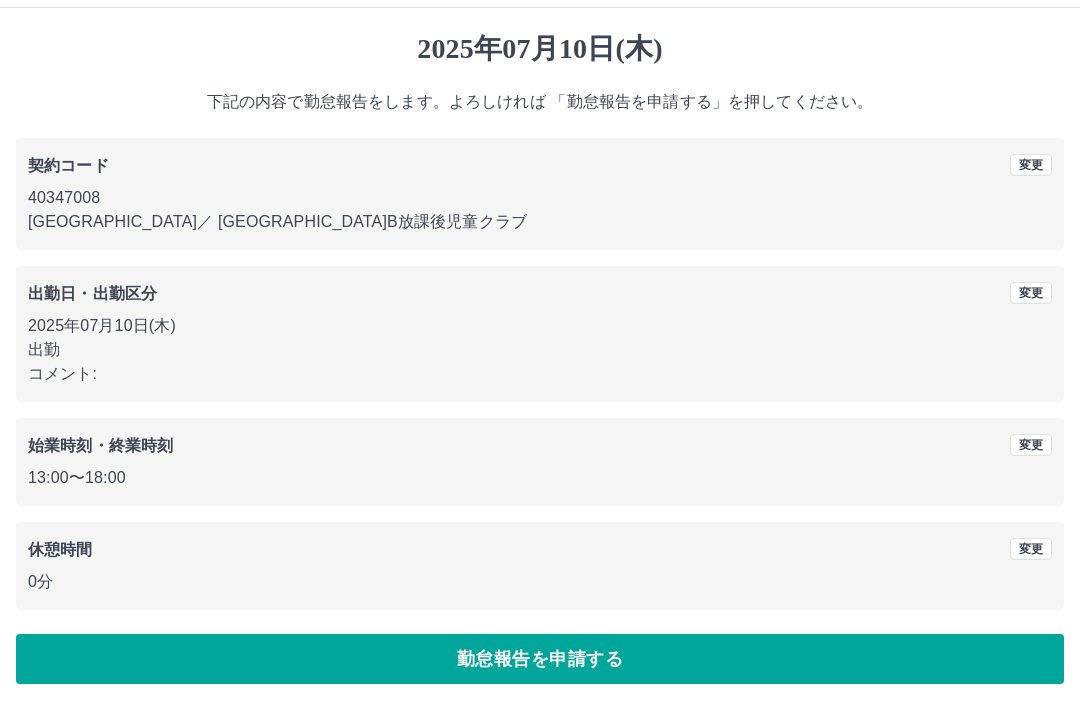 click on "勤怠報告を申請する" at bounding box center [540, 659] 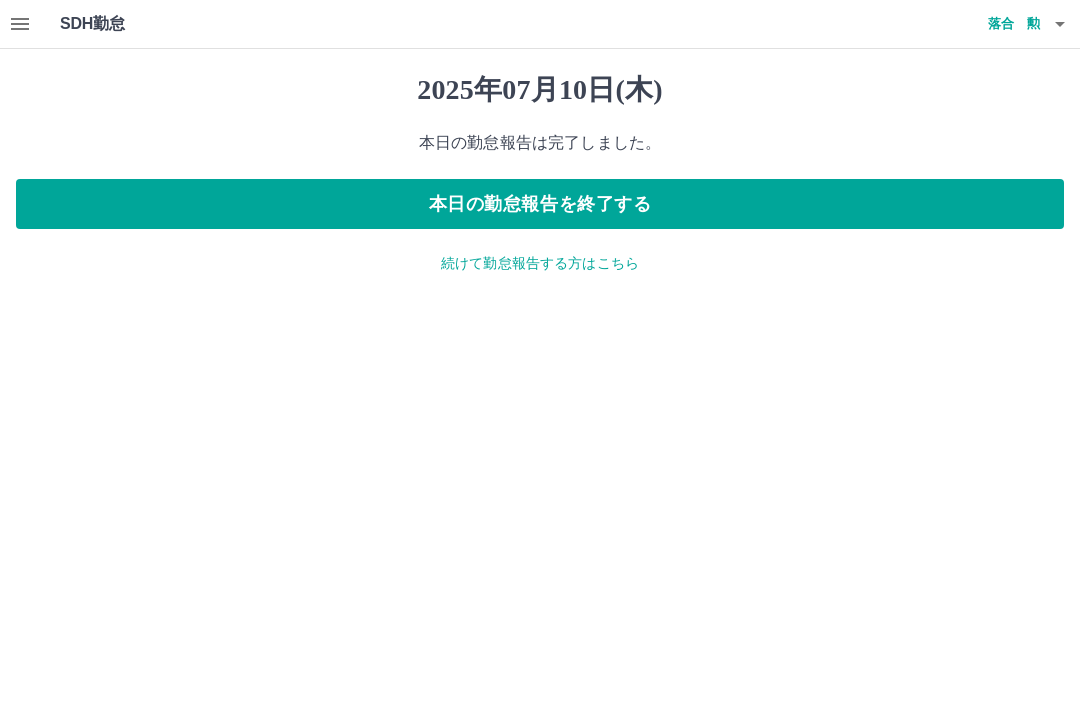 scroll, scrollTop: 0, scrollLeft: 0, axis: both 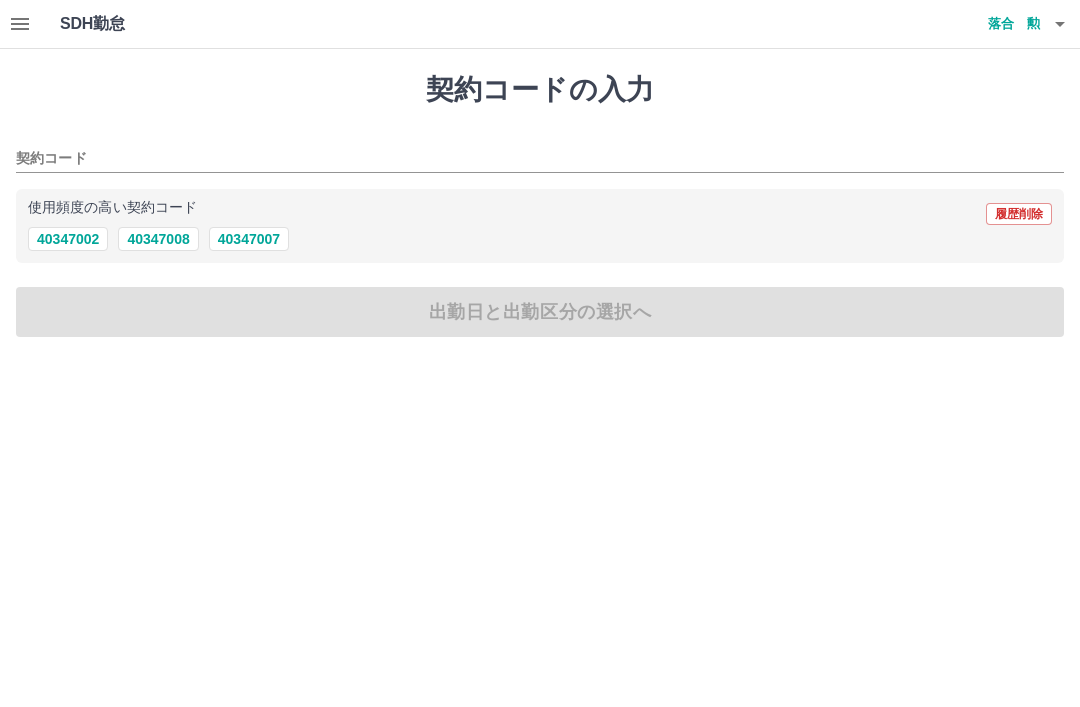 click on "40347008" at bounding box center (158, 239) 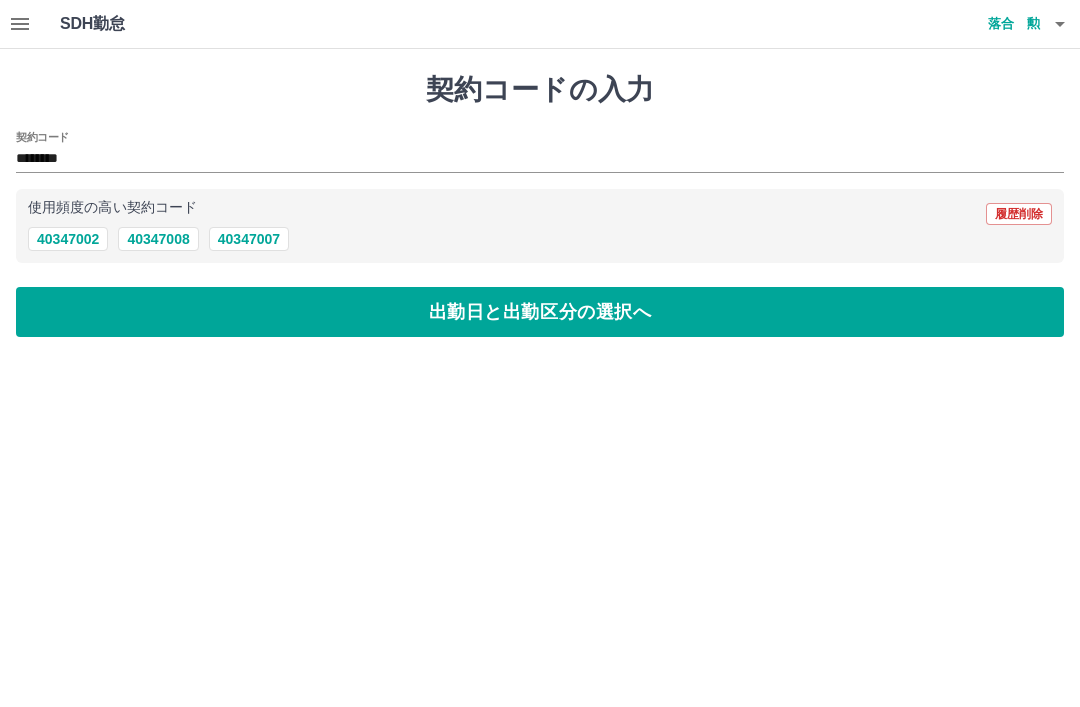 click on "出勤日と出勤区分の選択へ" at bounding box center (540, 312) 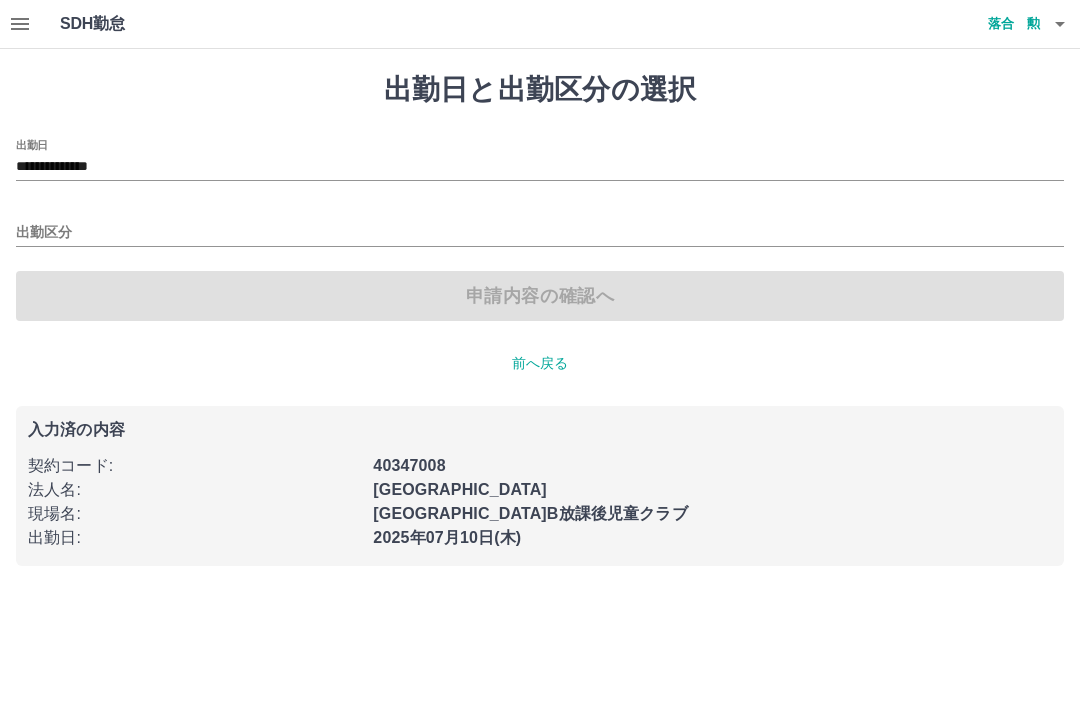 click on "**********" at bounding box center (540, 160) 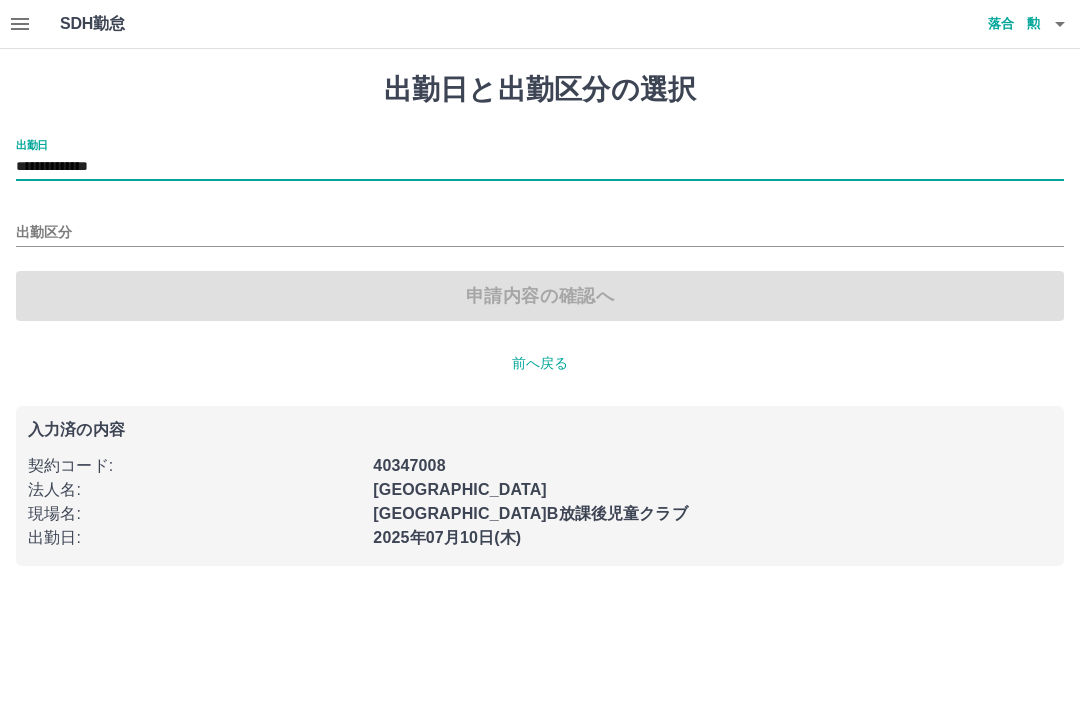 click on "**********" at bounding box center (540, 167) 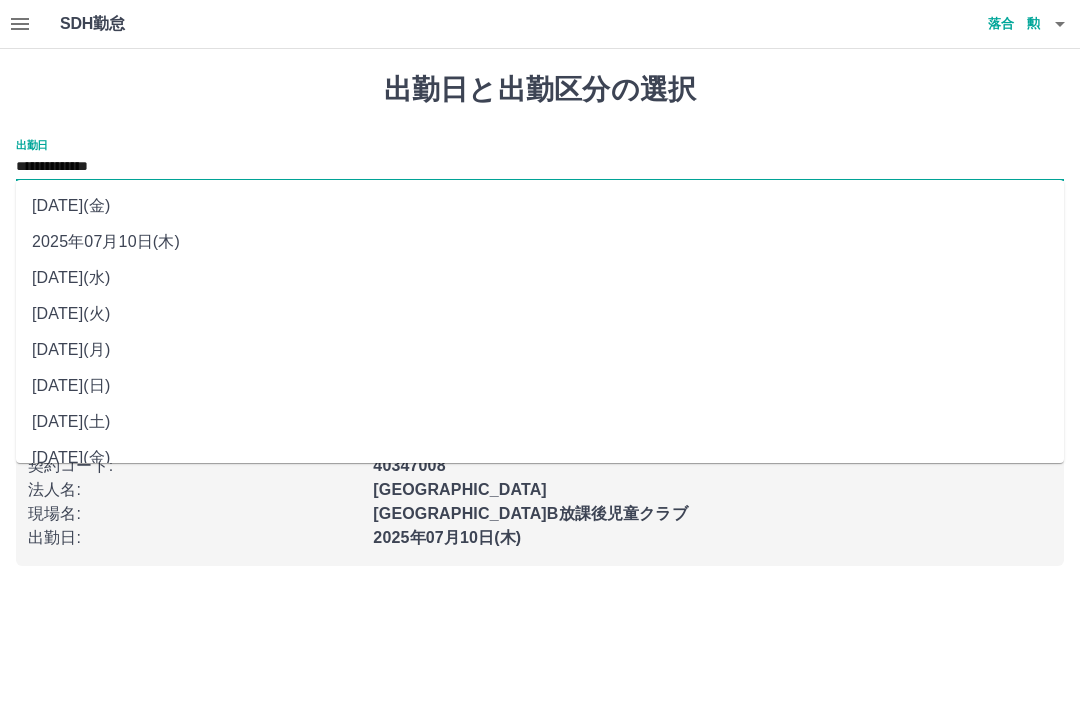 click on "2025年07月09日(水)" at bounding box center [540, 278] 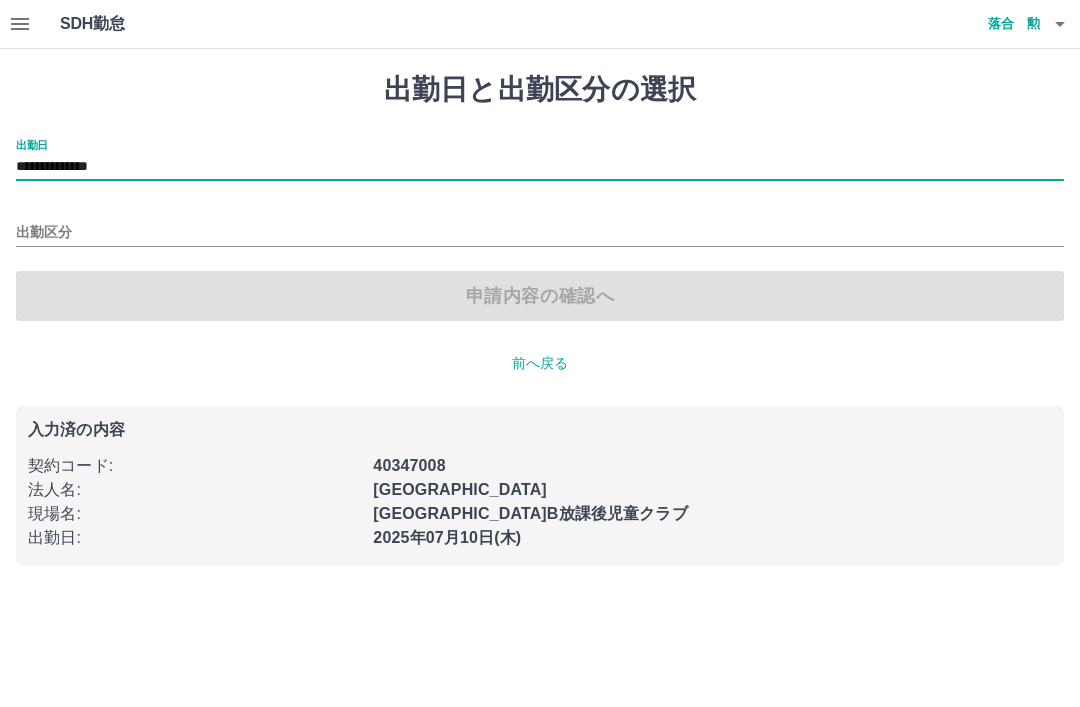 click on "出勤区分" at bounding box center (540, 226) 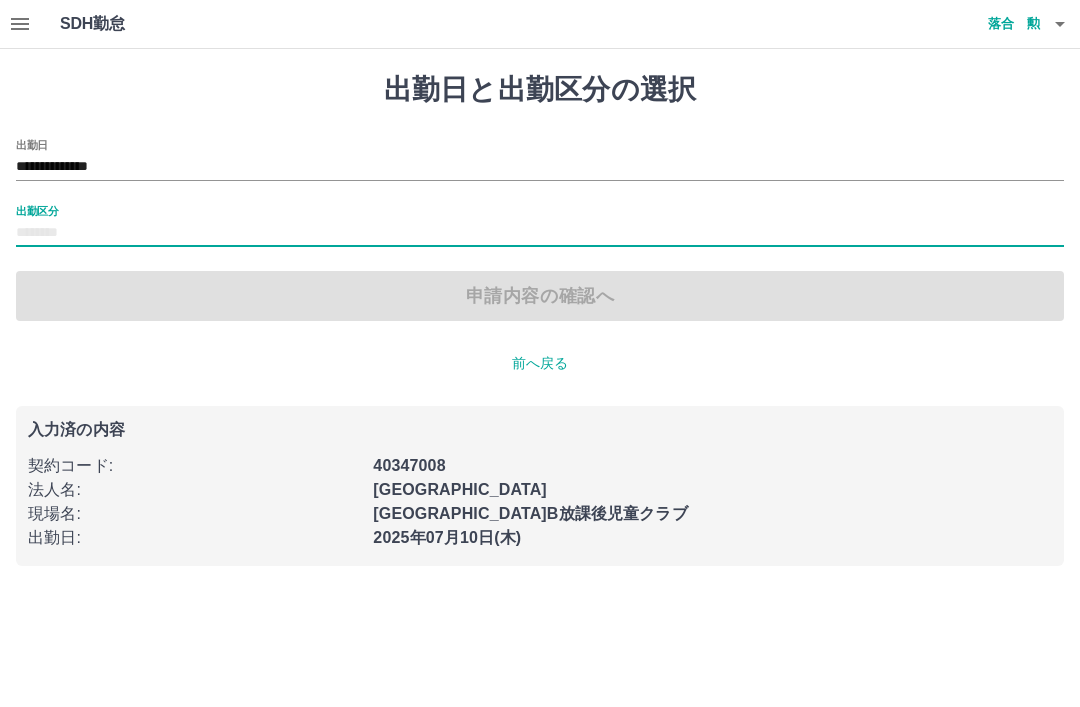 click on "出勤区分" at bounding box center (540, 233) 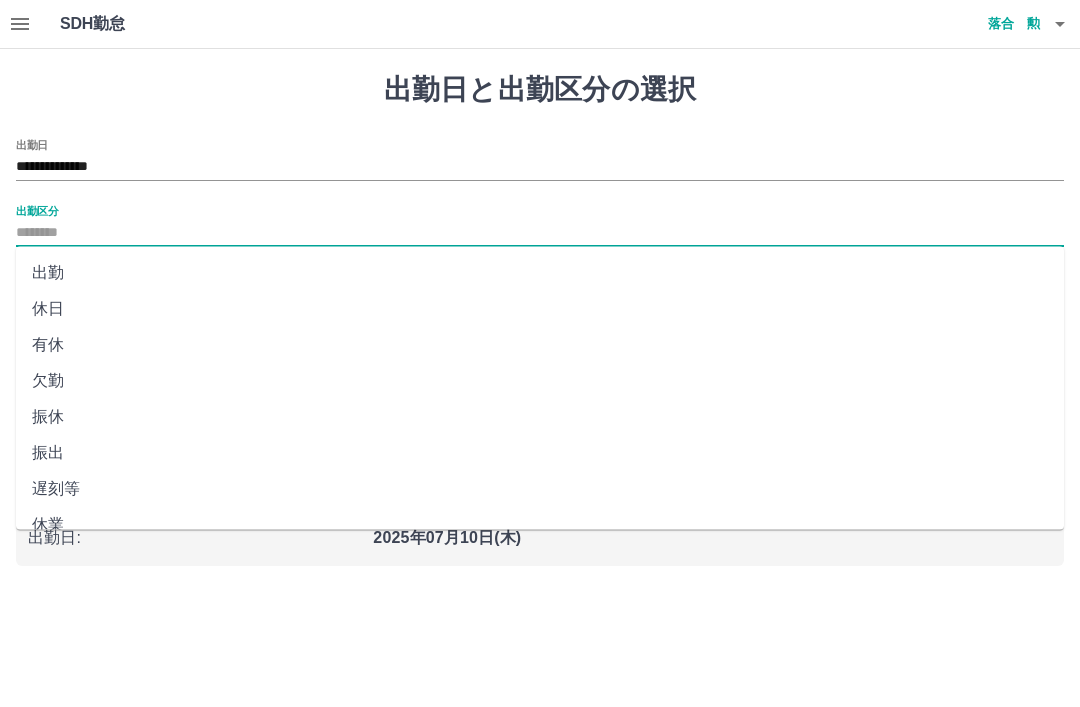 click on "休日" at bounding box center [540, 309] 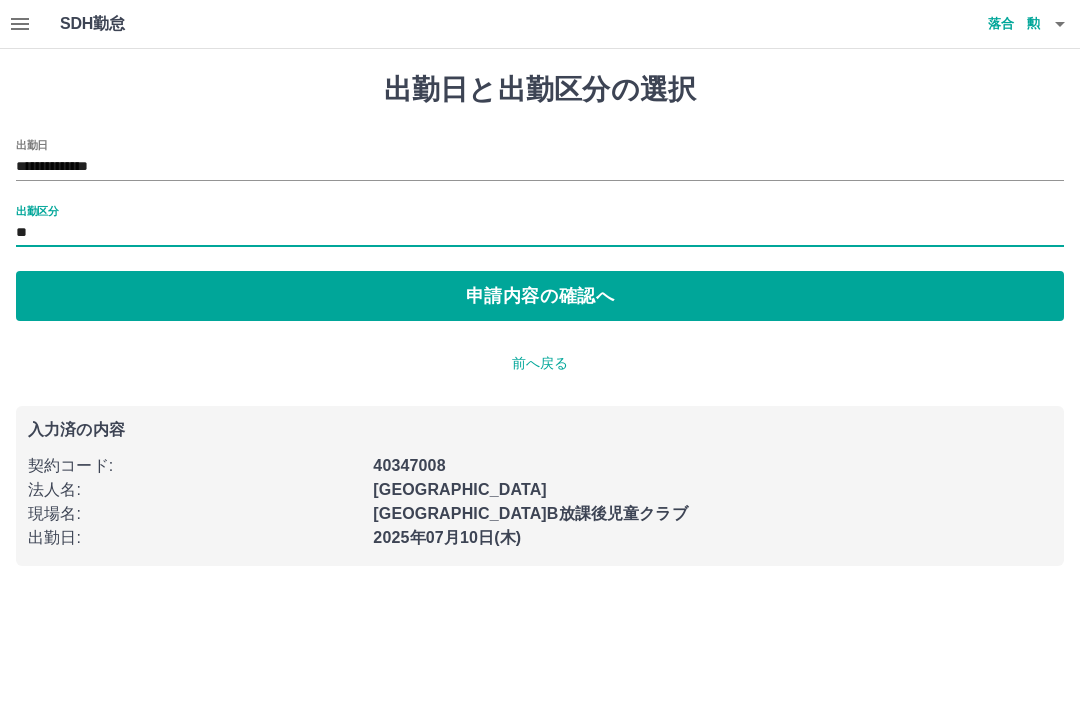 click on "申請内容の確認へ" at bounding box center [540, 296] 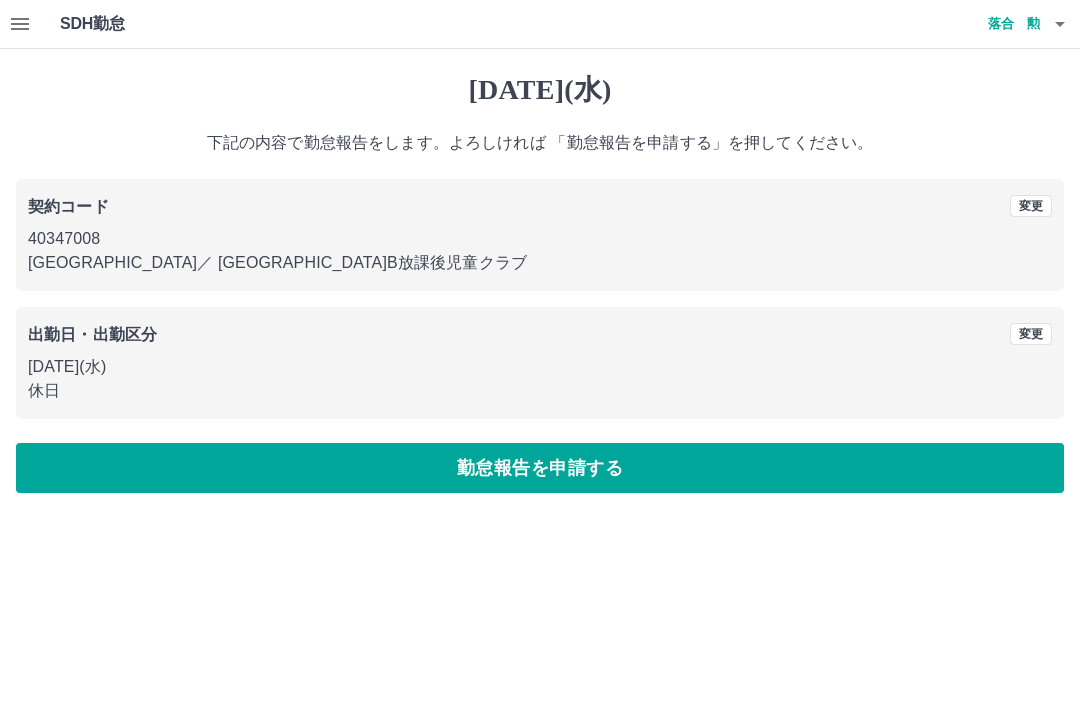 click on "勤怠報告を申請する" at bounding box center [540, 468] 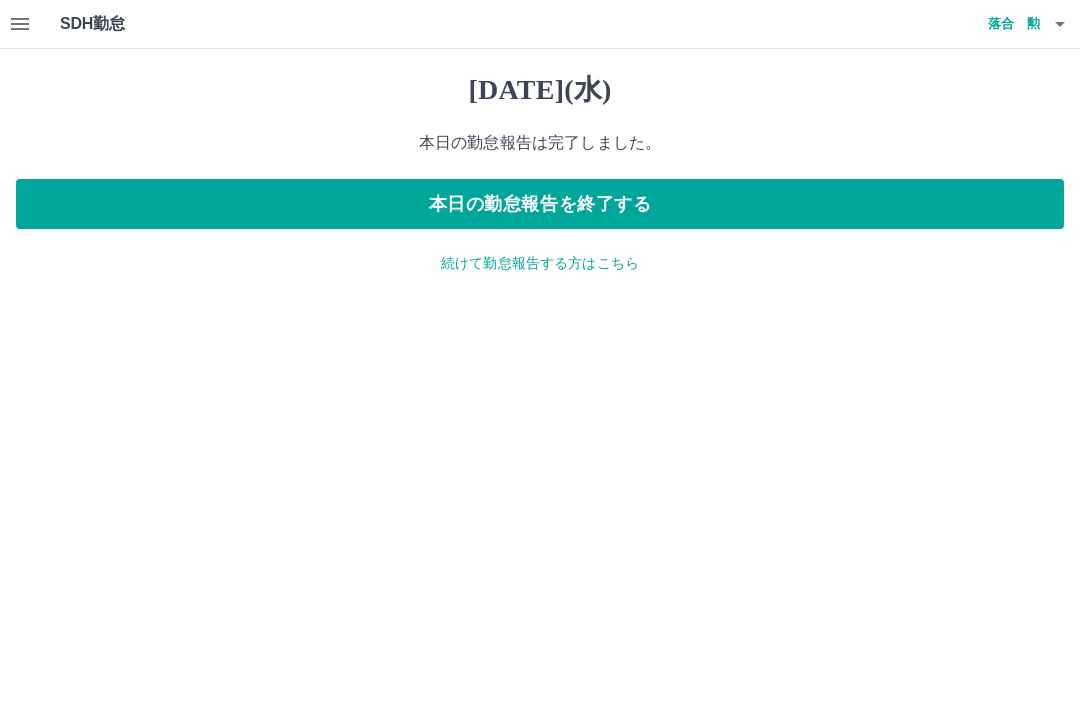click on "続けて勤怠報告する方はこちら" at bounding box center [540, 263] 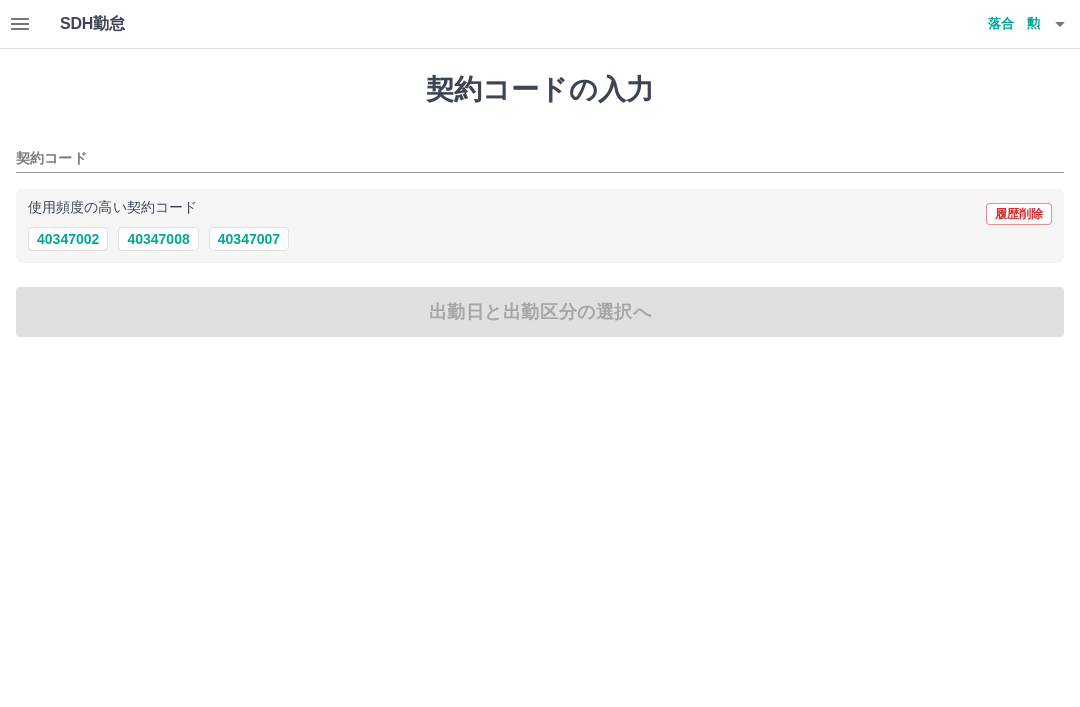 click on "使用頻度の高い契約コード 履歴削除" at bounding box center (540, 214) 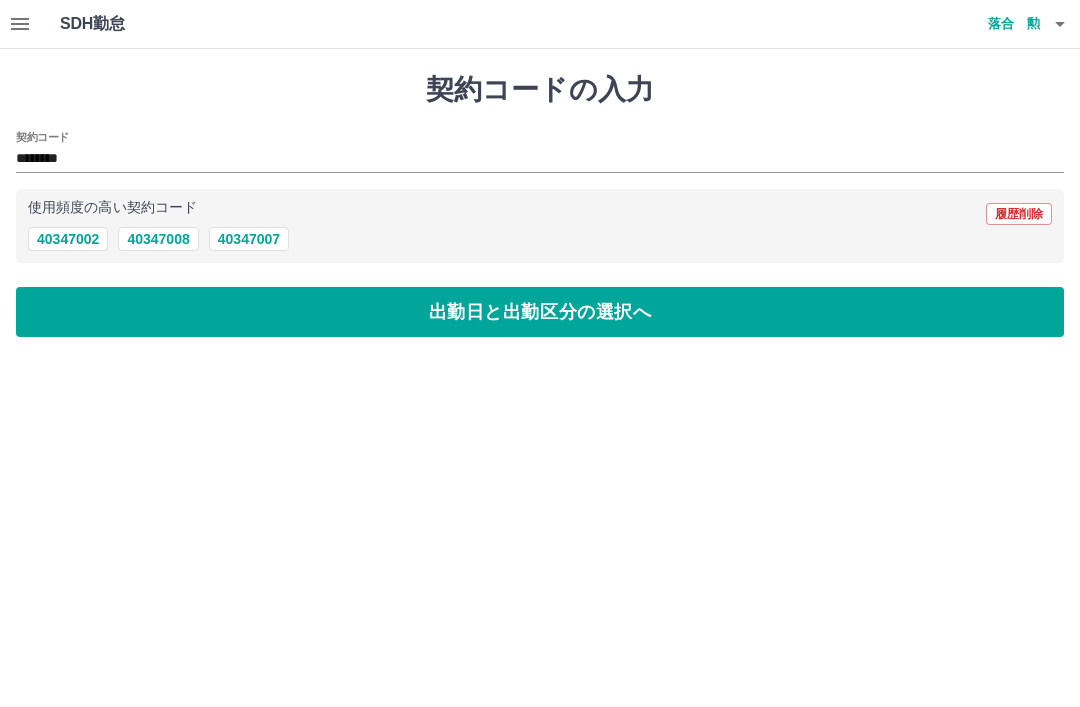 click on "出勤日と出勤区分の選択へ" at bounding box center (540, 312) 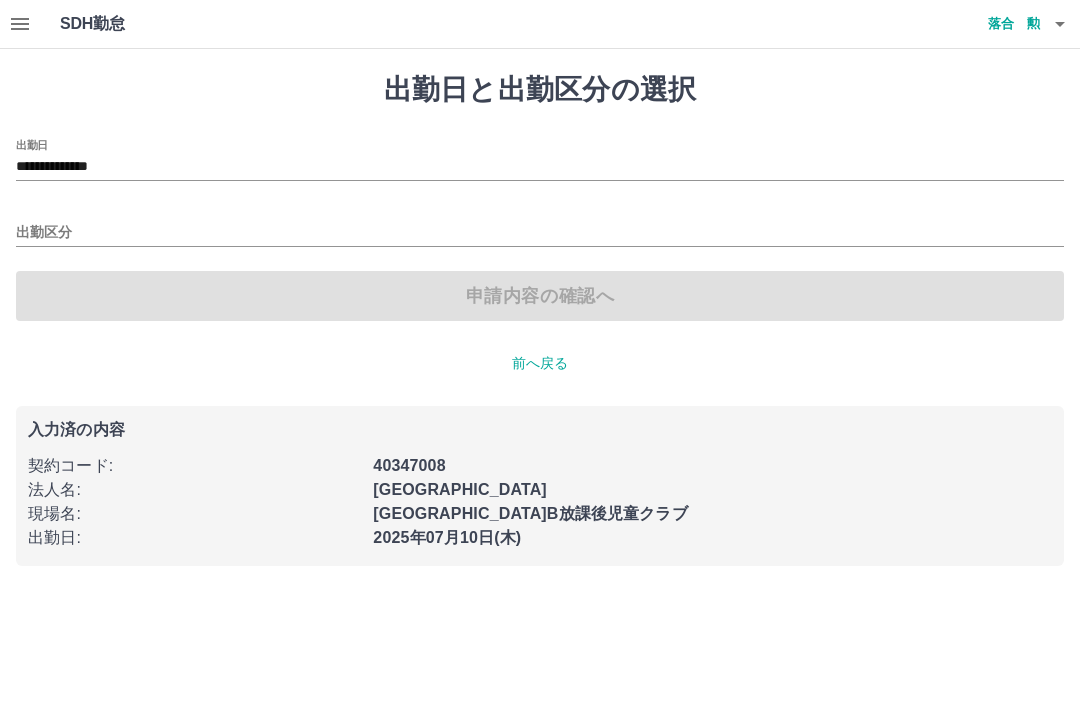 click on "**********" at bounding box center (540, 160) 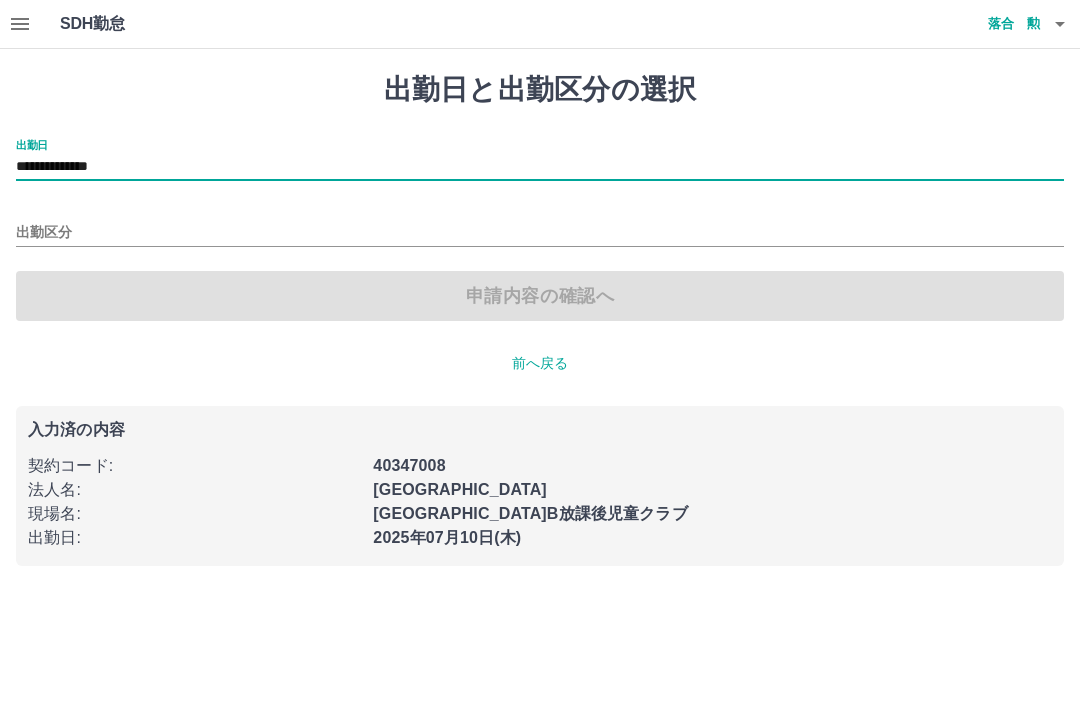 click on "**********" at bounding box center [540, 160] 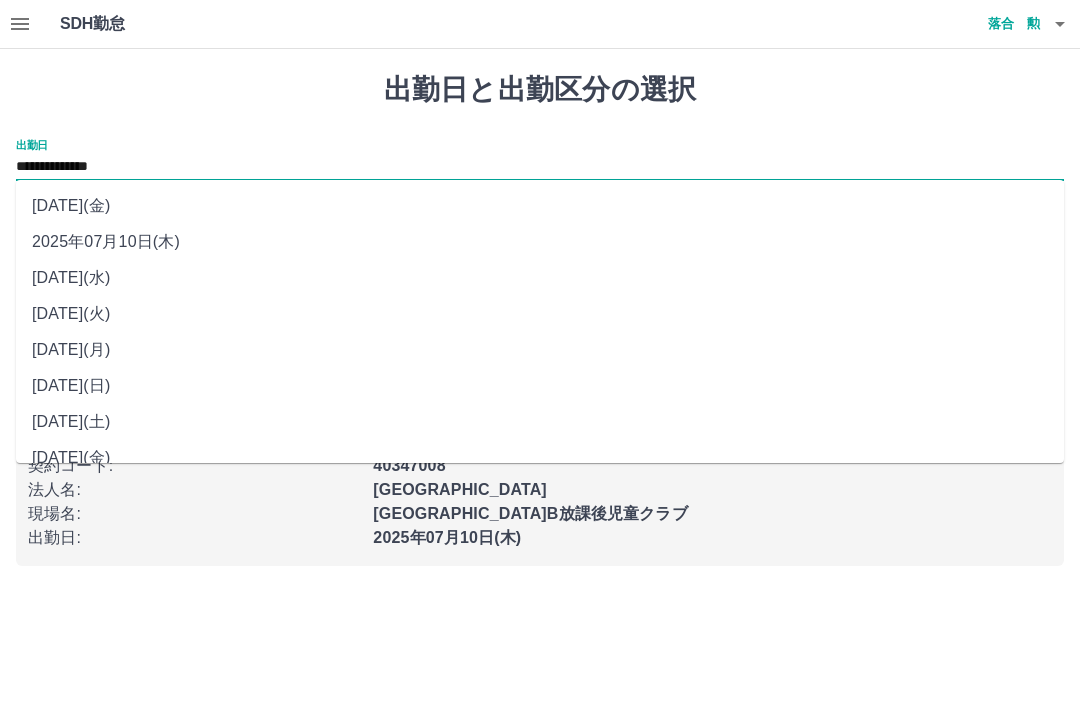 click on "2025年07月08日(火)" at bounding box center (540, 314) 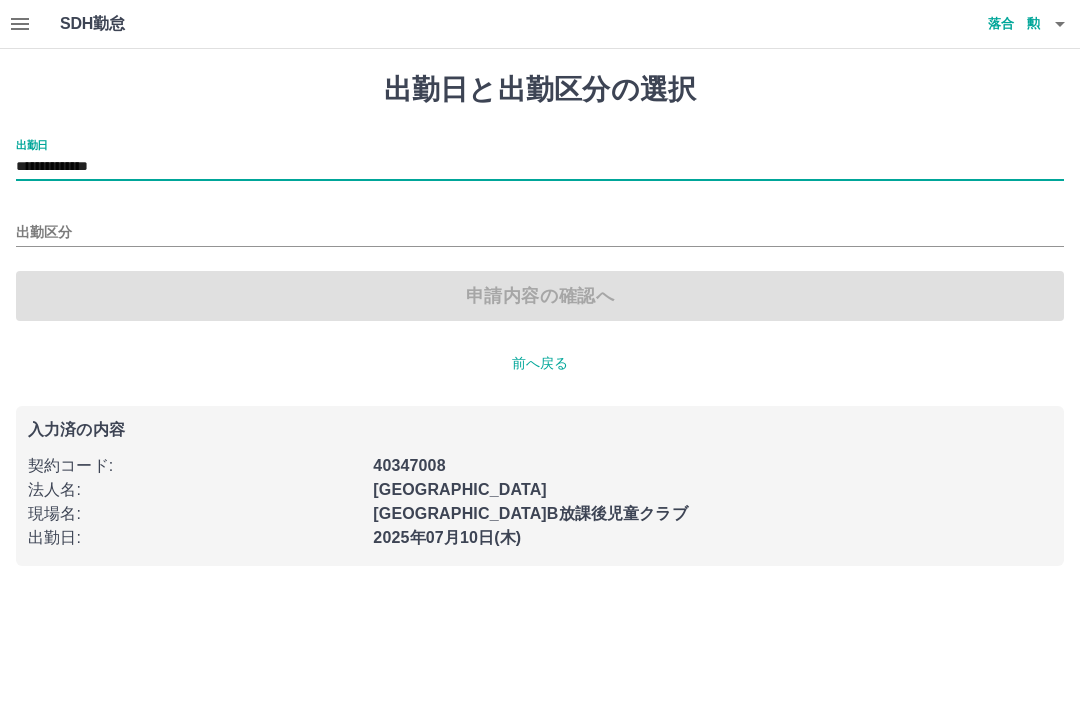 click on "出勤区分" at bounding box center [540, 233] 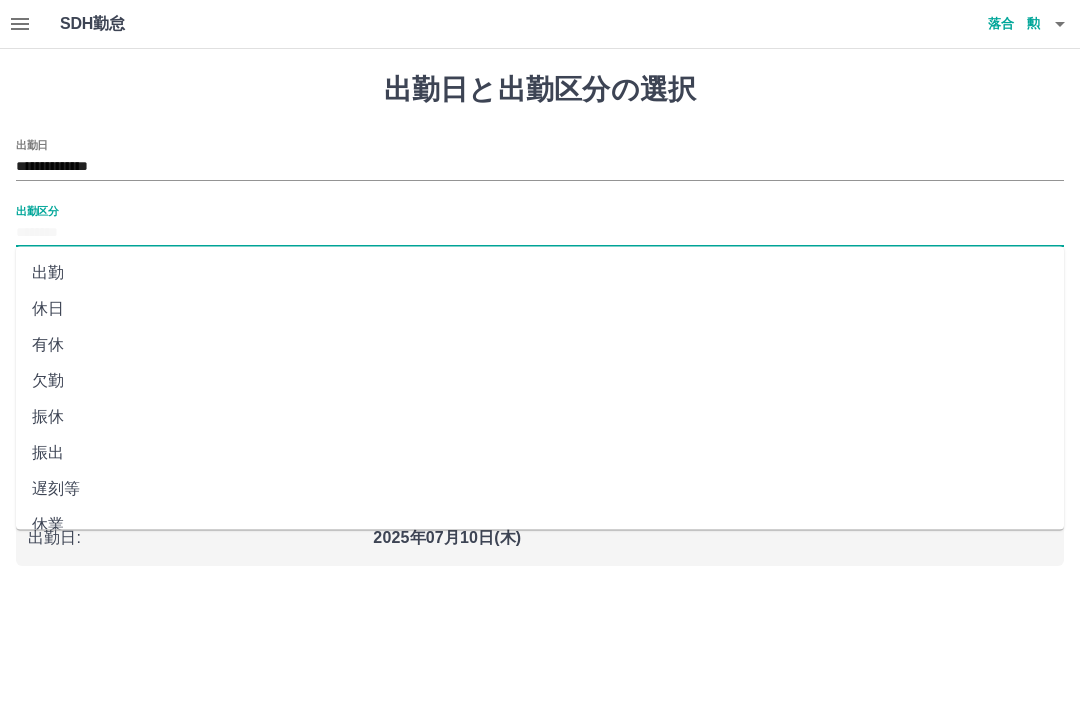 click on "休日" at bounding box center (540, 309) 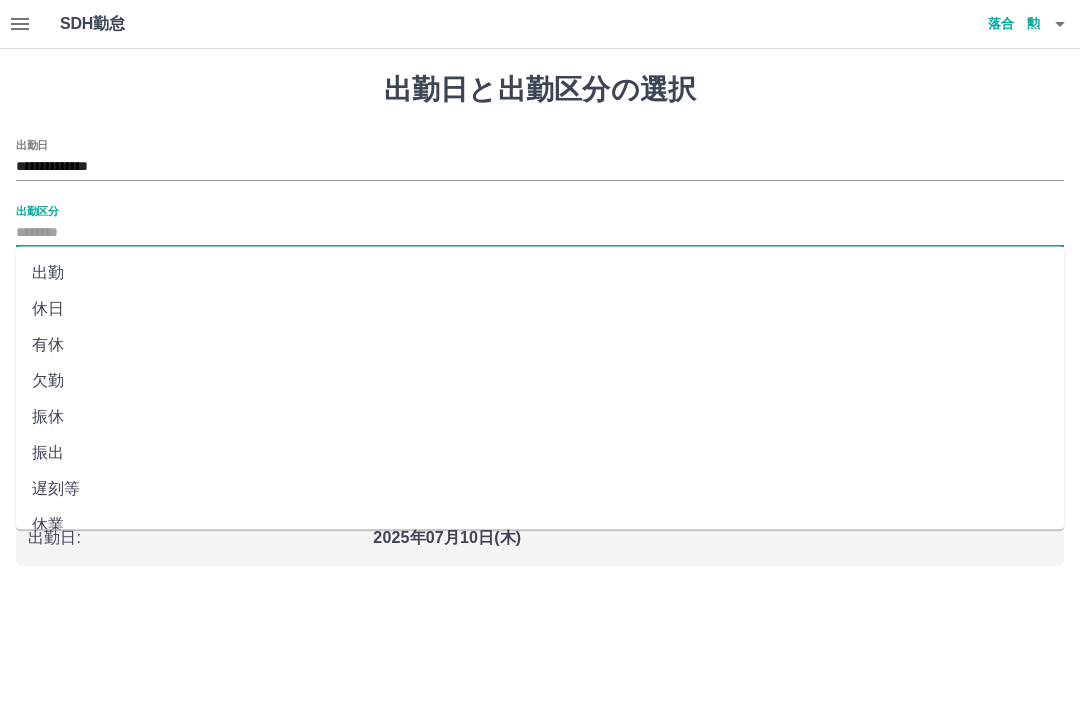 type on "**" 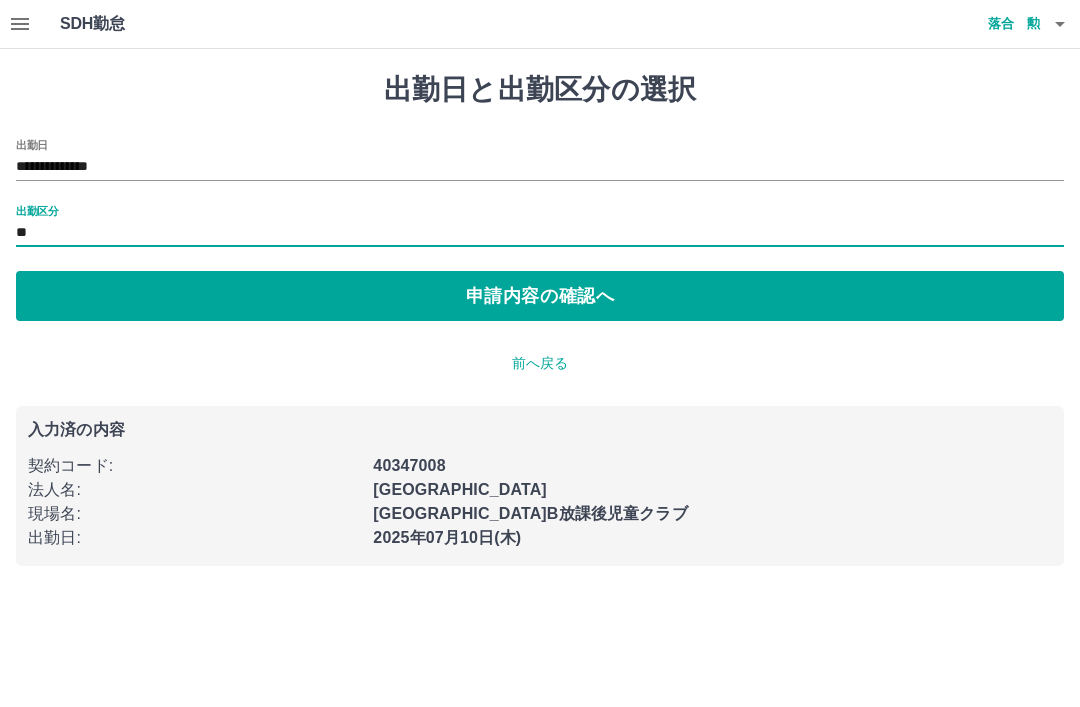 click on "申請内容の確認へ" at bounding box center [540, 296] 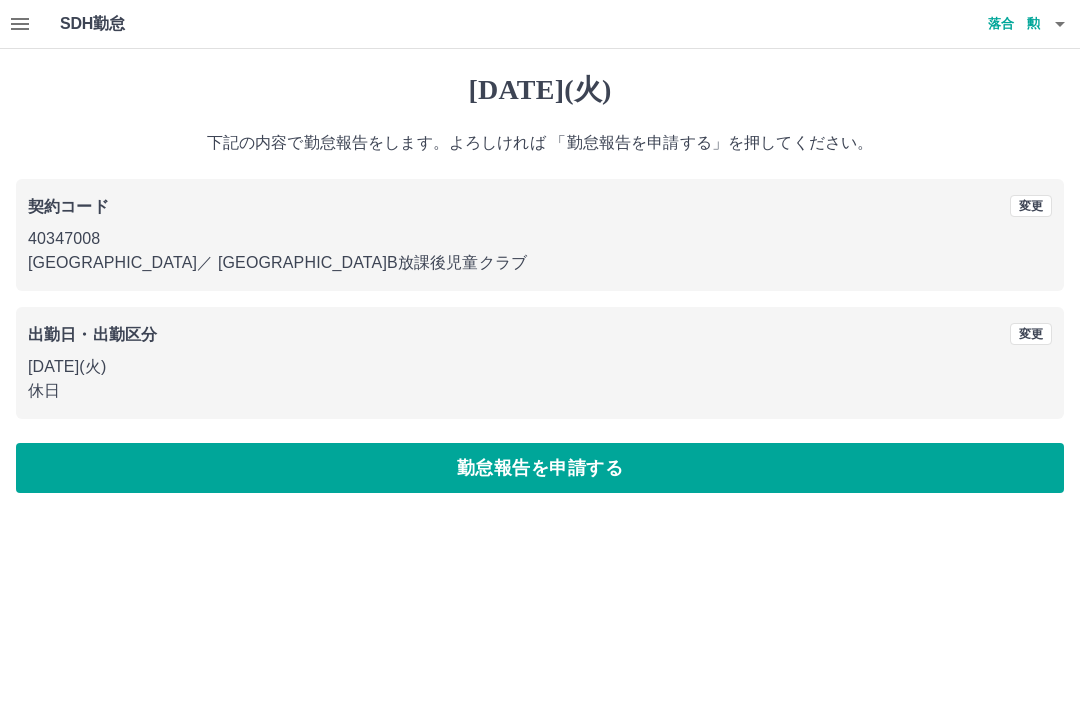 click on "勤怠報告を申請する" at bounding box center [540, 468] 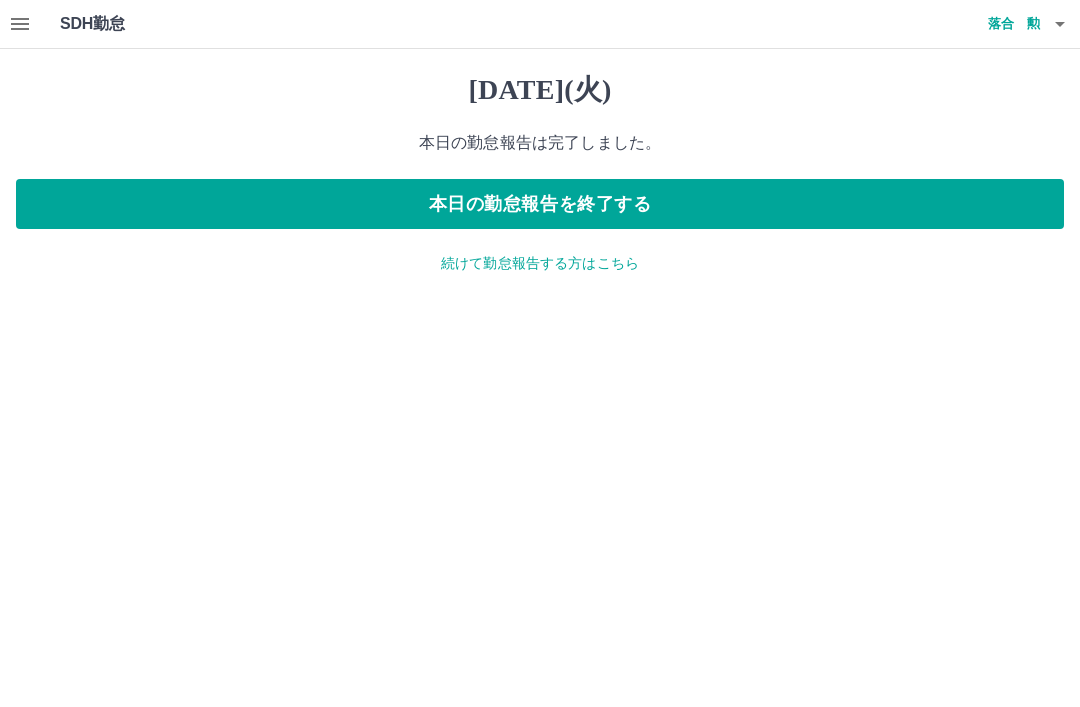 click on "続けて勤怠報告する方はこちら" at bounding box center [540, 263] 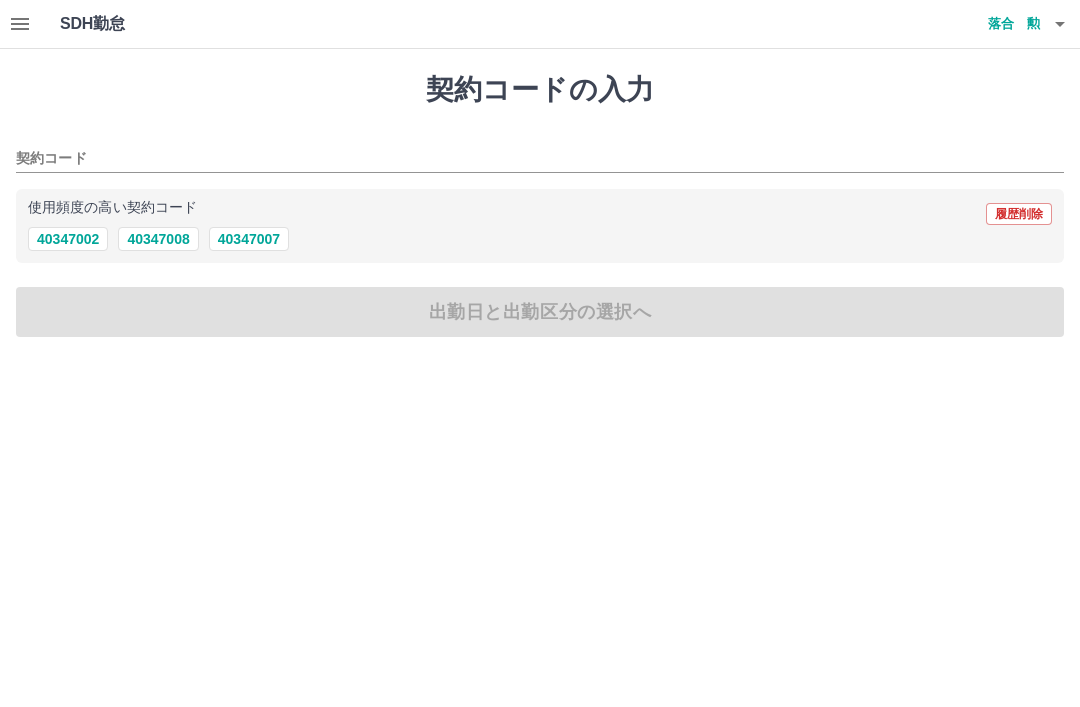 click on "40347008" at bounding box center (158, 239) 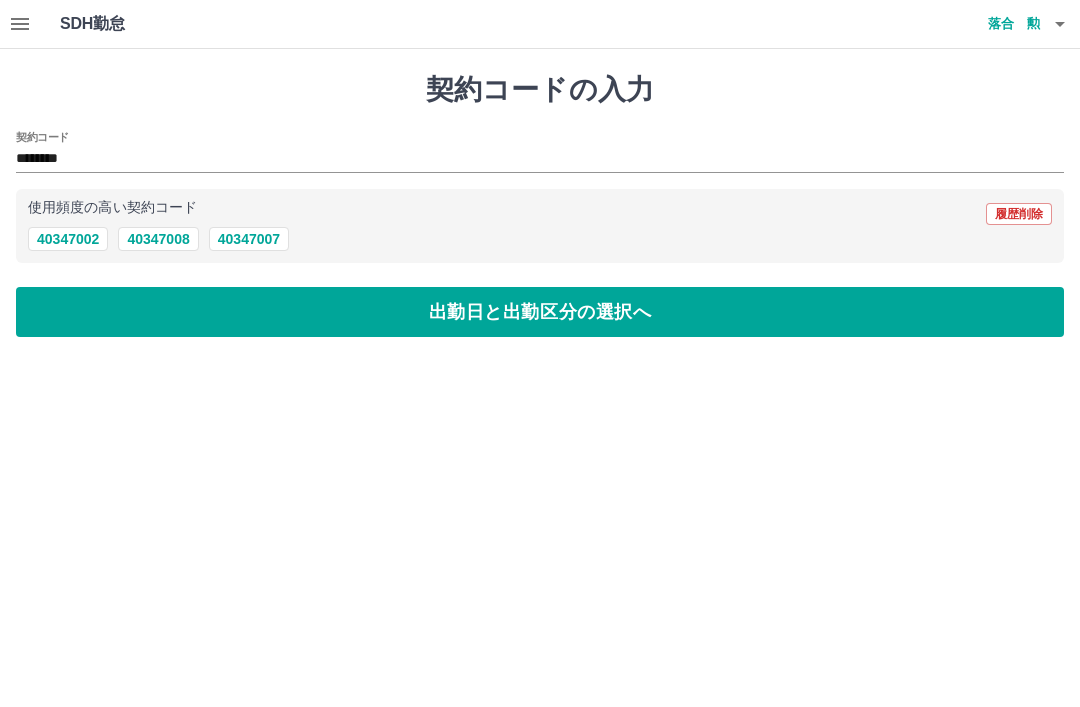 click on "出勤日と出勤区分の選択へ" at bounding box center (540, 312) 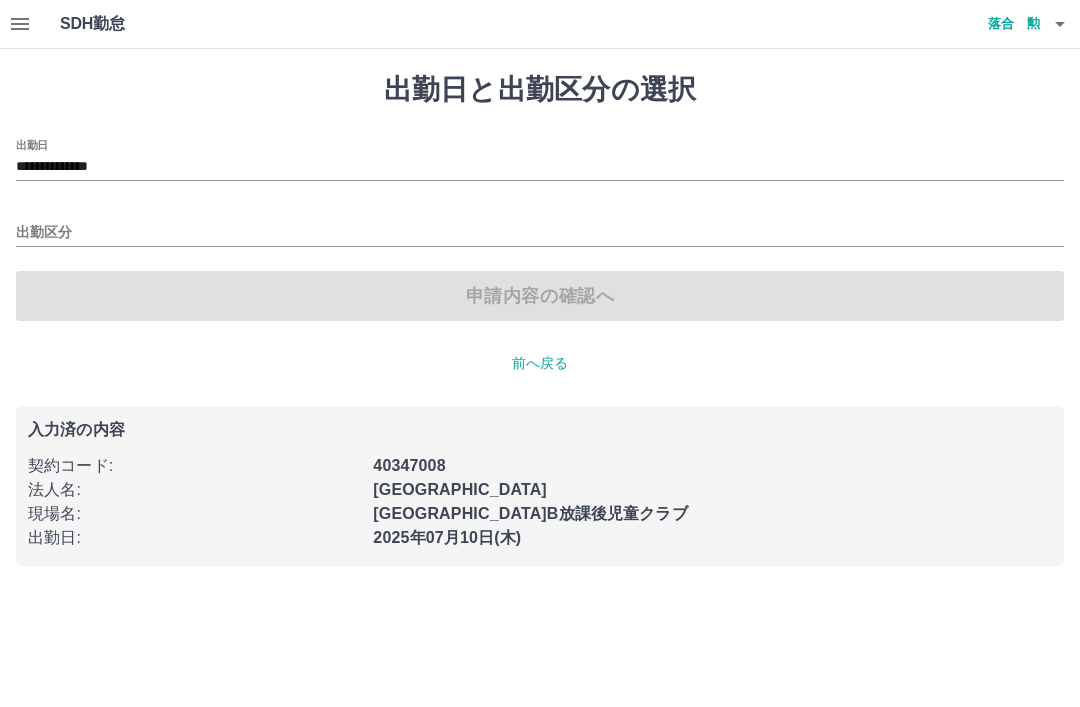 click on "出勤区分" at bounding box center [540, 233] 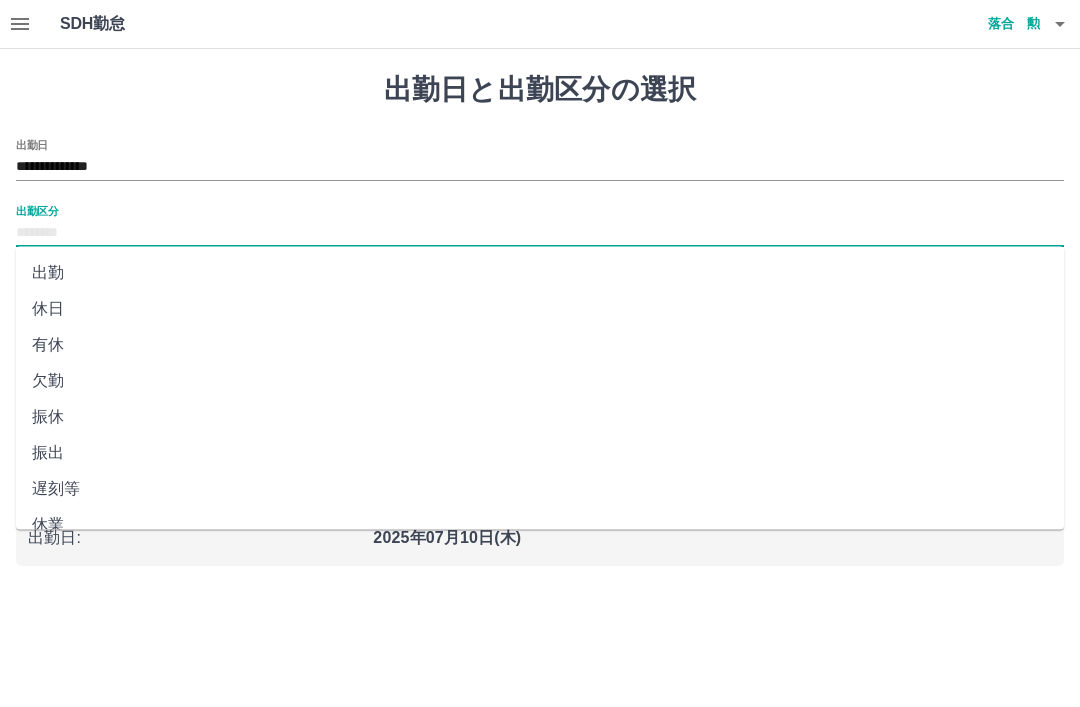 click on "出勤" at bounding box center (540, 273) 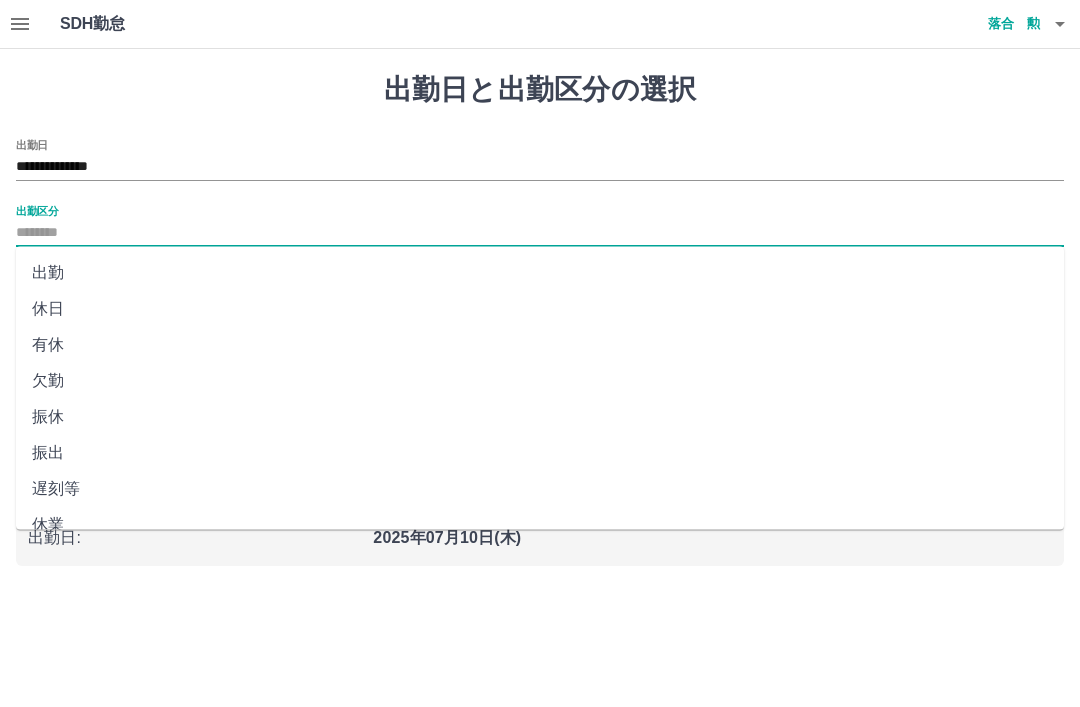 type on "**" 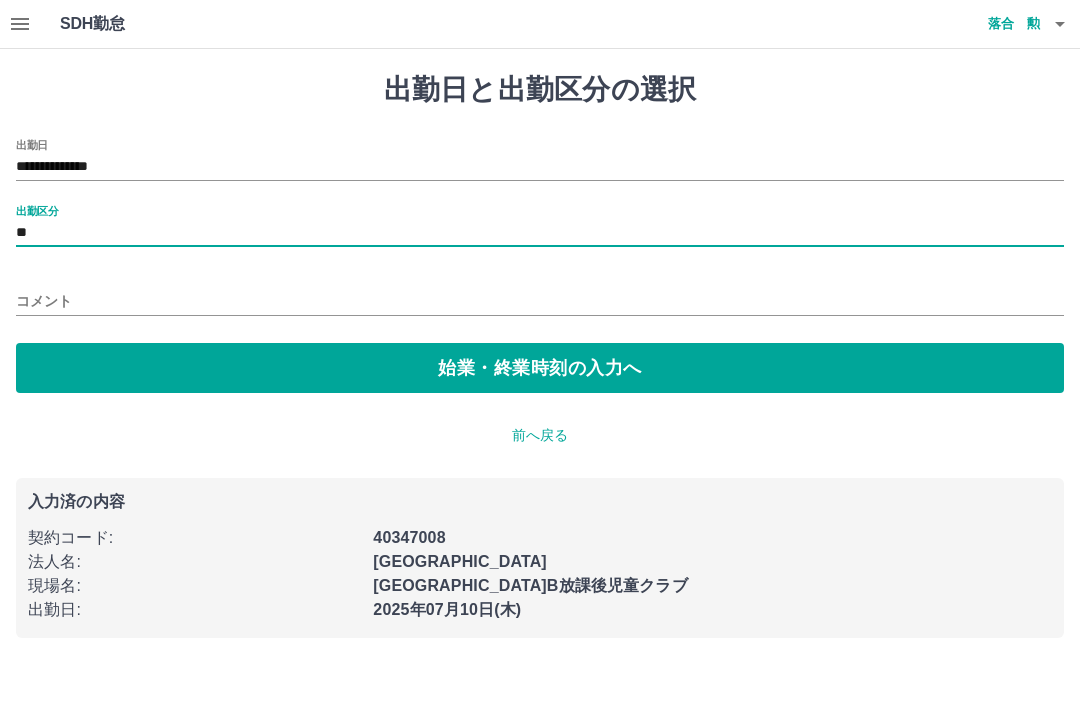 click on "前へ戻る" at bounding box center [540, 435] 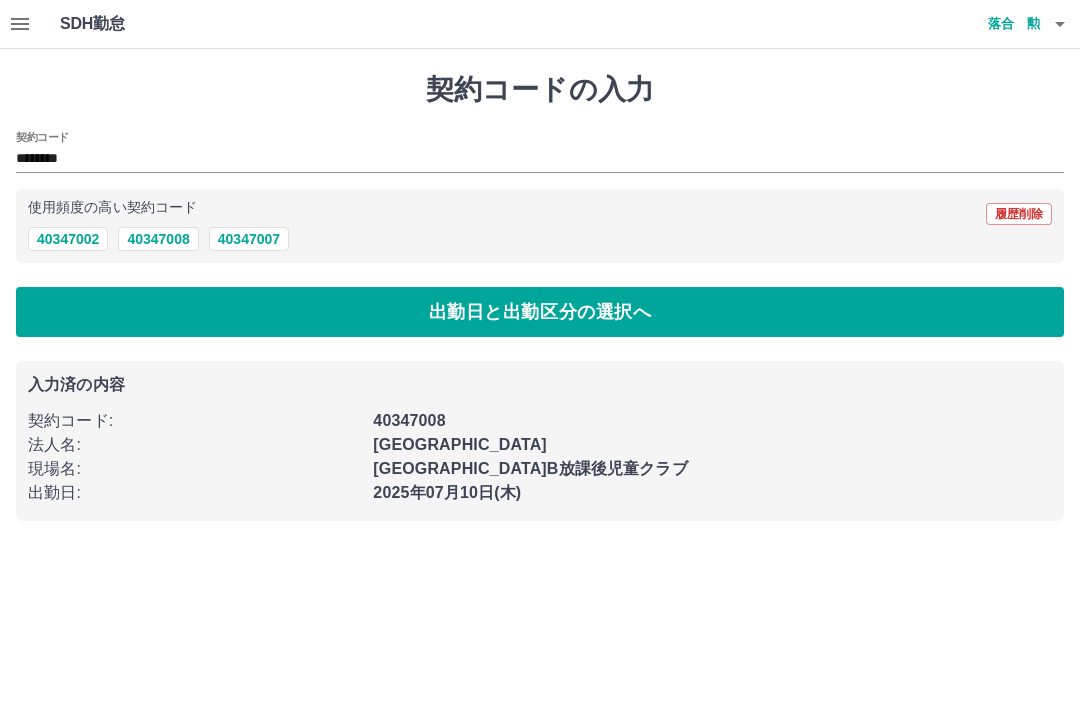 click on "履歴削除" at bounding box center [1019, 214] 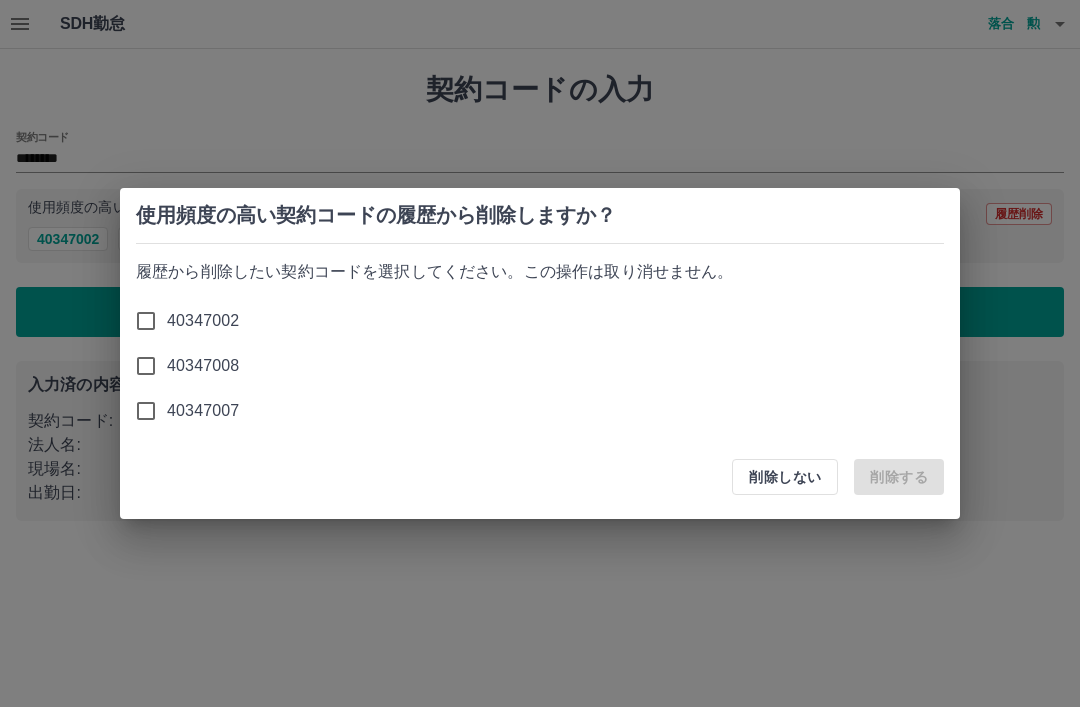 click on "削除しない" at bounding box center (785, 477) 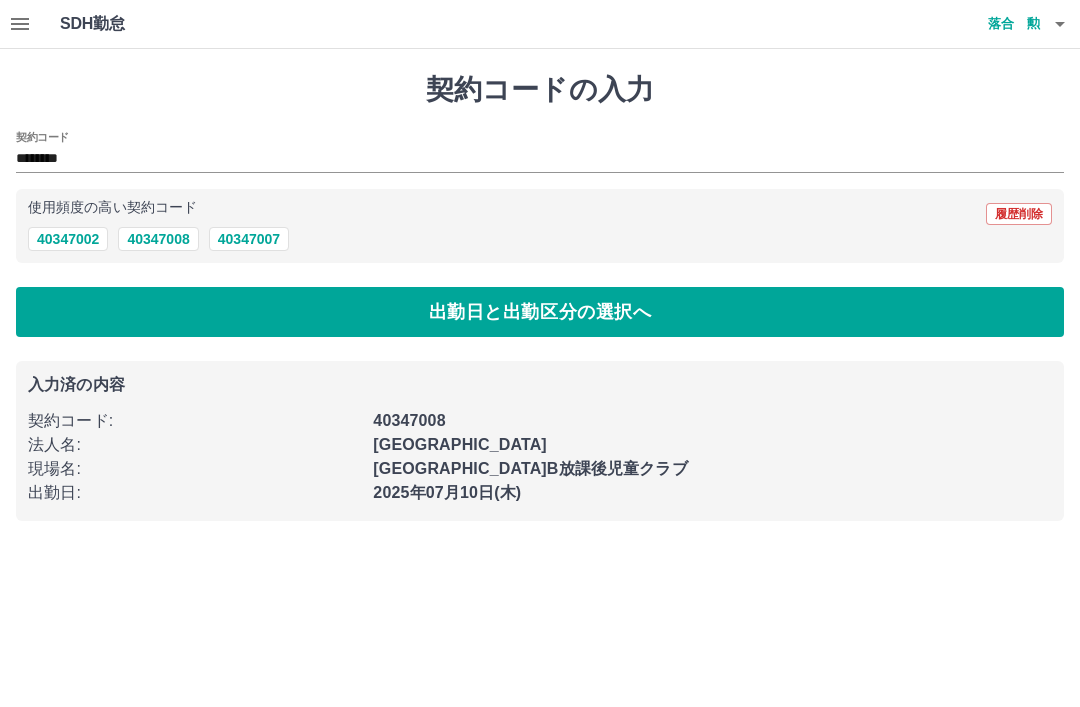 click on "出勤日と出勤区分の選択へ" at bounding box center (540, 312) 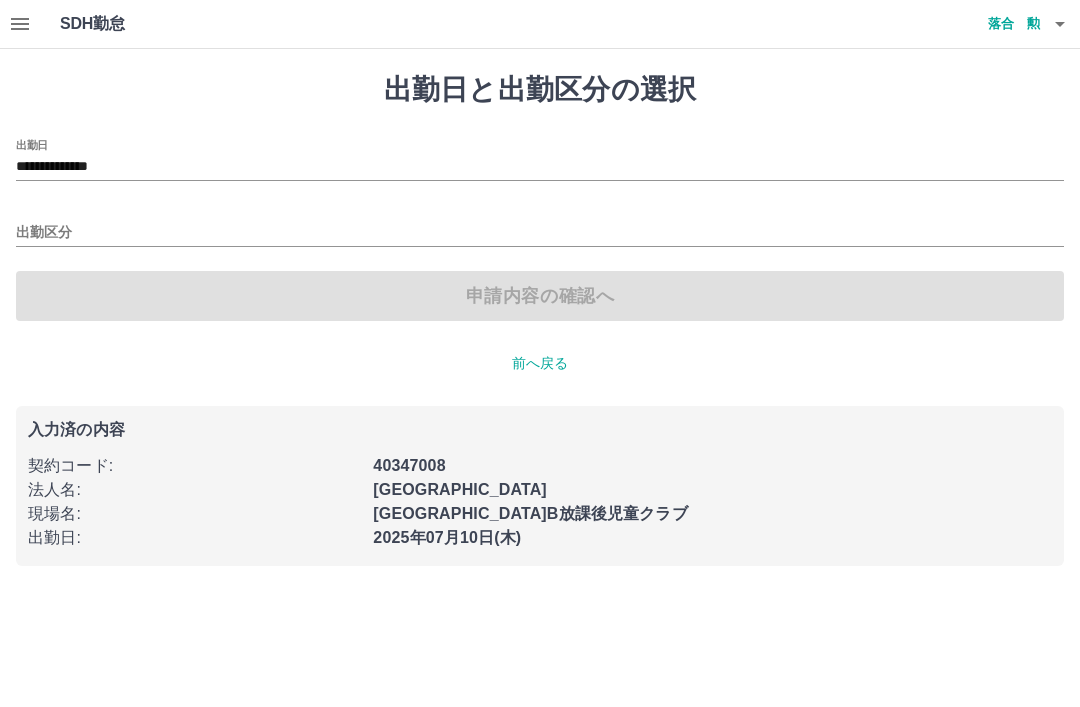 click on "**********" at bounding box center [540, 160] 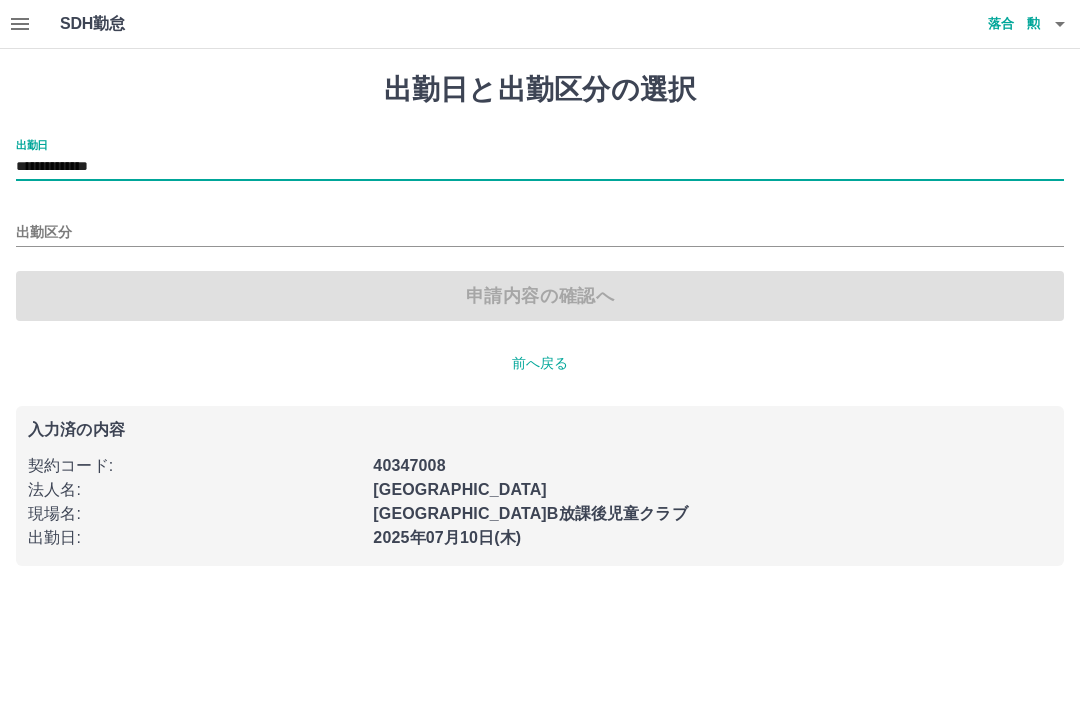 click on "**********" at bounding box center (540, 167) 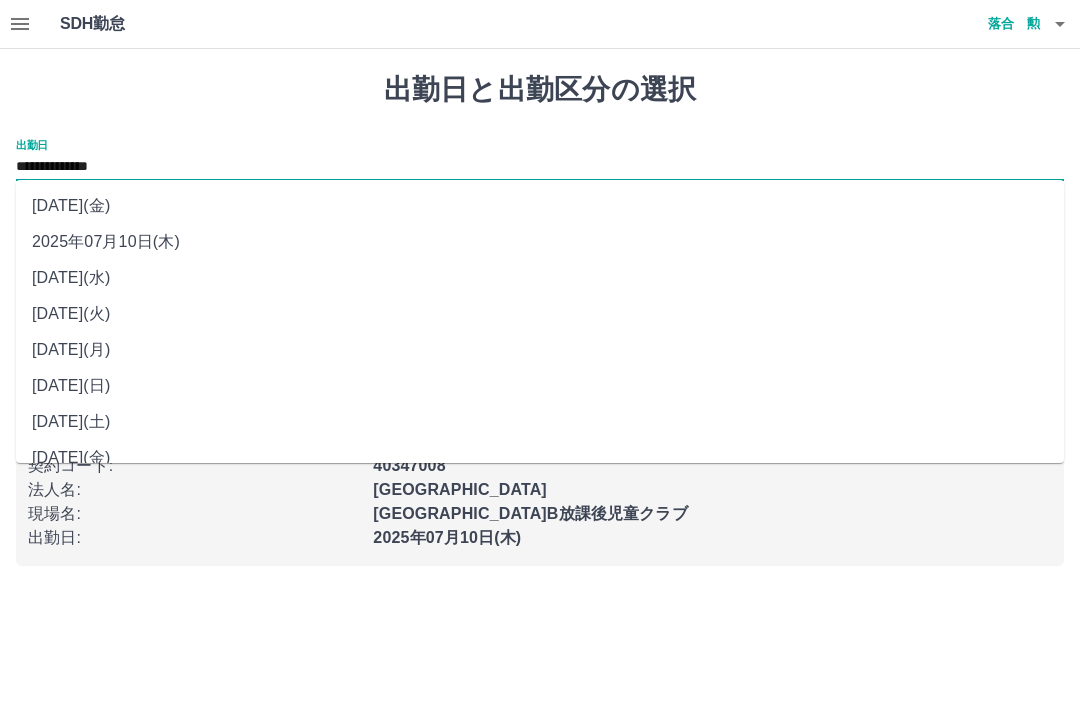 click on "2025年07月09日(水)" at bounding box center [540, 278] 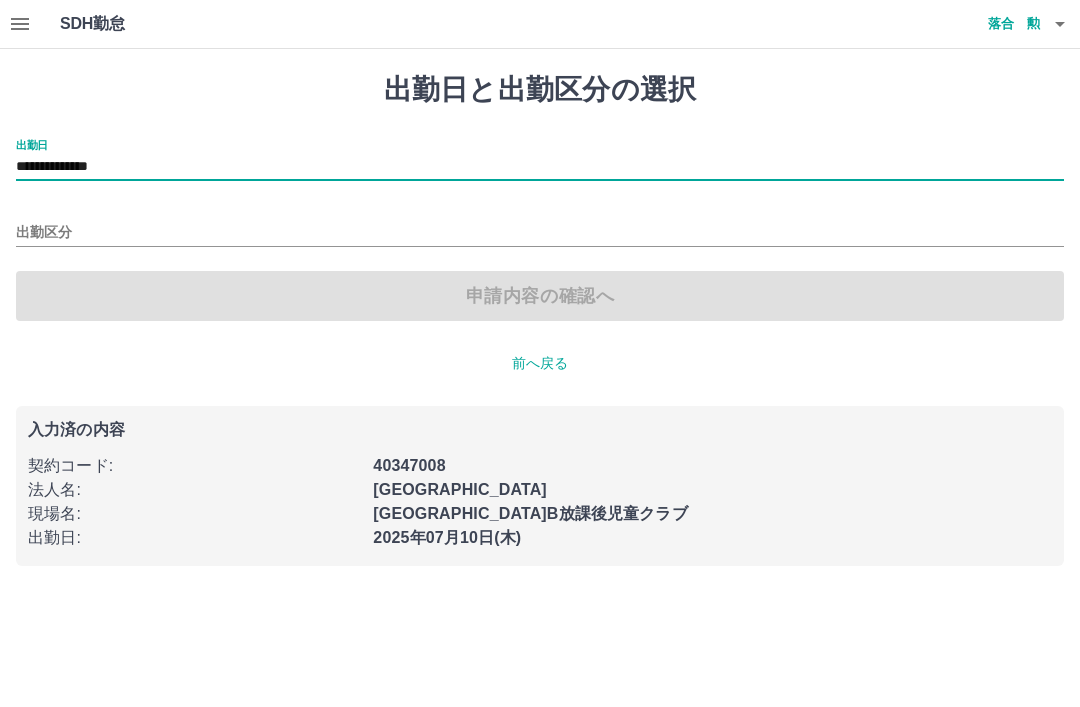 click on "**********" at bounding box center [540, 160] 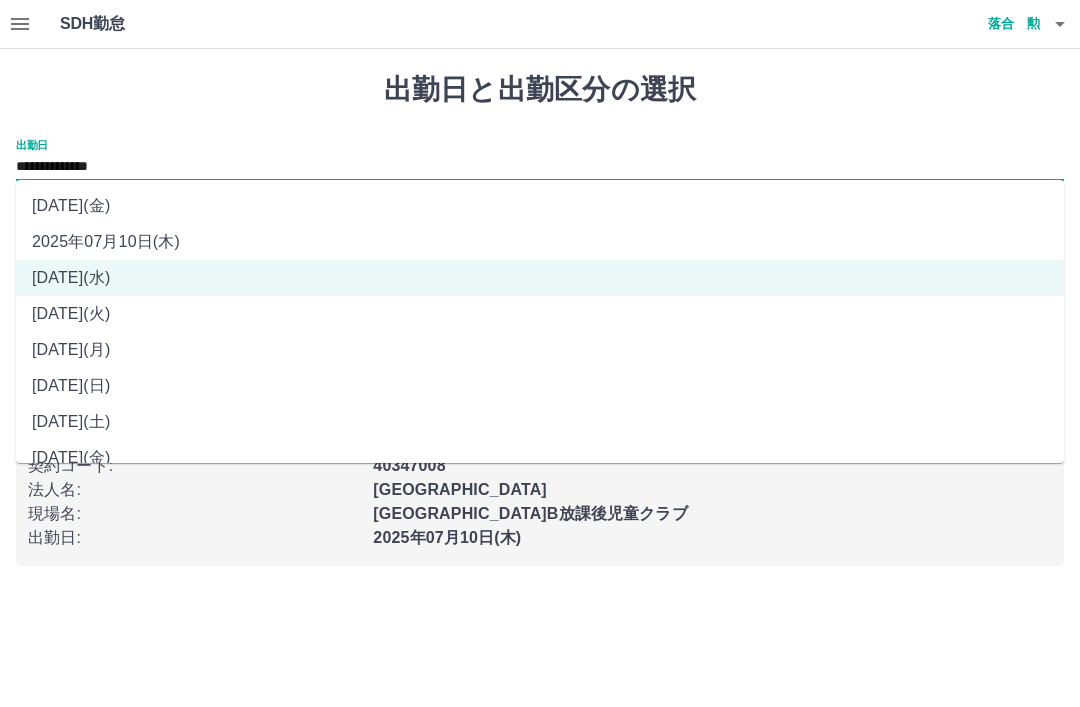 click on "2025年07月08日(火)" at bounding box center (540, 314) 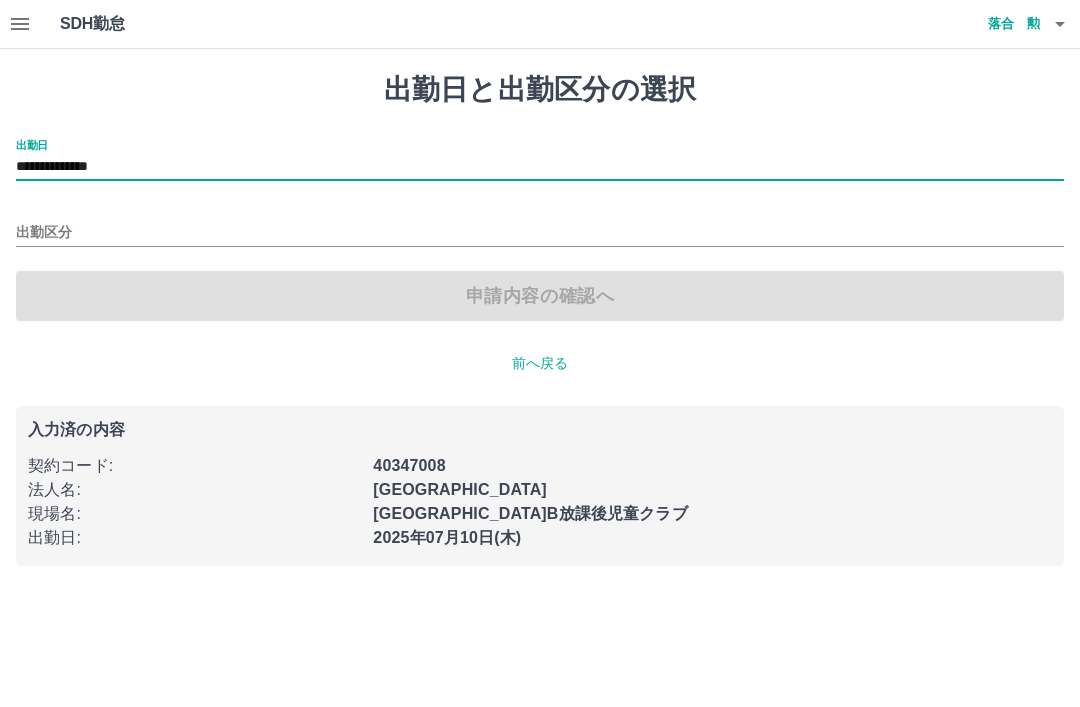 click on "出勤区分" at bounding box center [540, 226] 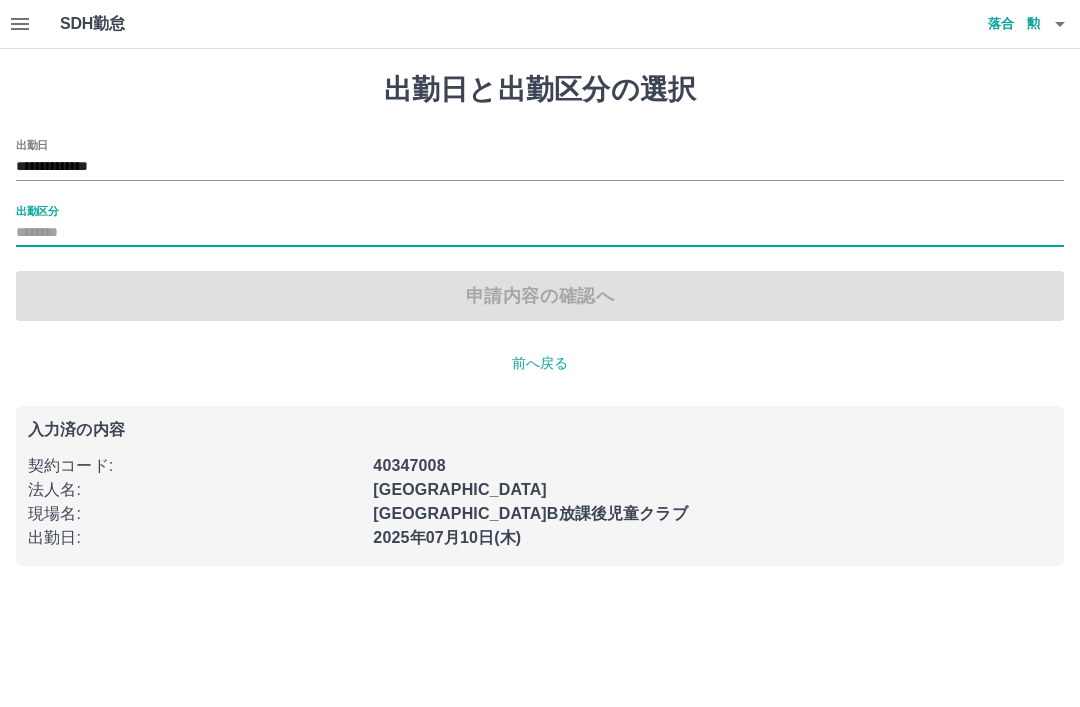 click on "出勤区分" at bounding box center (540, 233) 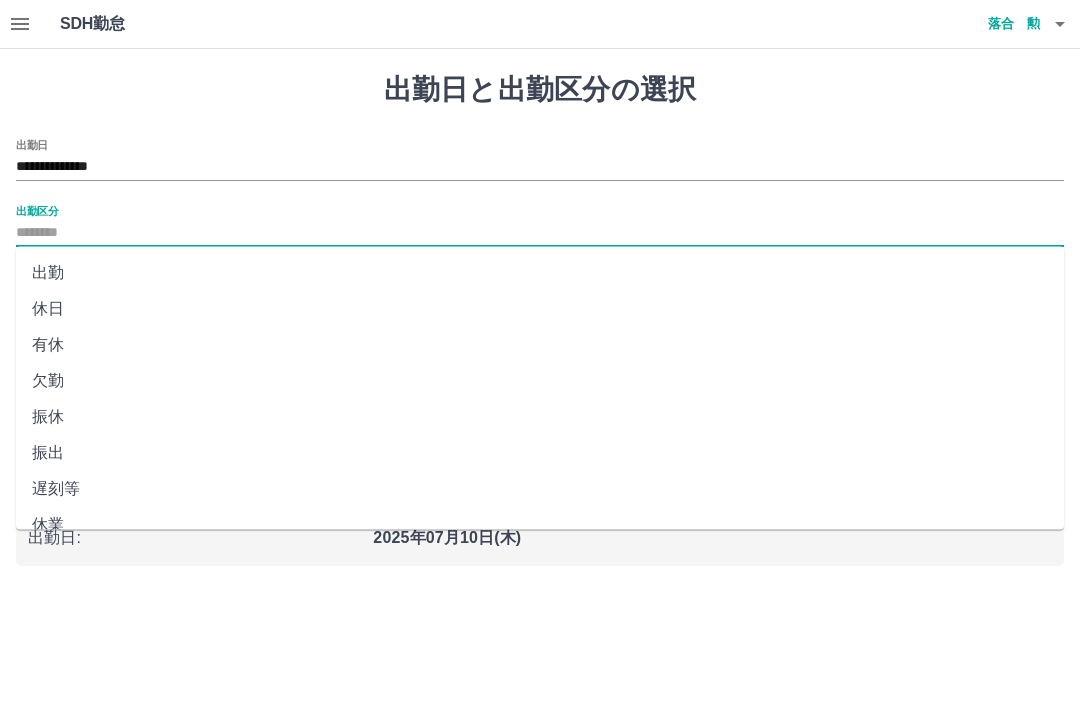 click on "休日" at bounding box center (540, 309) 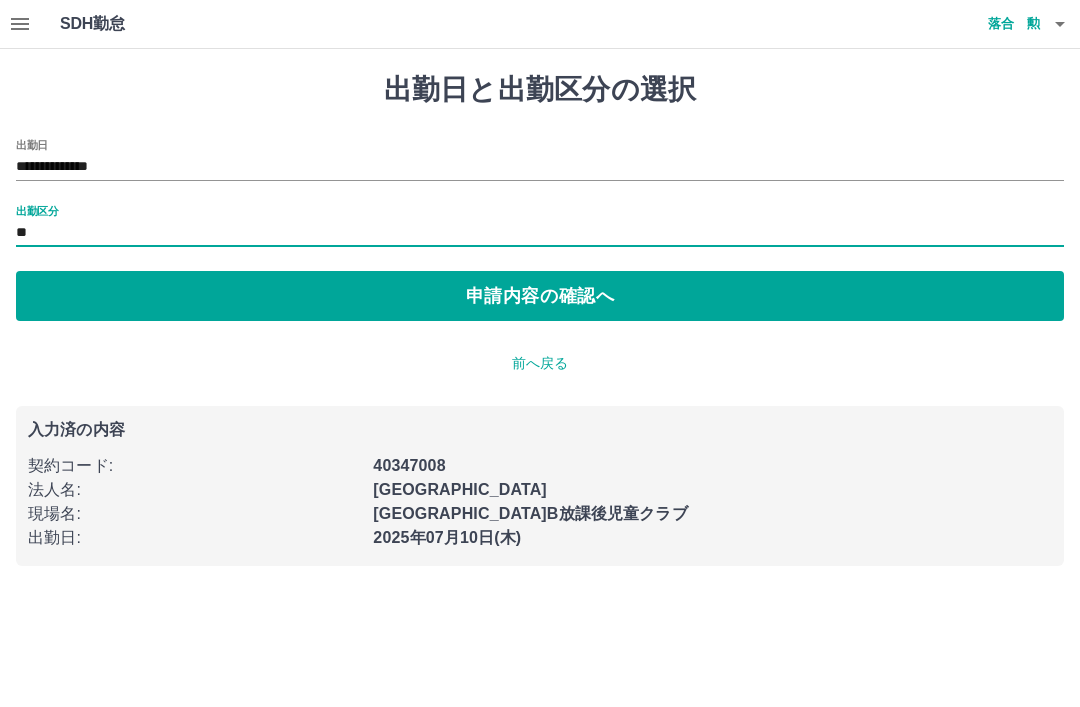 click on "申請内容の確認へ" at bounding box center [540, 296] 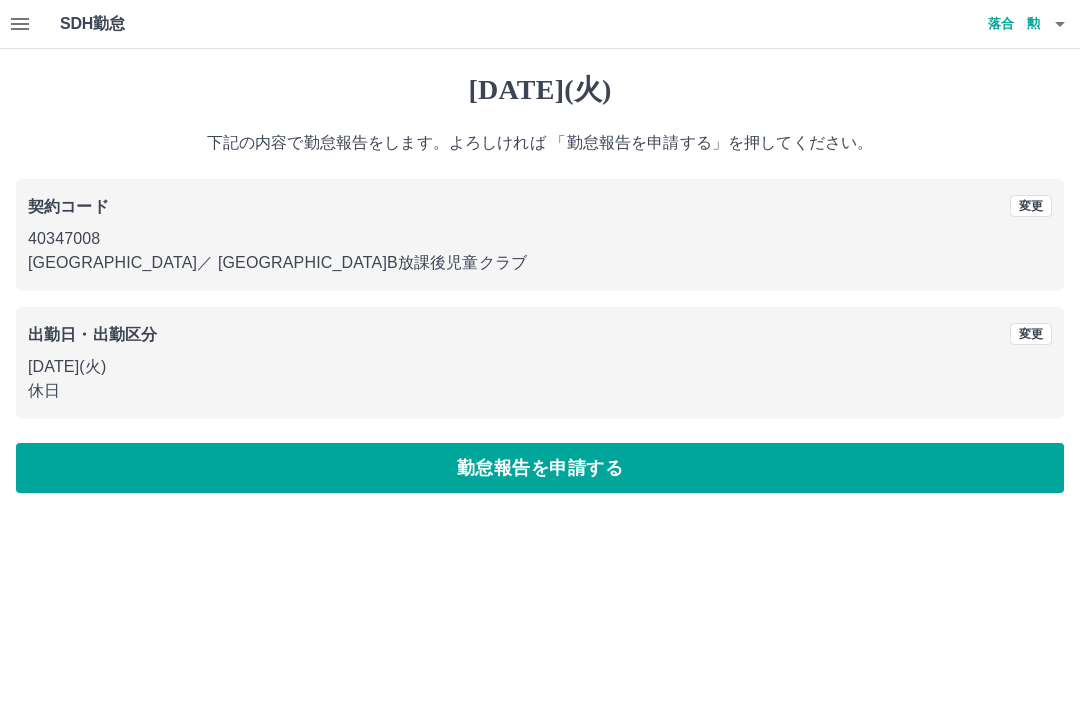 click on "勤怠報告を申請する" at bounding box center [540, 468] 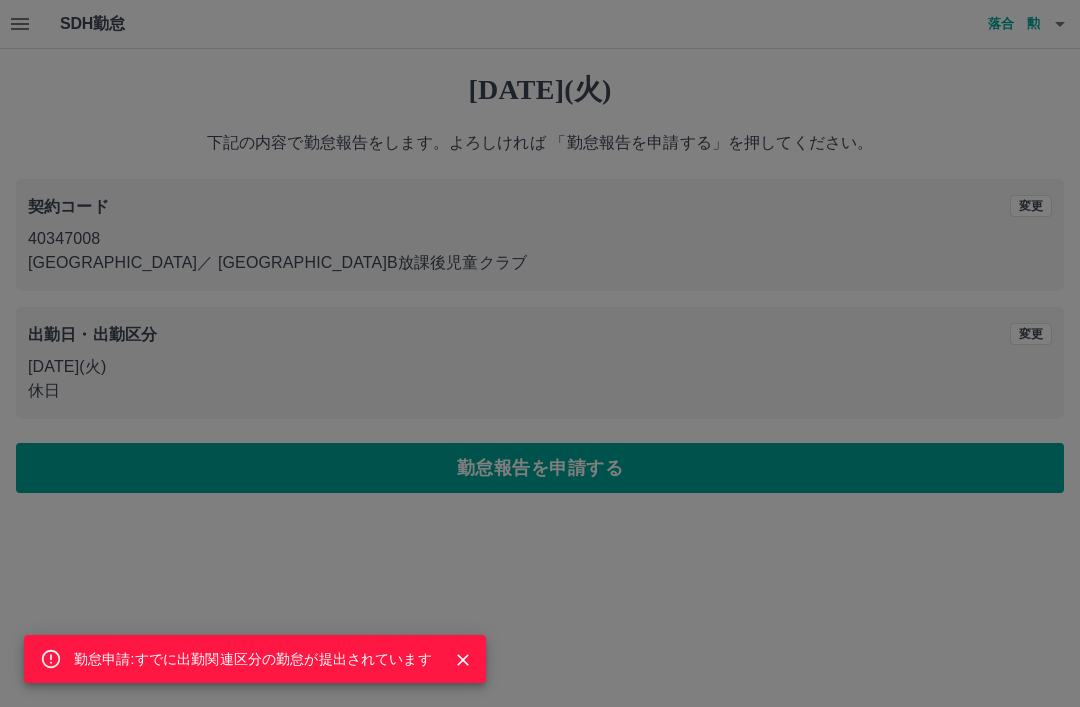 click 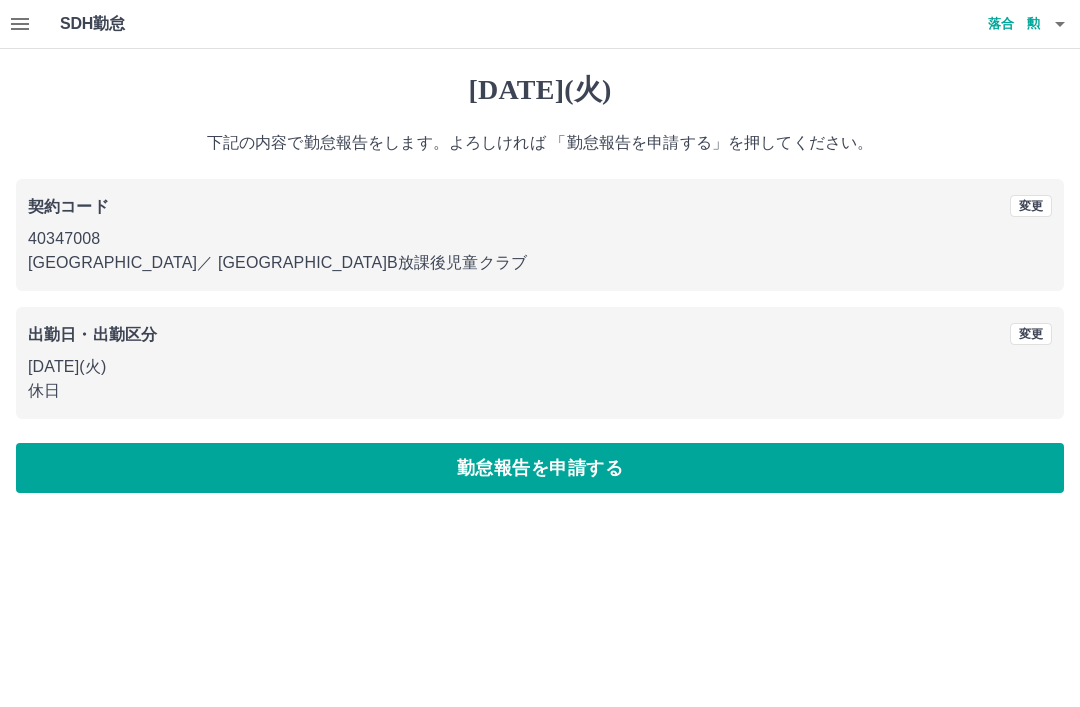 click on "変更" at bounding box center (1031, 334) 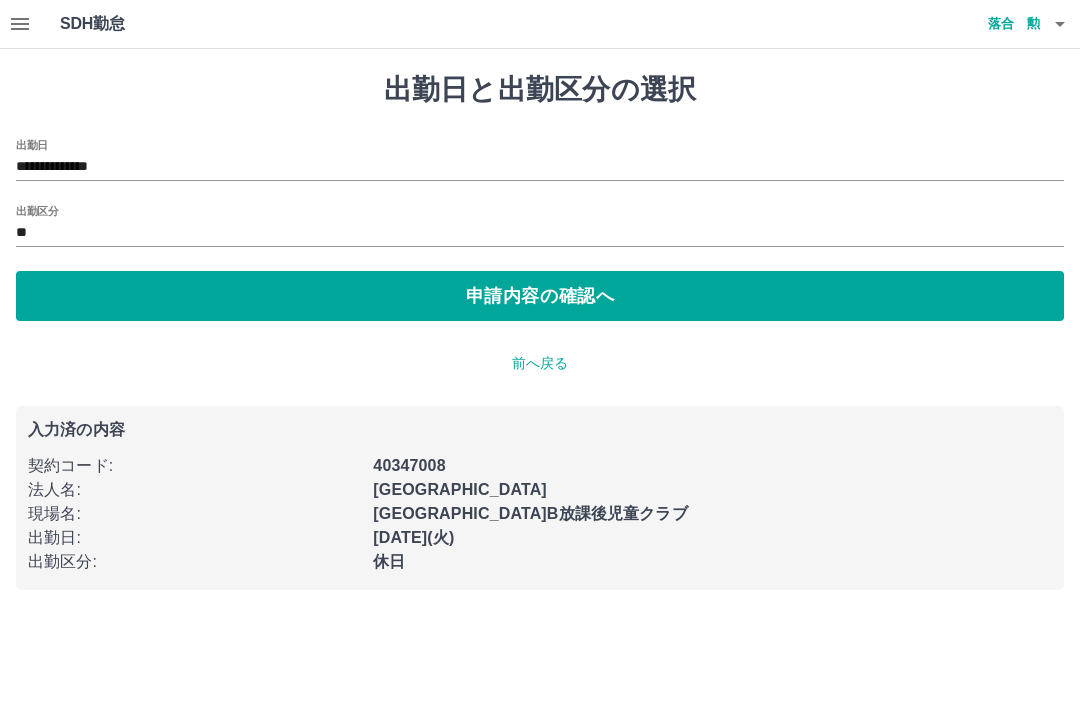 click on "**********" at bounding box center (540, 160) 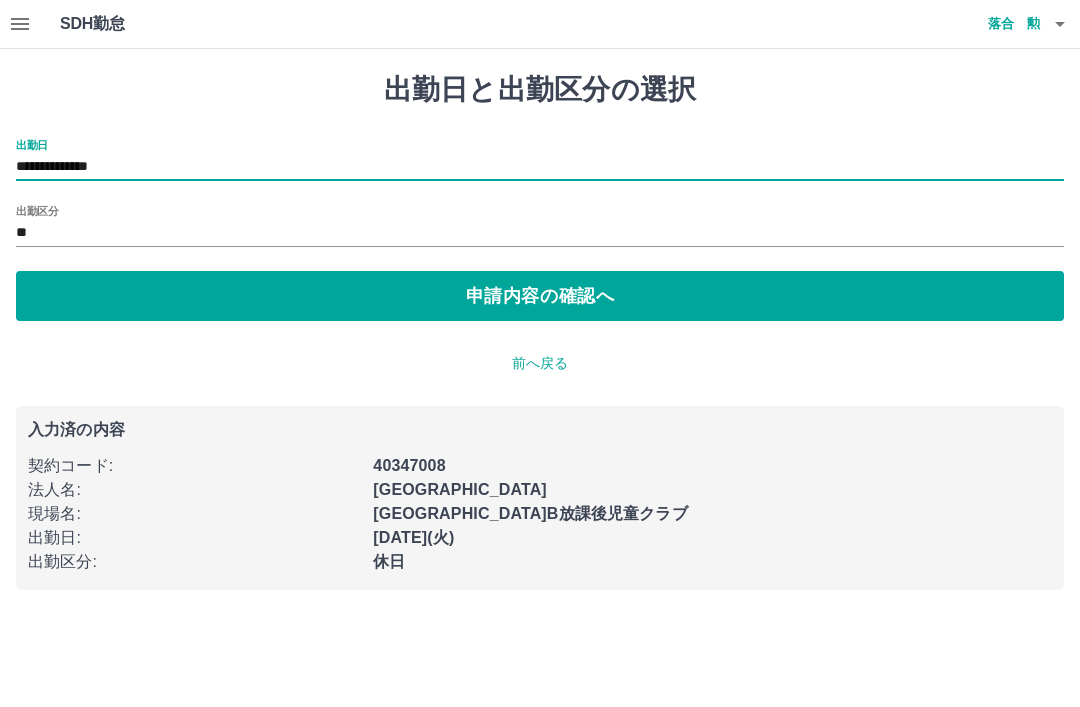 click on "**********" at bounding box center (540, 160) 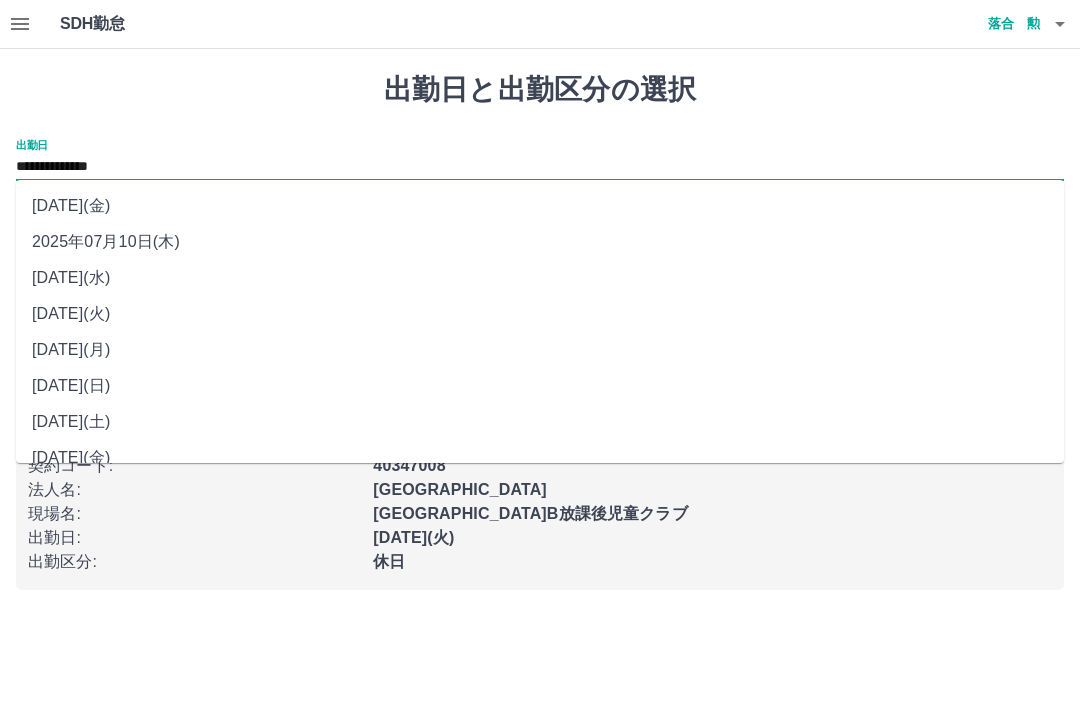 click on "2025年07月07日(月)" at bounding box center [540, 350] 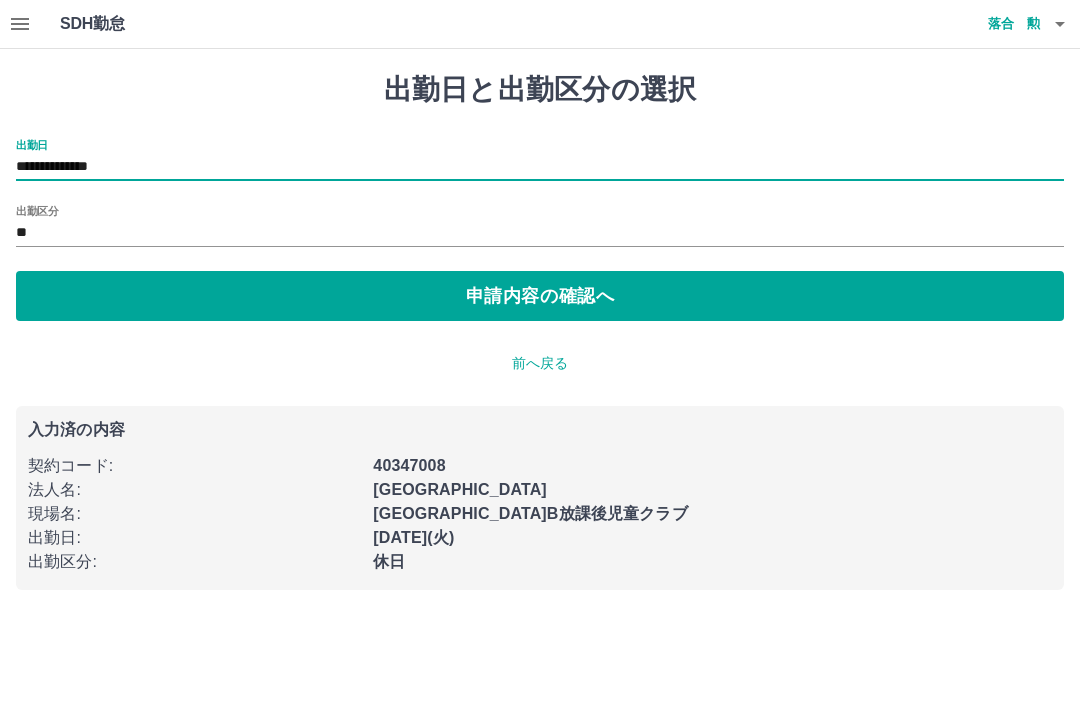 click on "申請内容の確認へ" at bounding box center [540, 296] 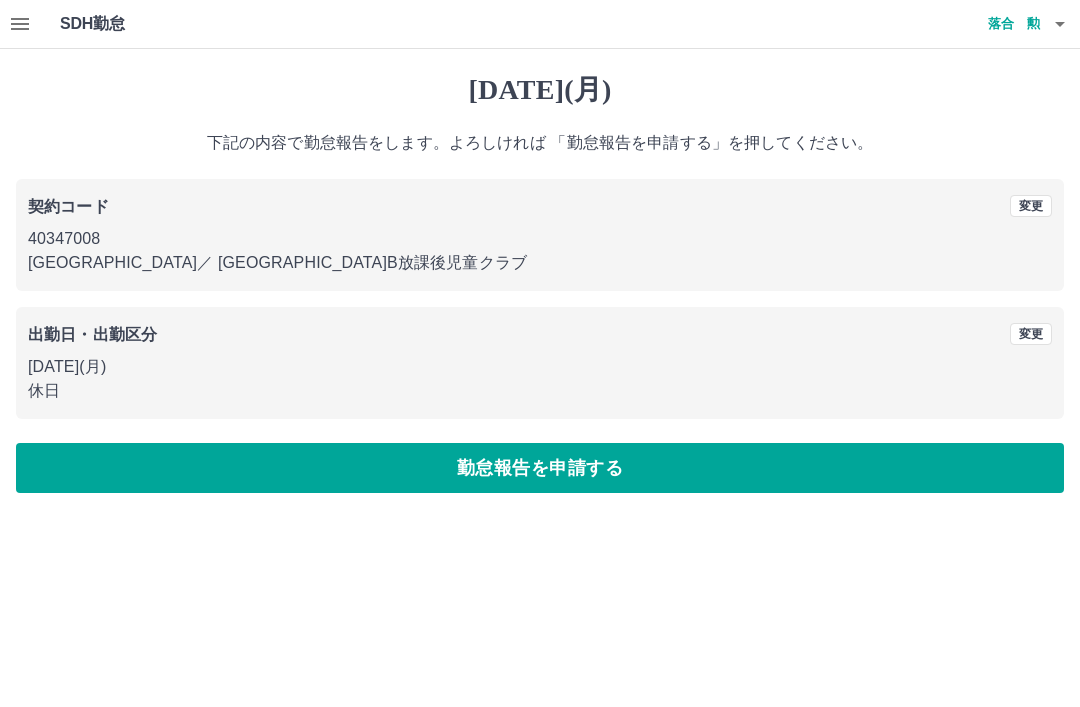 click on "勤怠報告を申請する" at bounding box center (540, 468) 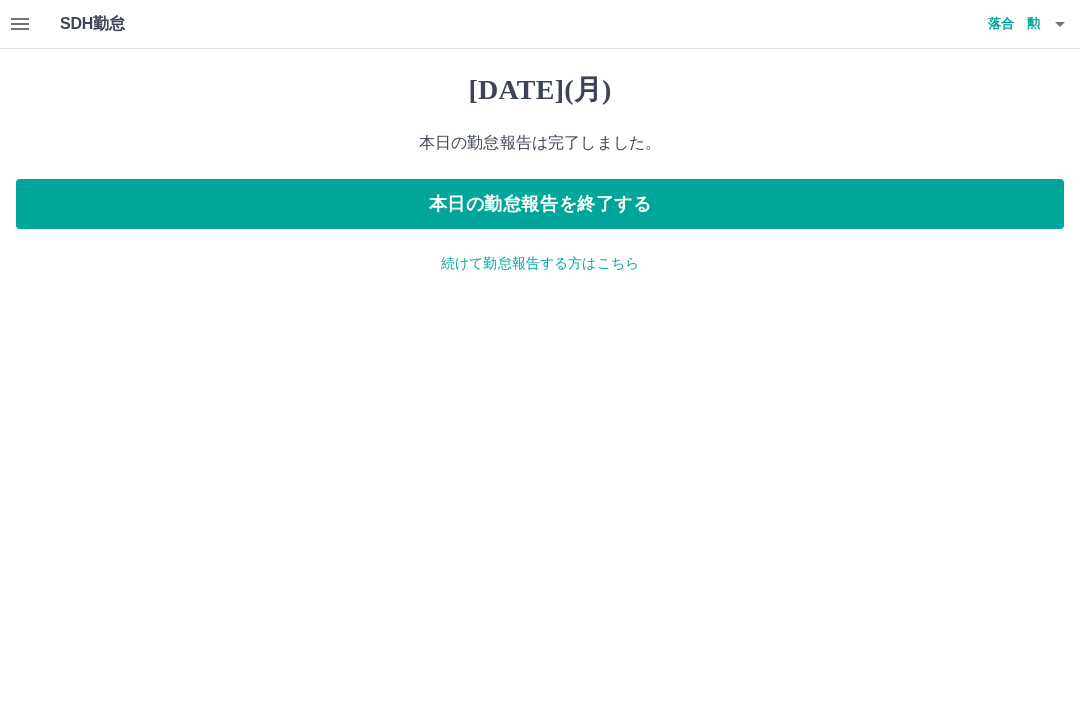 click on "続けて勤怠報告する方はこちら" at bounding box center (540, 263) 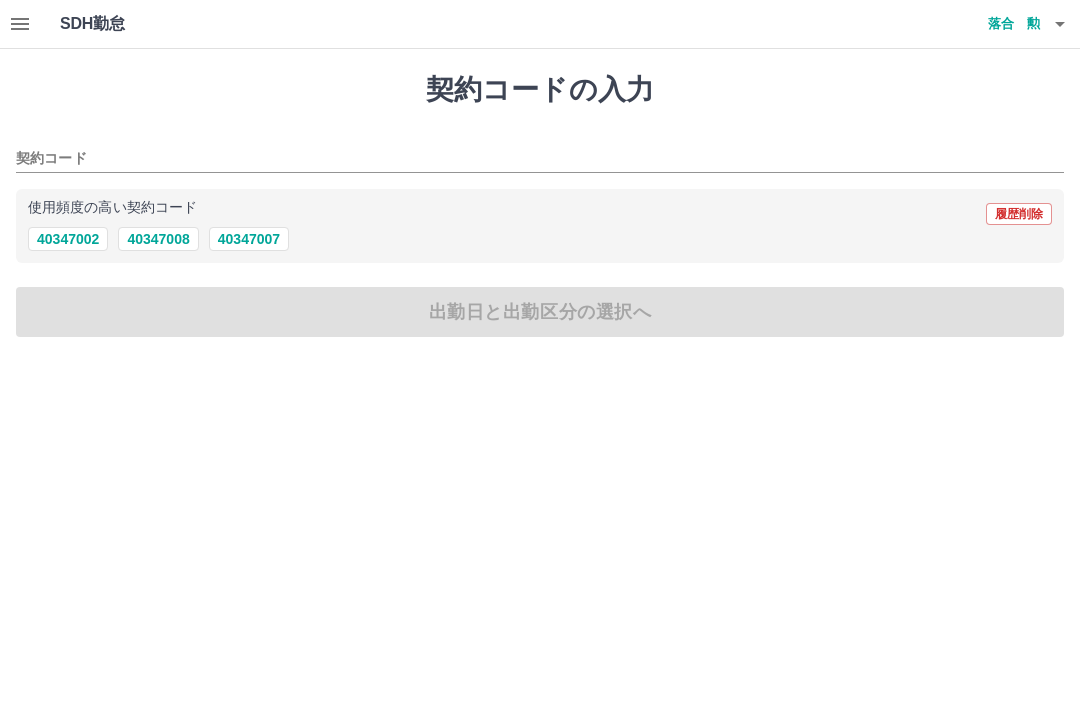 click on "使用頻度の高い契約コード 履歴削除" at bounding box center [540, 214] 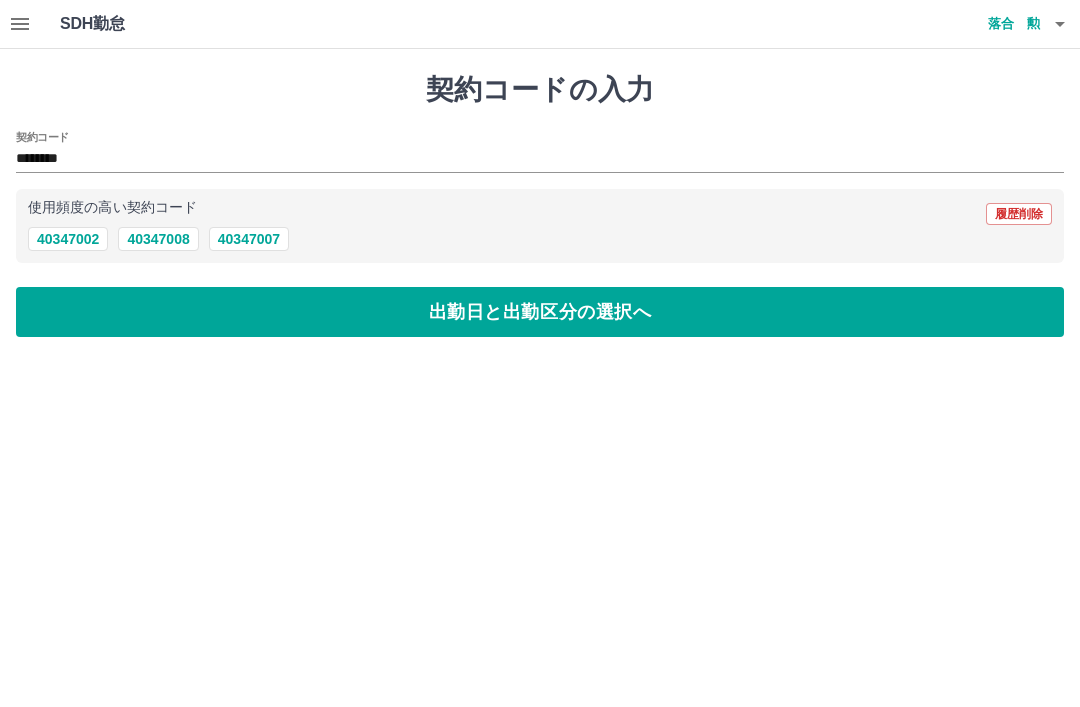 click on "出勤日と出勤区分の選択へ" at bounding box center (540, 312) 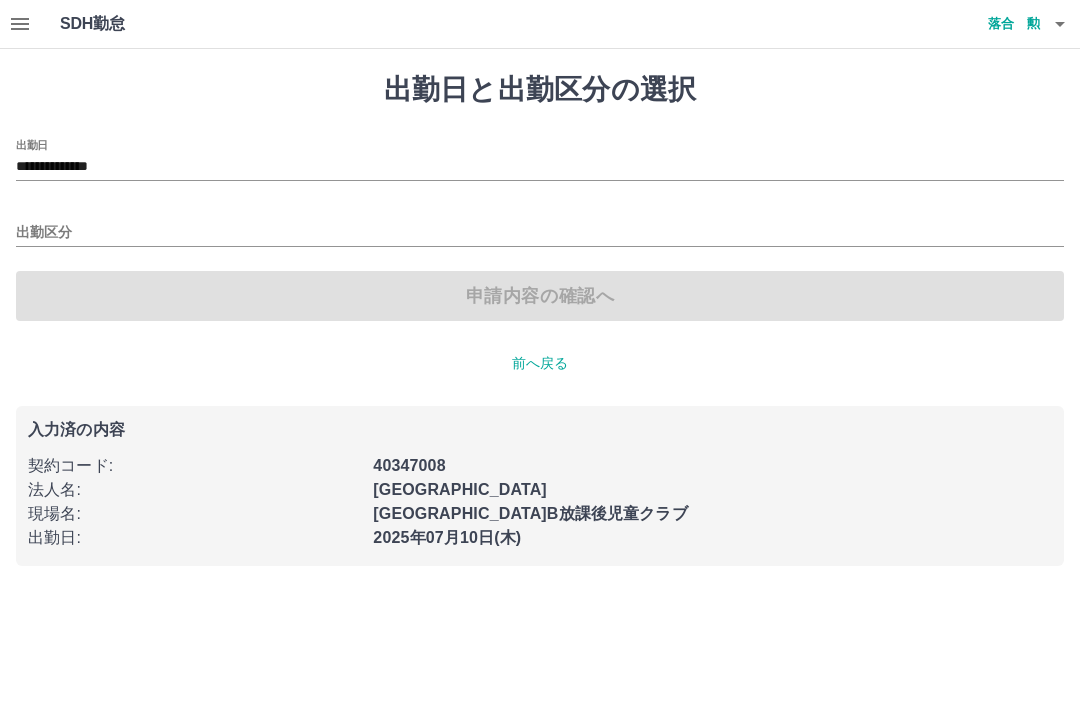 click on "**********" at bounding box center [540, 160] 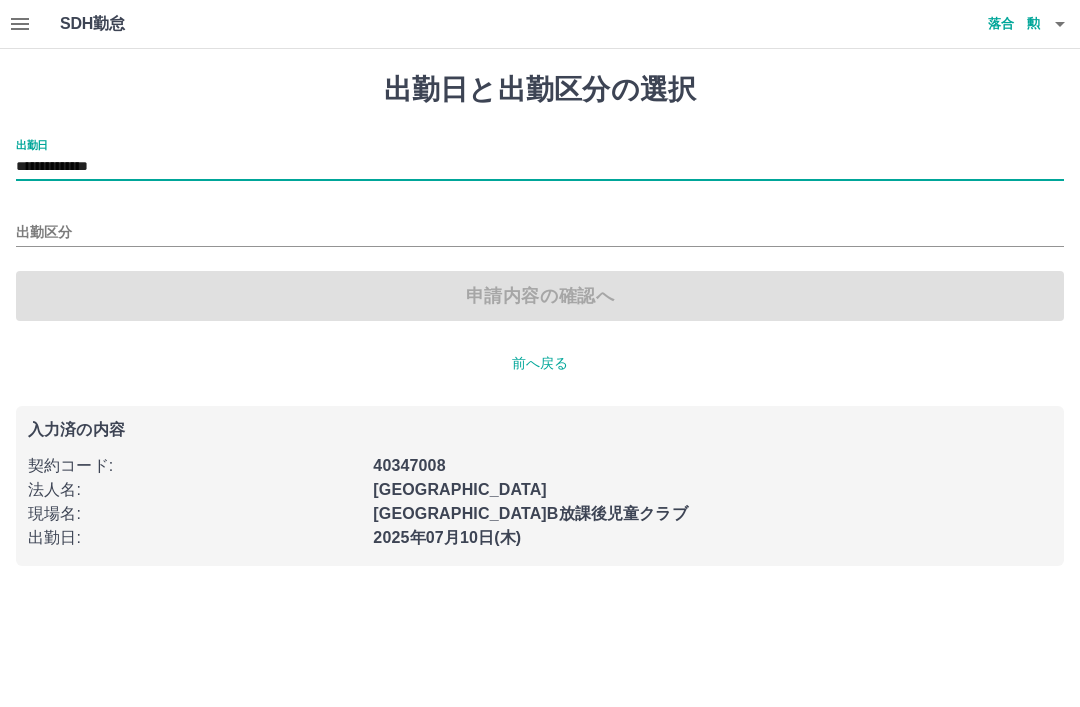click on "**********" at bounding box center [540, 167] 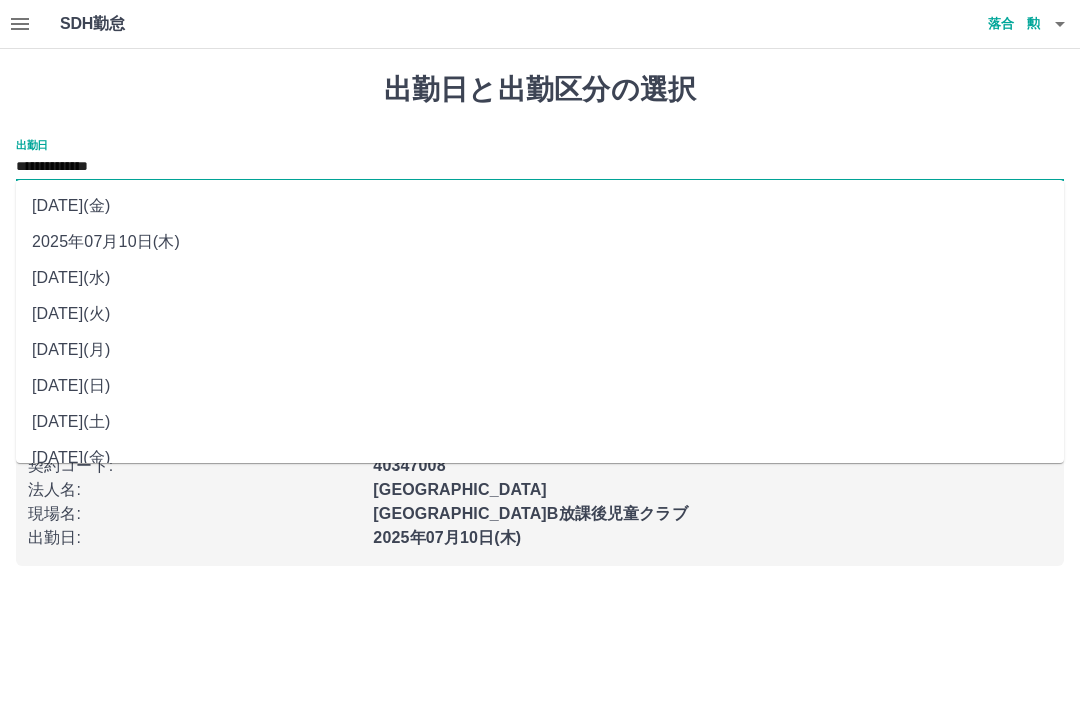 click on "2025年07月06日(日)" at bounding box center (540, 386) 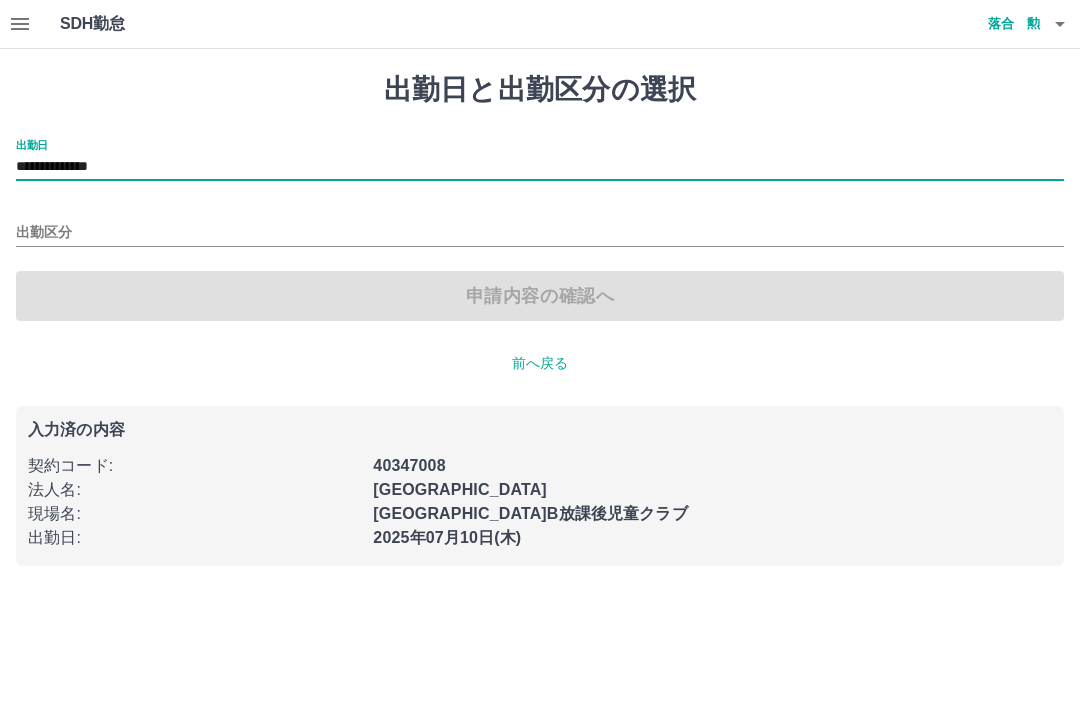 click on "出勤区分" at bounding box center [540, 226] 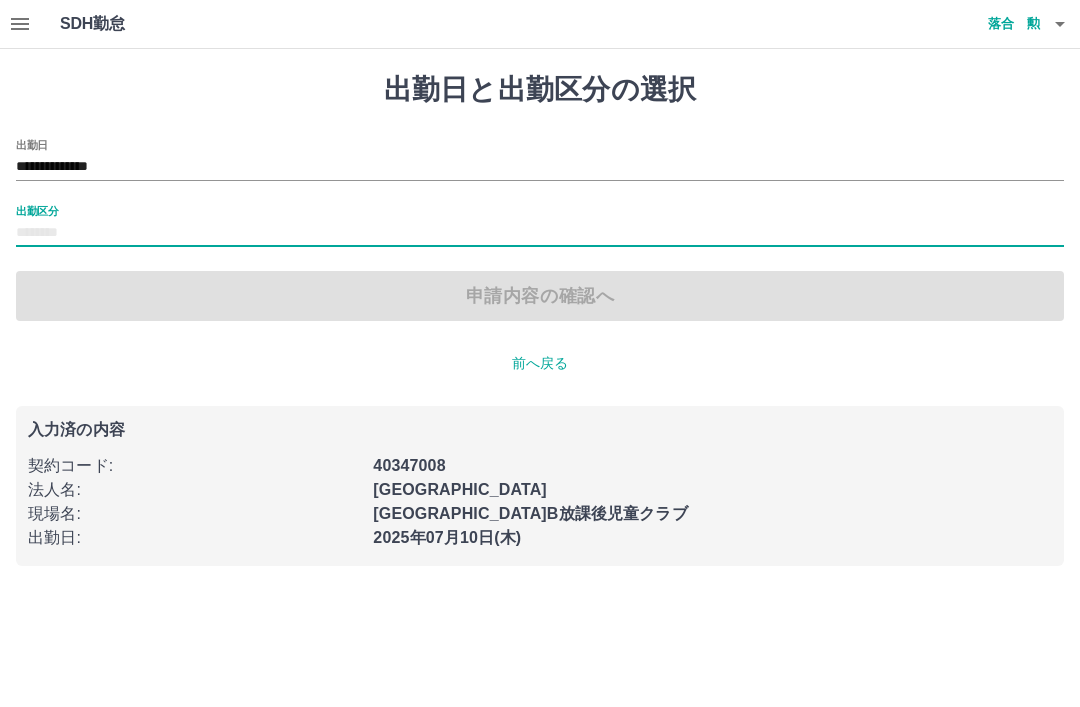click on "出勤区分" at bounding box center (540, 226) 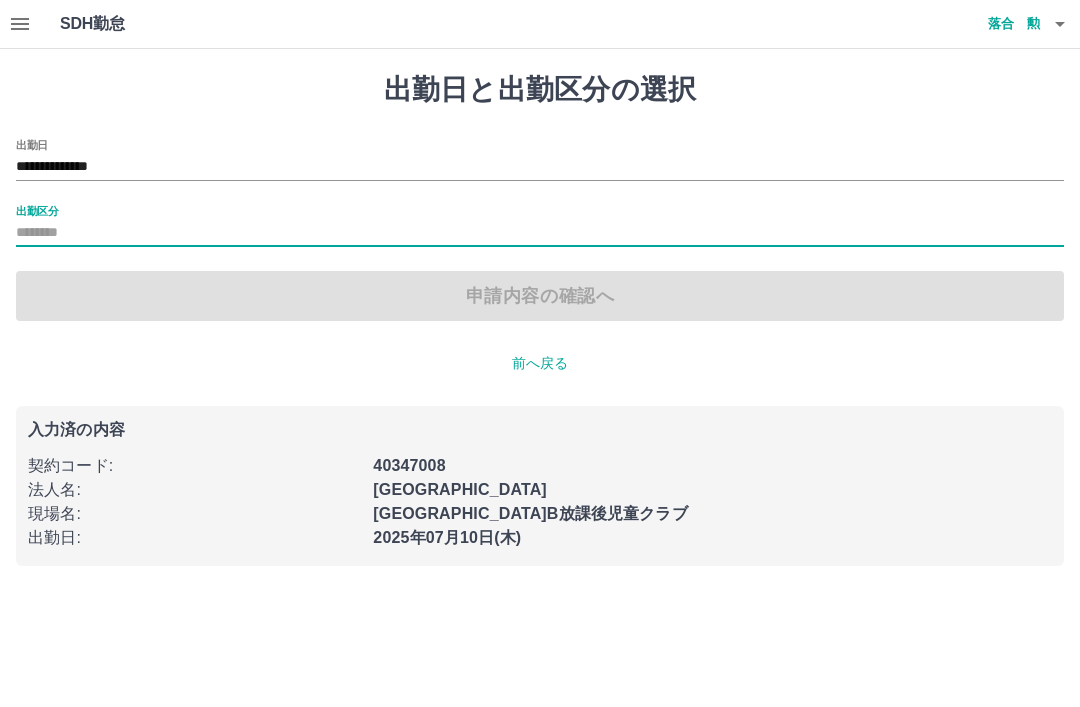 click on "出勤区分" at bounding box center (540, 233) 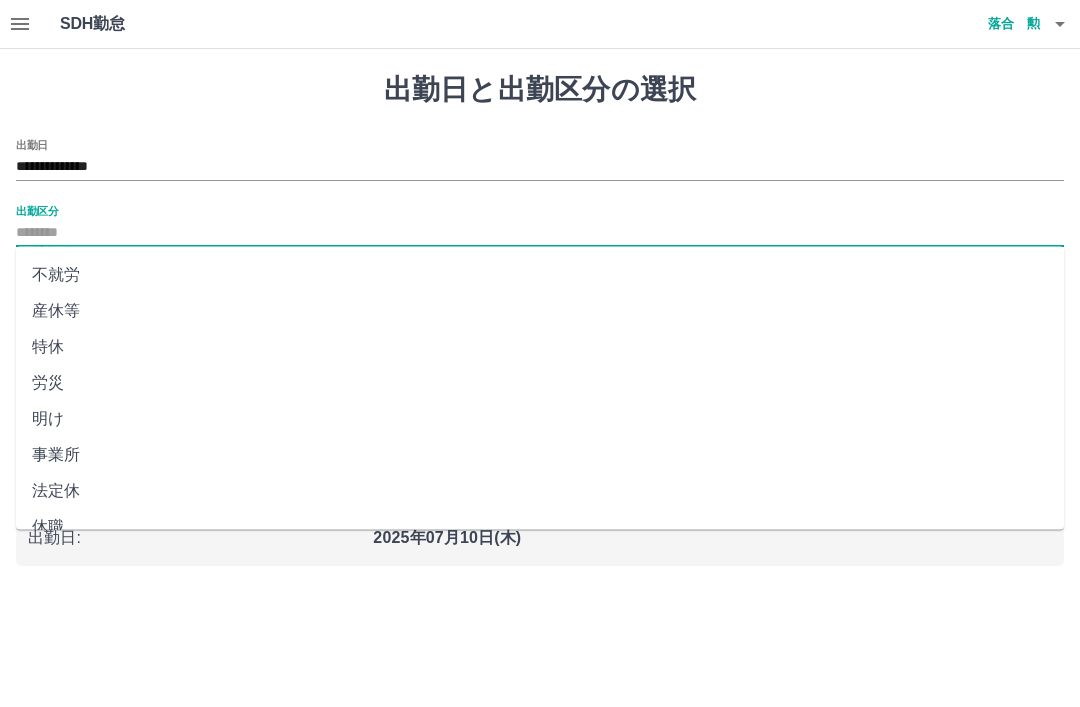 scroll, scrollTop: 356, scrollLeft: 0, axis: vertical 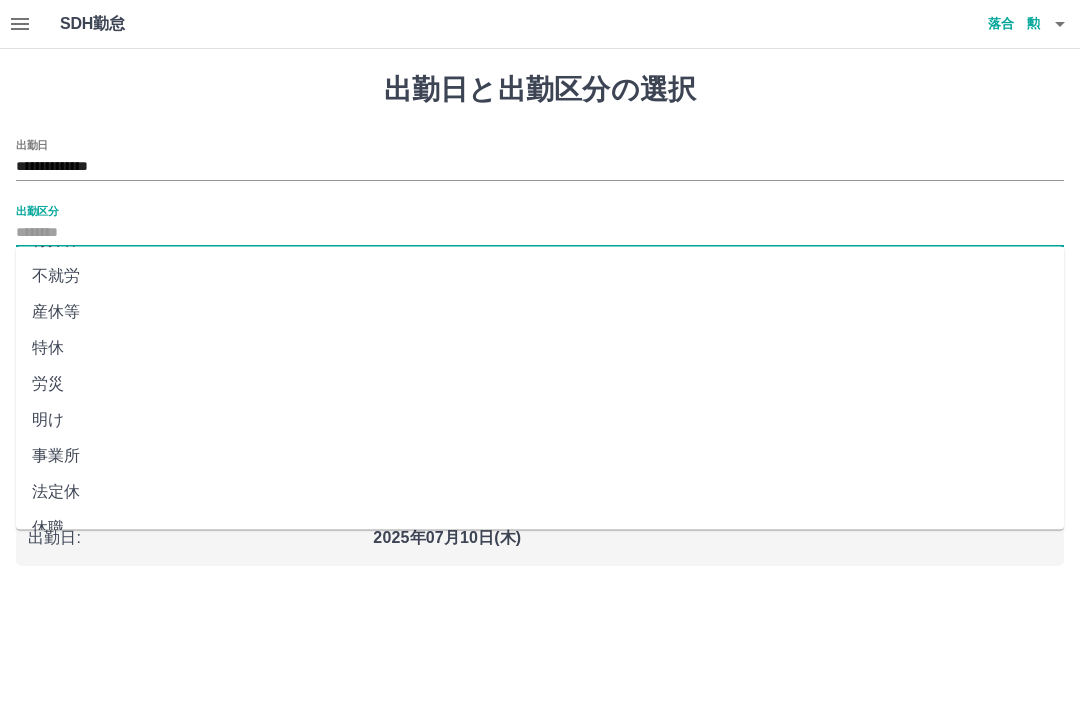 click on "法定休" at bounding box center [540, 493] 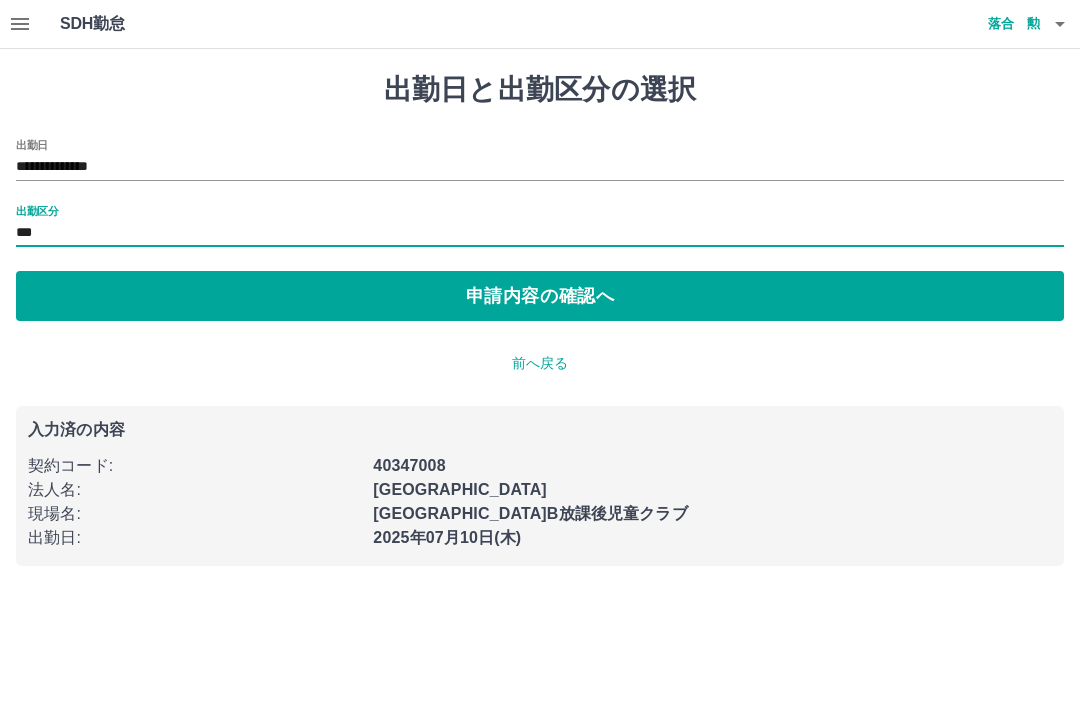 click on "申請内容の確認へ" at bounding box center (540, 296) 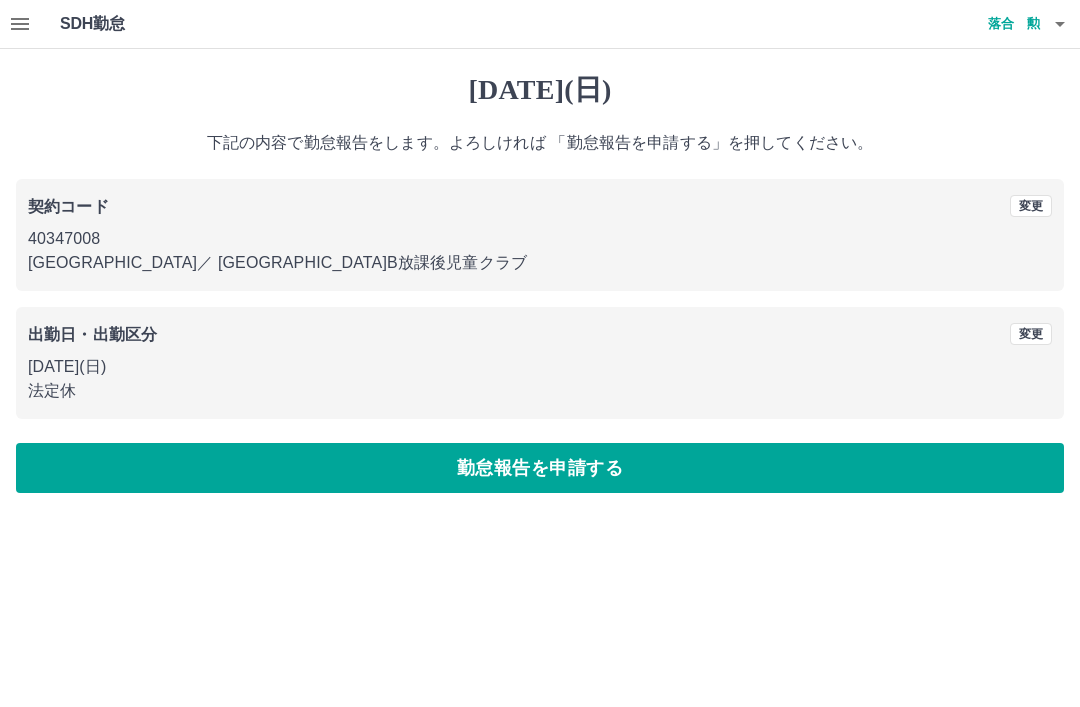click on "勤怠報告を申請する" at bounding box center (540, 468) 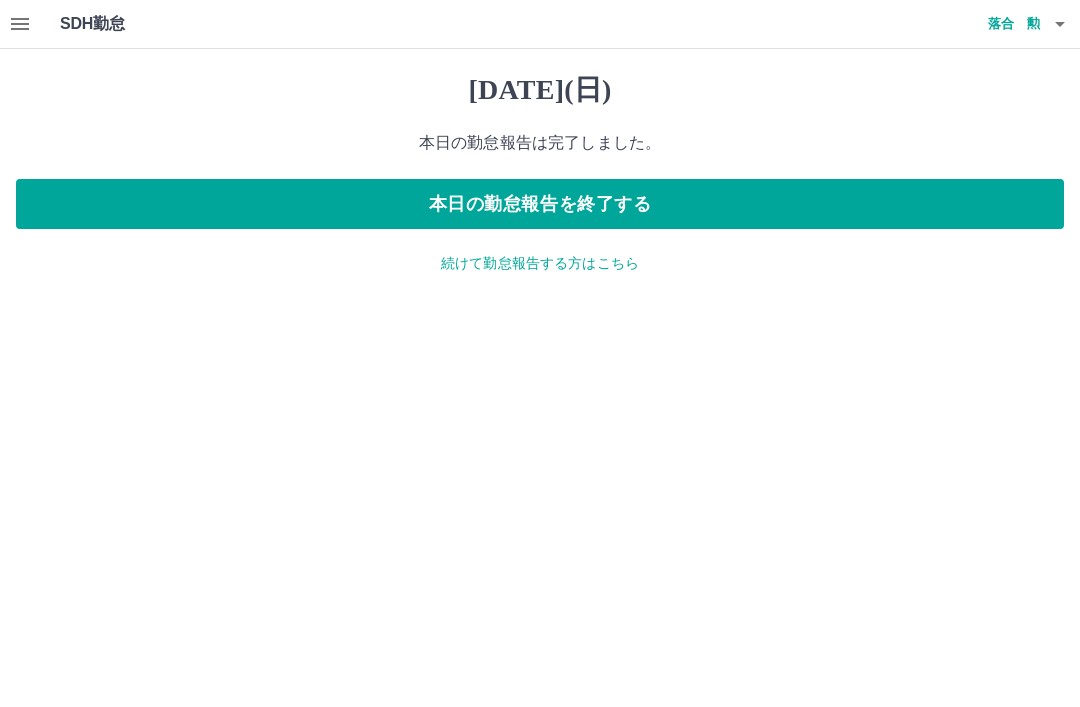click on "続けて勤怠報告する方はこちら" at bounding box center [540, 263] 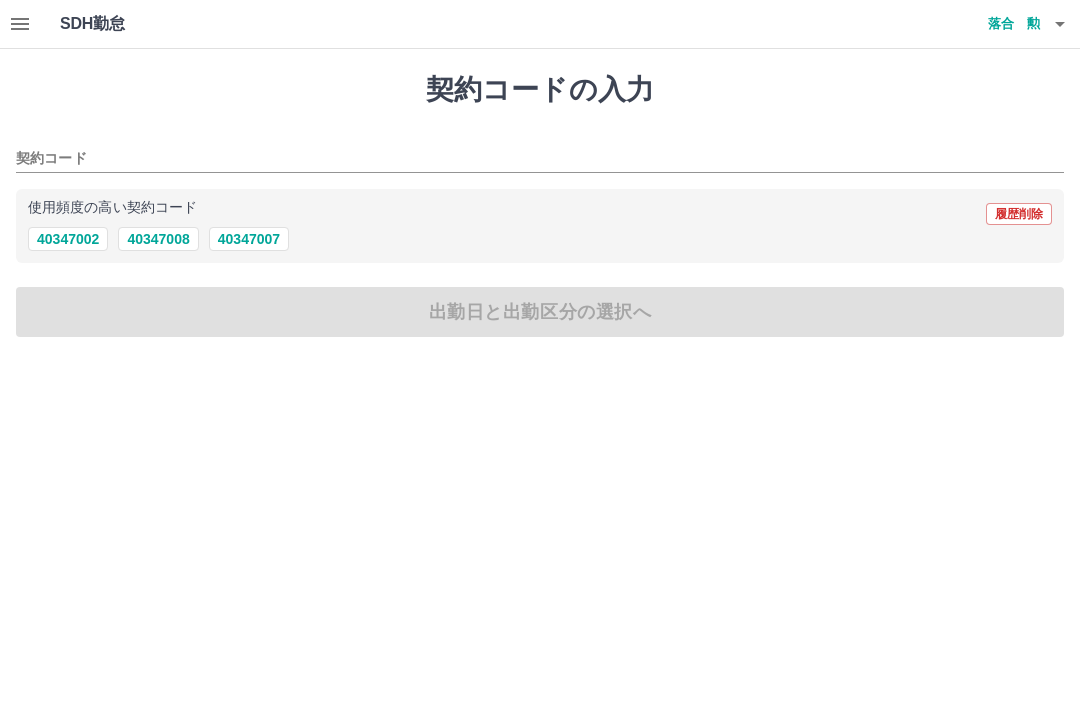 click on "40347008" at bounding box center [158, 239] 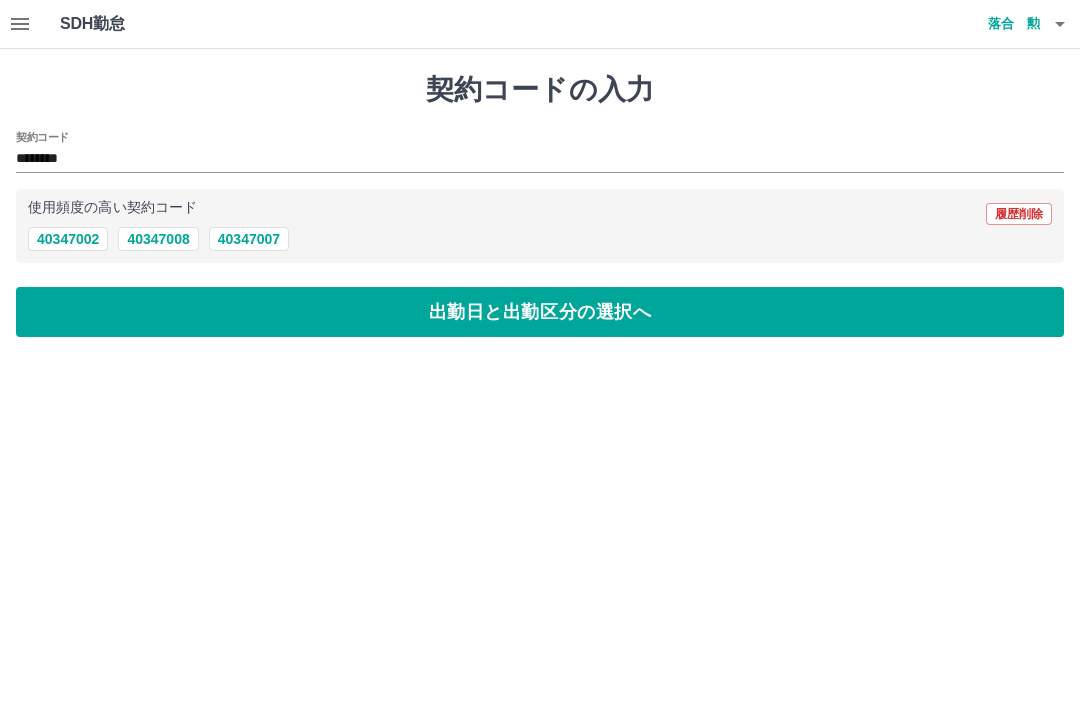 click on "出勤日と出勤区分の選択へ" at bounding box center [540, 312] 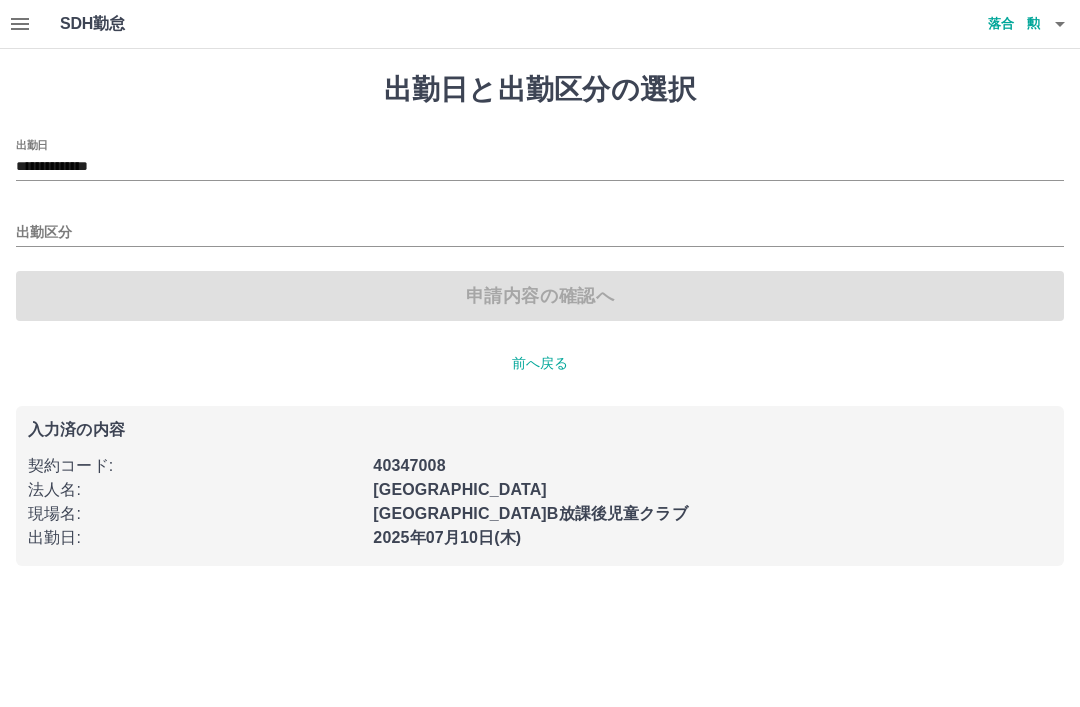 click on "**********" at bounding box center [540, 160] 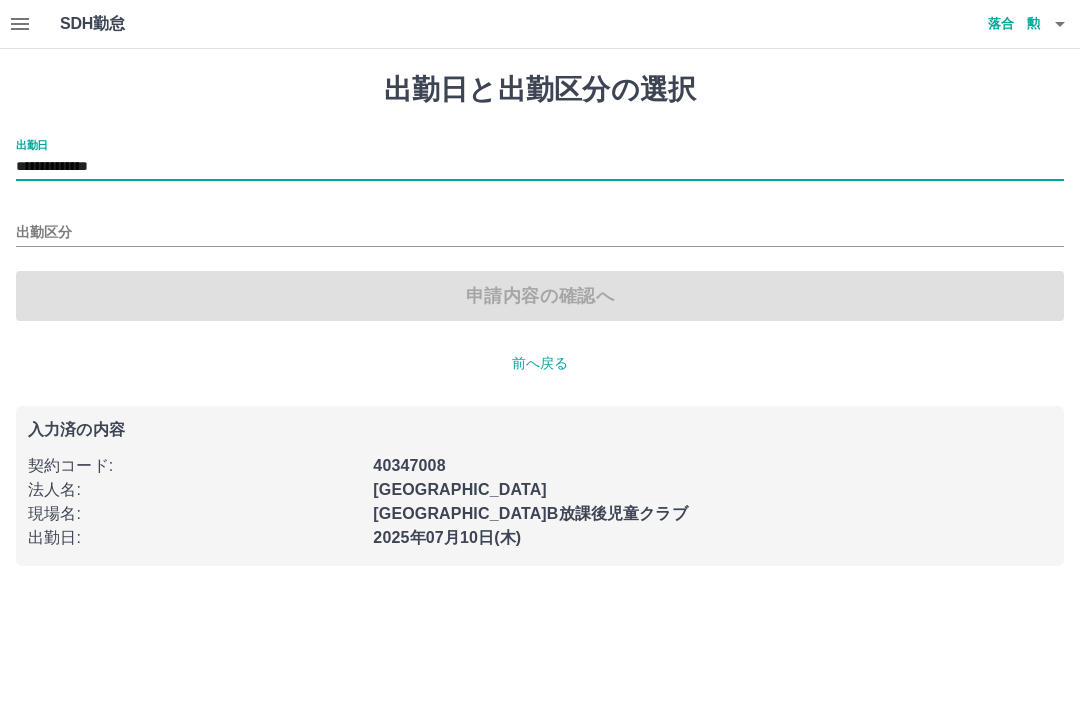 click on "**********" at bounding box center (540, 167) 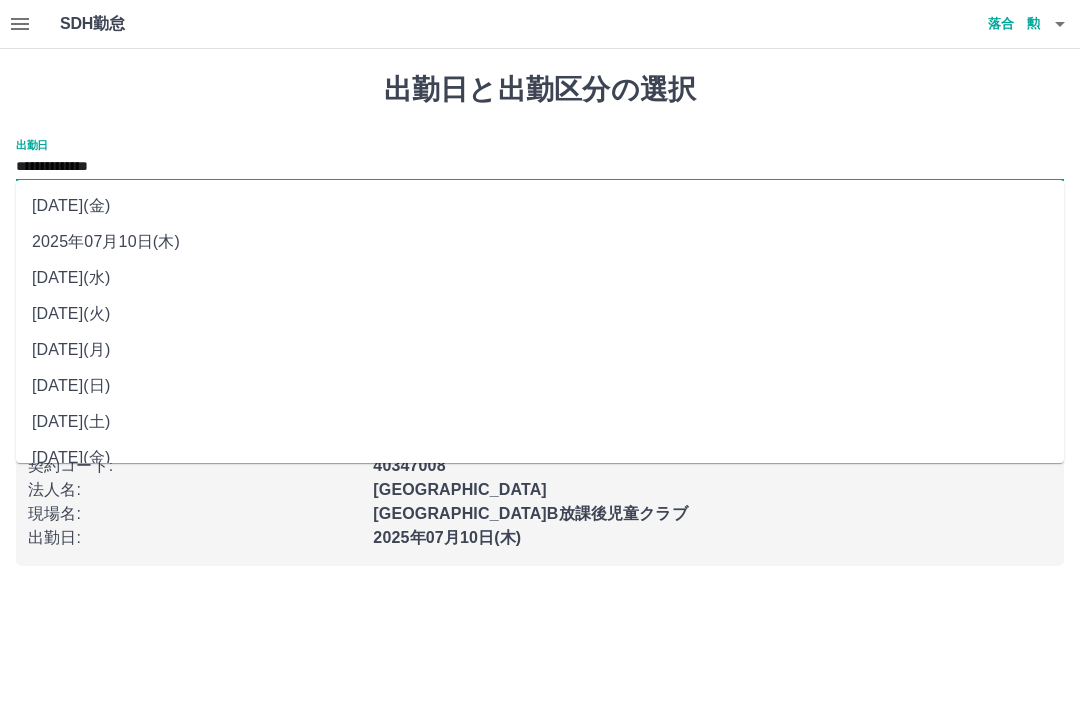 click on "2025年07月05日(土)" at bounding box center [540, 422] 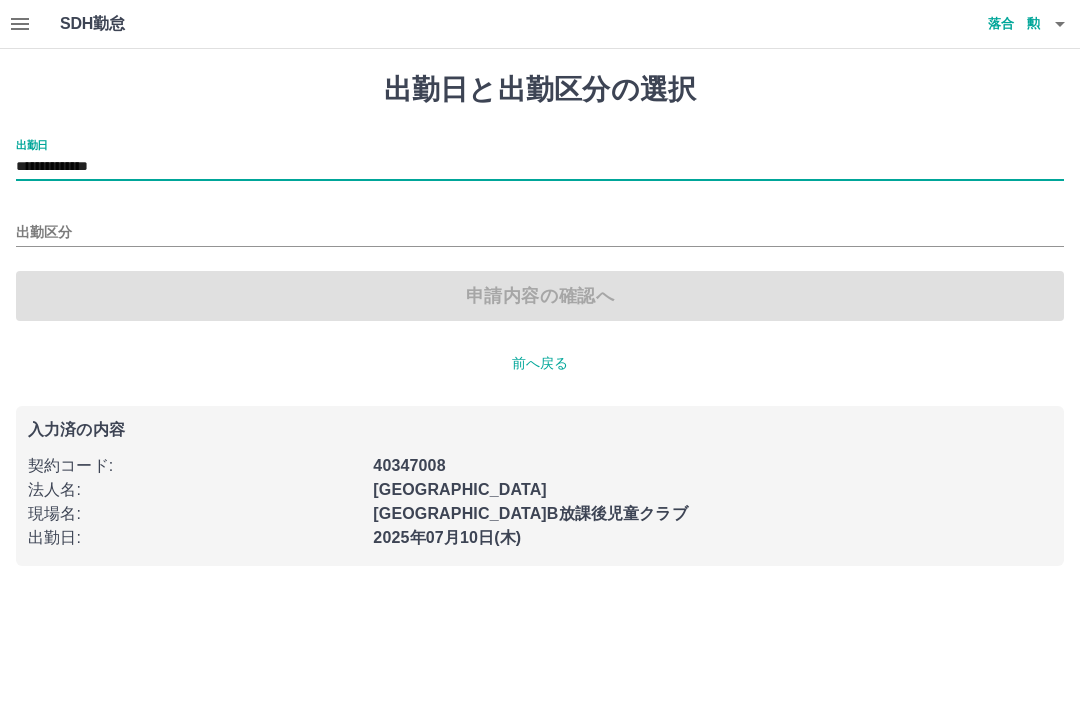 click on "出勤区分" at bounding box center [540, 226] 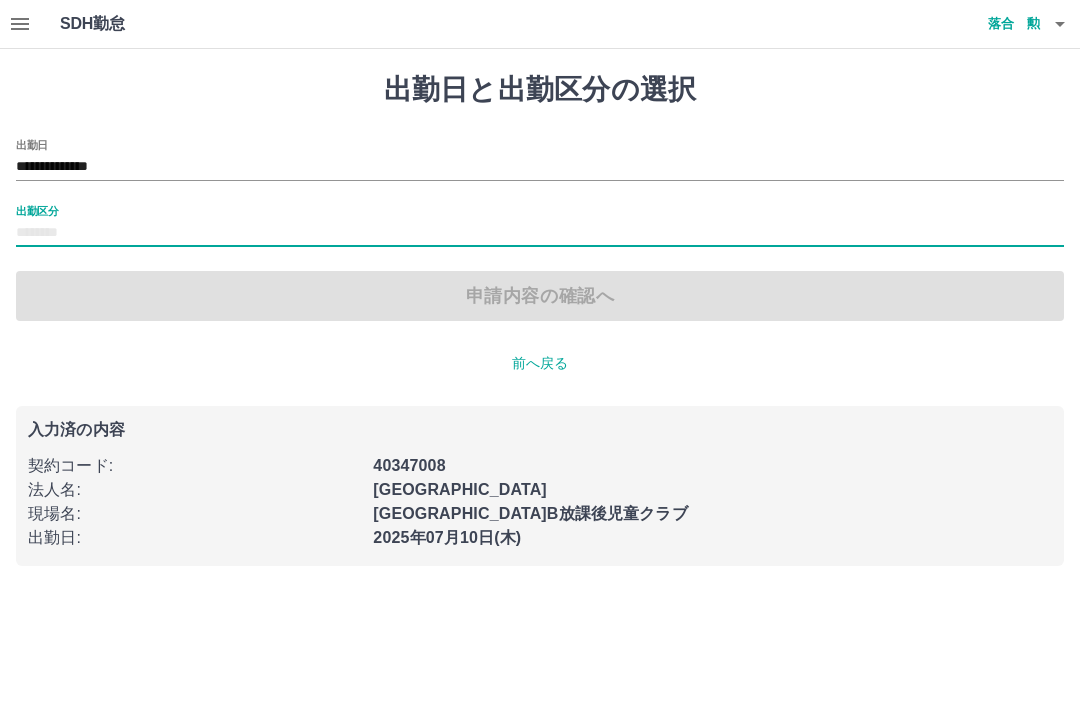 click on "出勤区分" at bounding box center (540, 233) 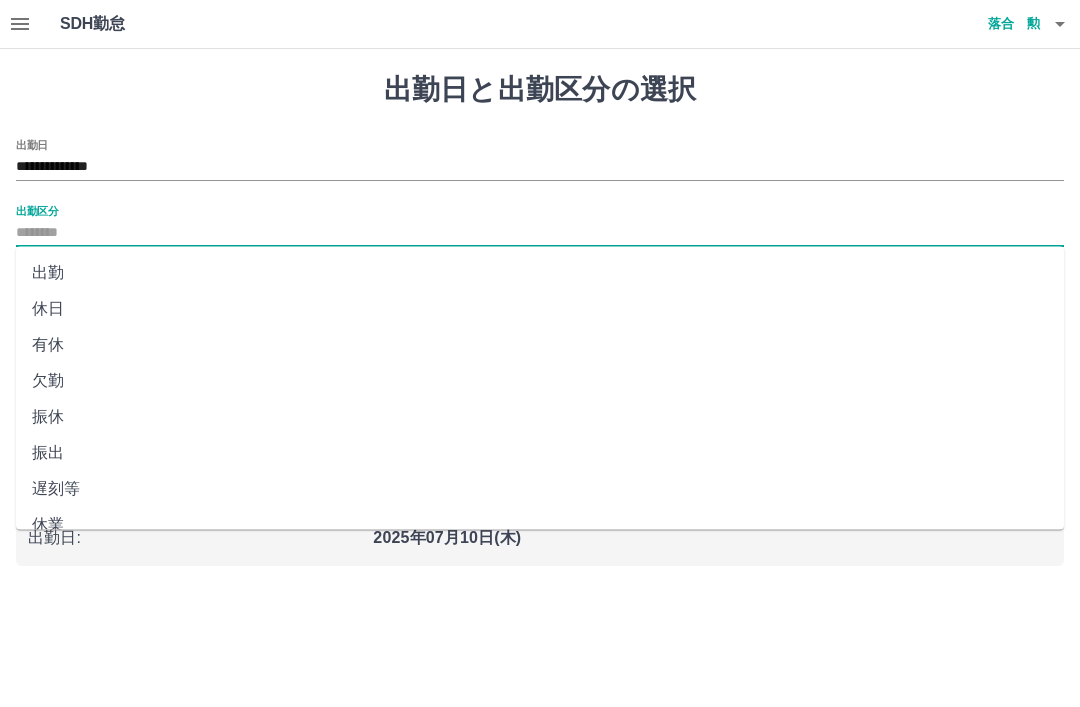 click on "休日" at bounding box center [540, 309] 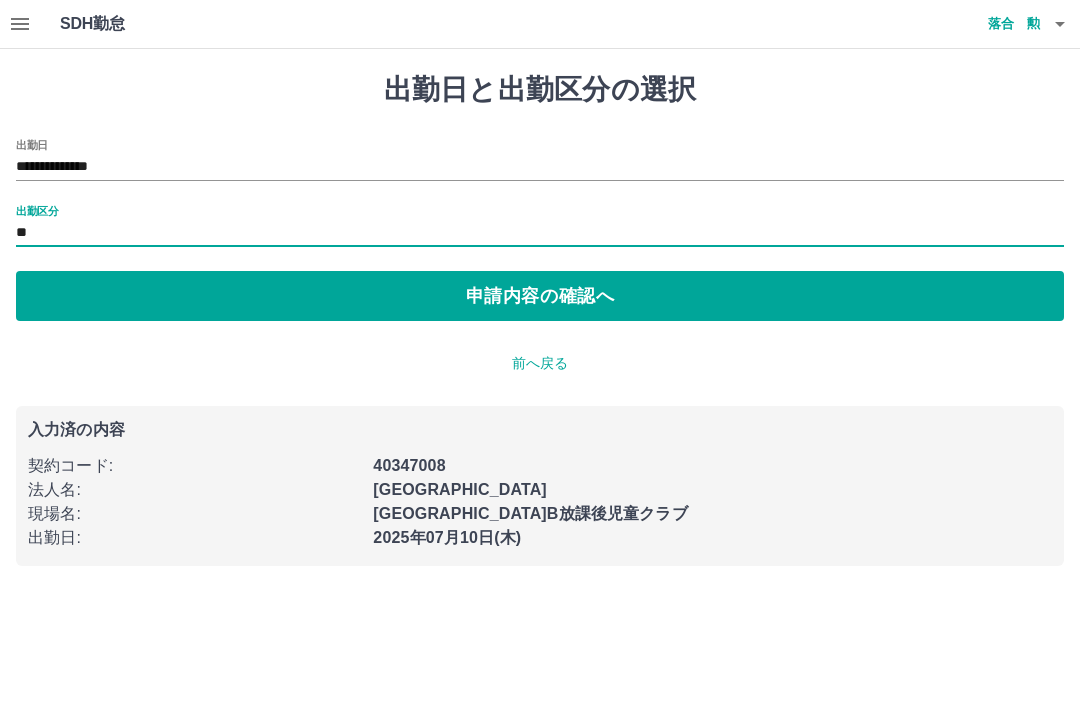 click on "申請内容の確認へ" at bounding box center [540, 296] 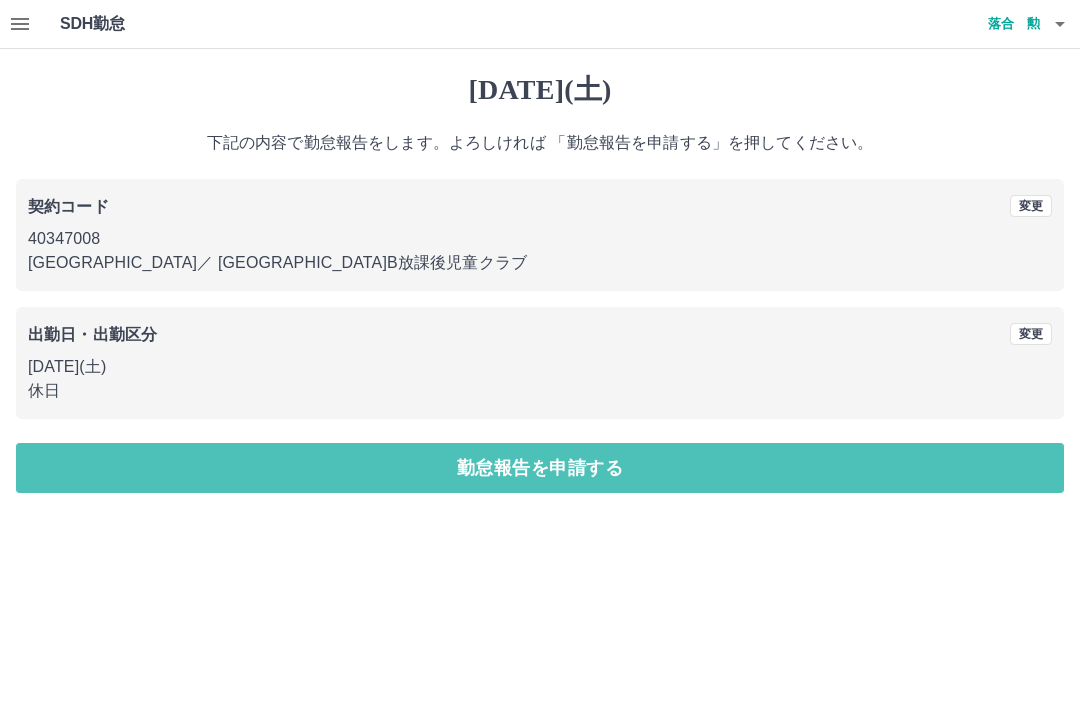 click on "勤怠報告を申請する" at bounding box center [540, 468] 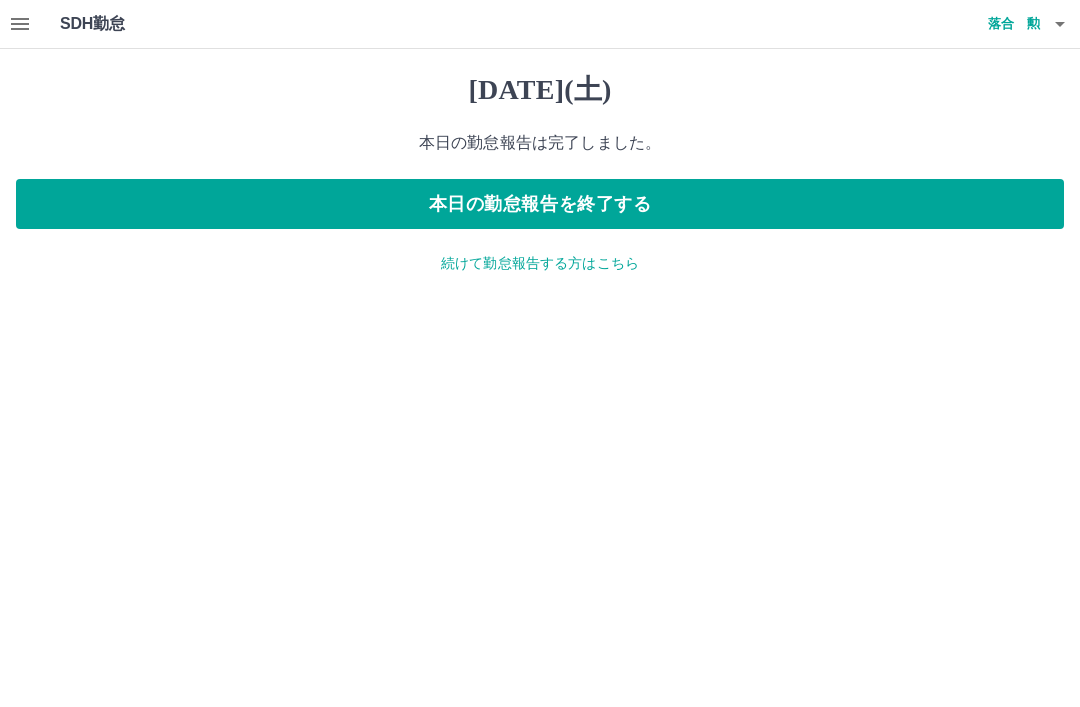 click on "続けて勤怠報告する方はこちら" at bounding box center [540, 263] 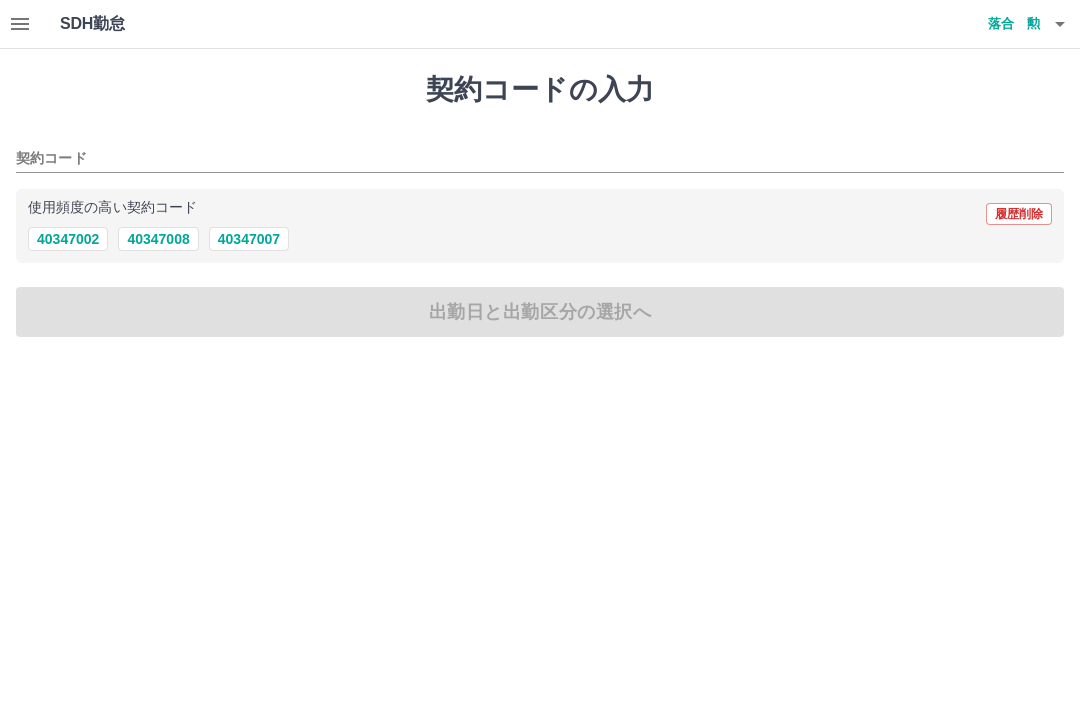 click on "40347007" at bounding box center (249, 239) 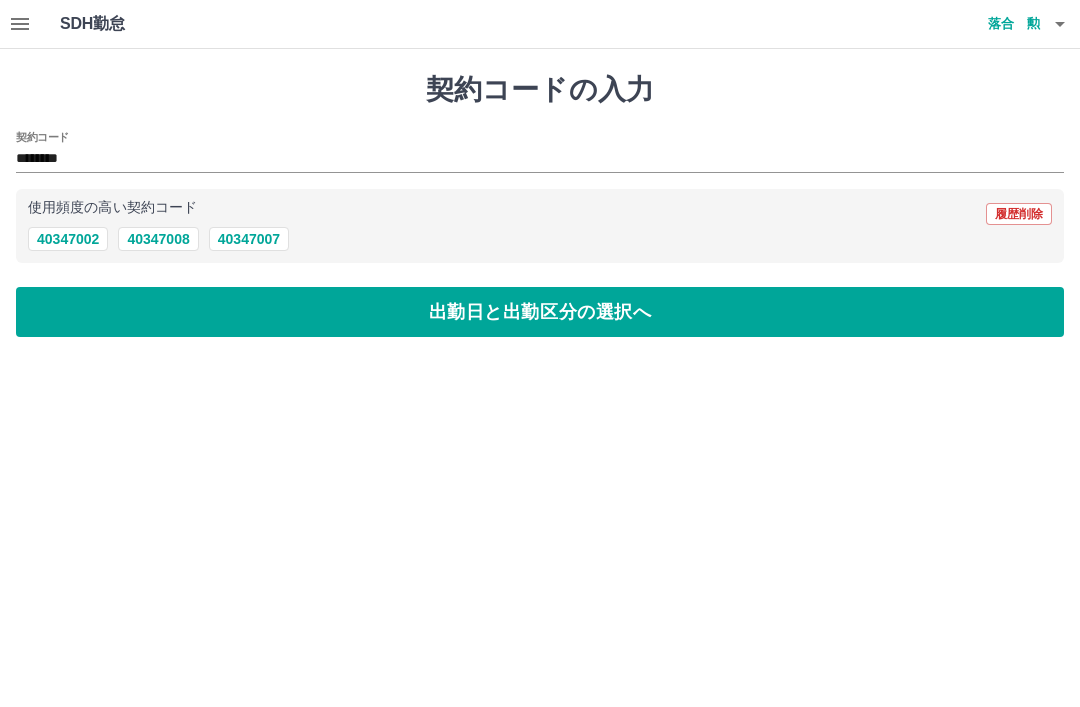 click on "出勤日と出勤区分の選択へ" at bounding box center (540, 312) 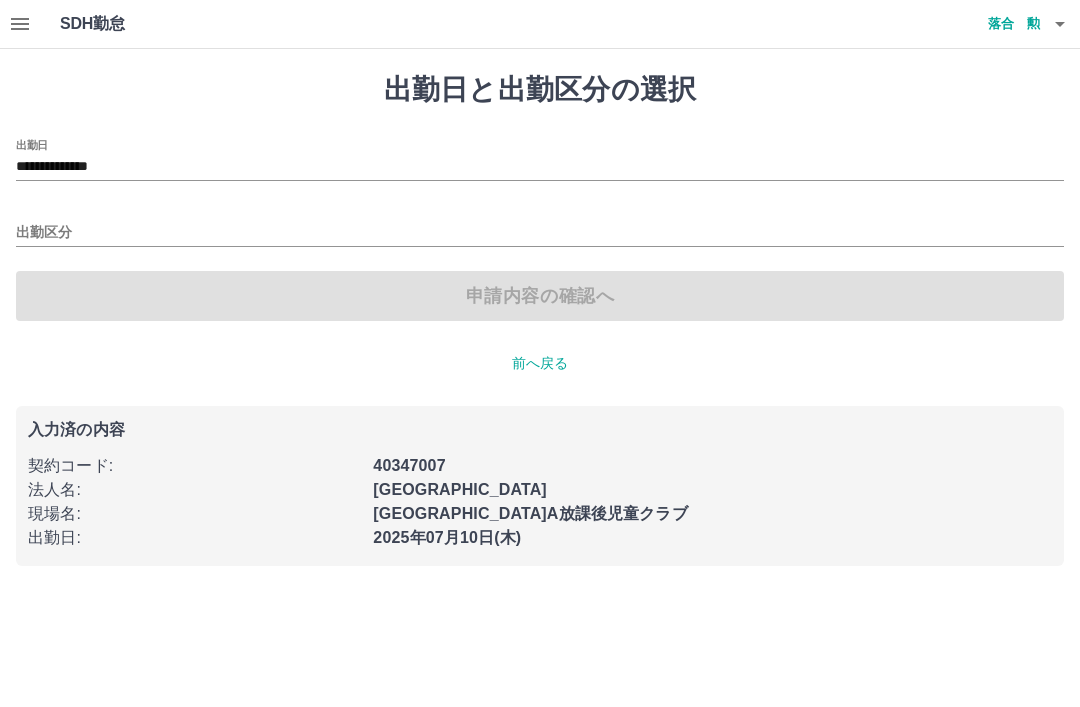 click on "出勤区分" at bounding box center [540, 233] 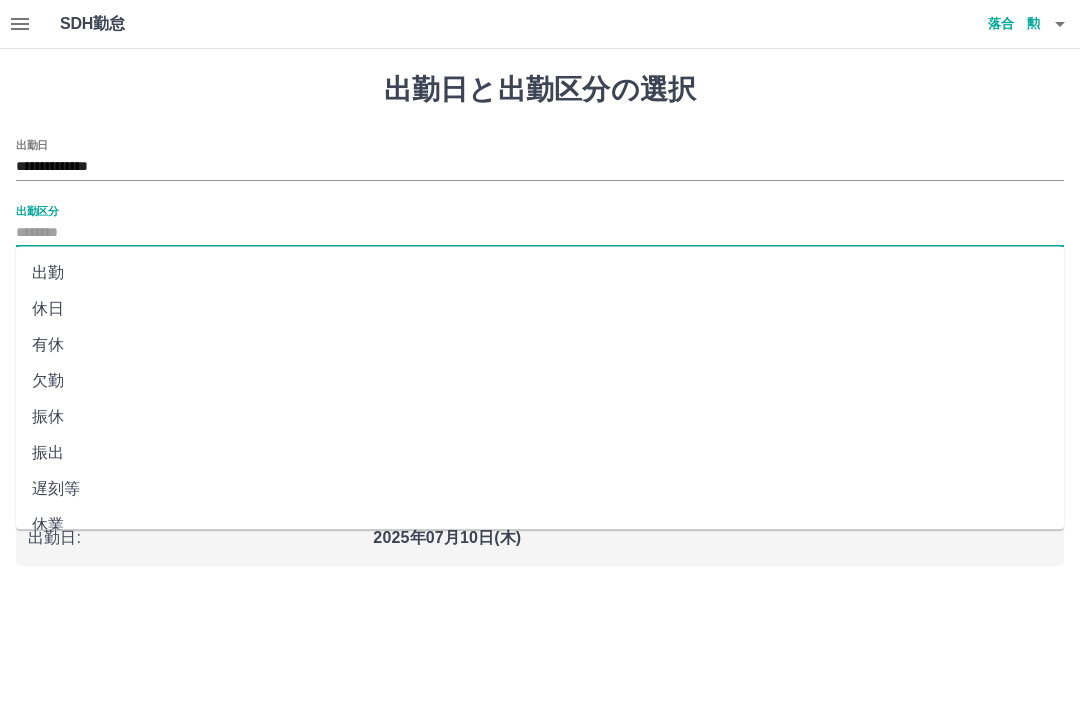 click on "出勤" at bounding box center (540, 273) 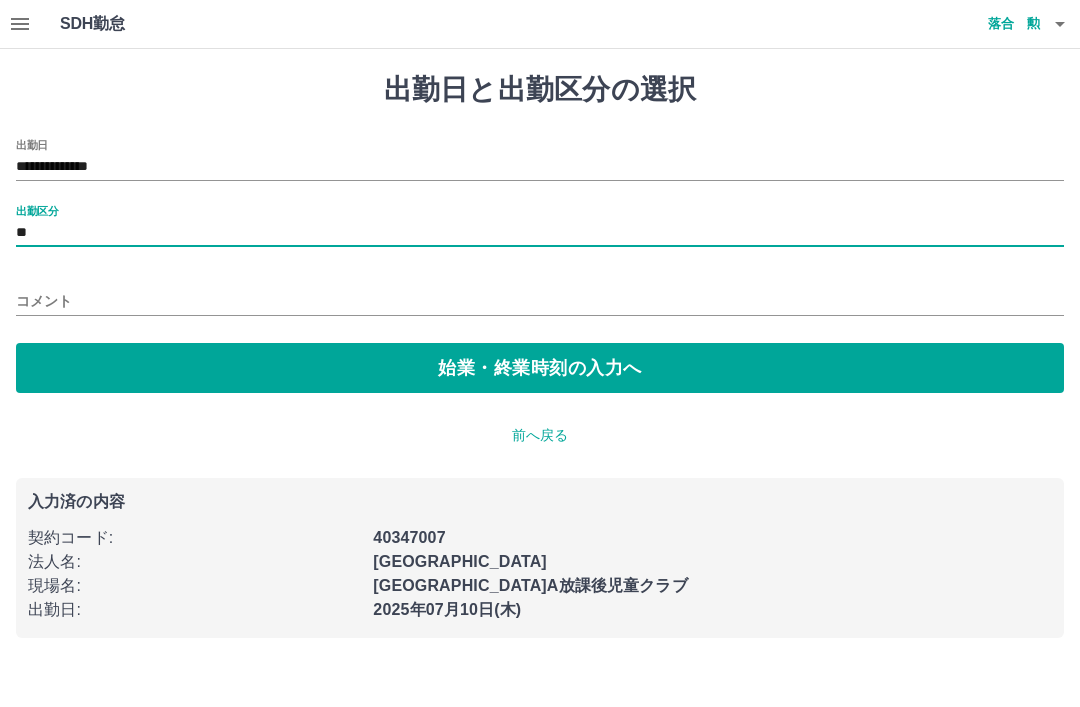 click on "始業・終業時刻の入力へ" at bounding box center [540, 368] 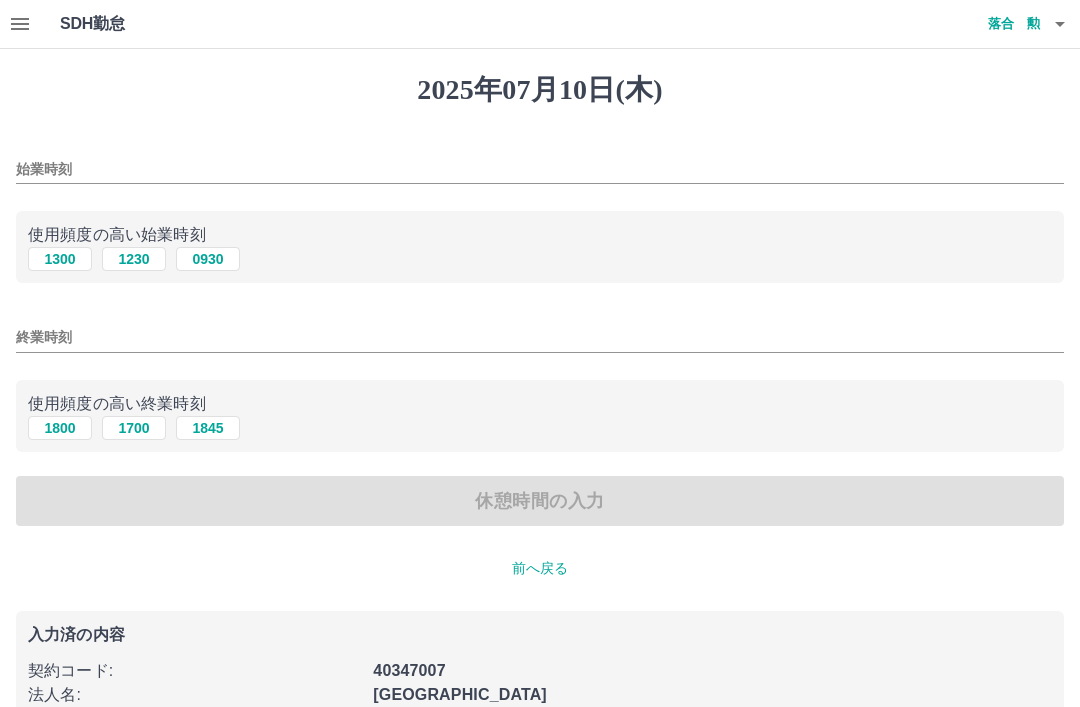 click on "使用頻度の高い始業時刻" at bounding box center (540, 235) 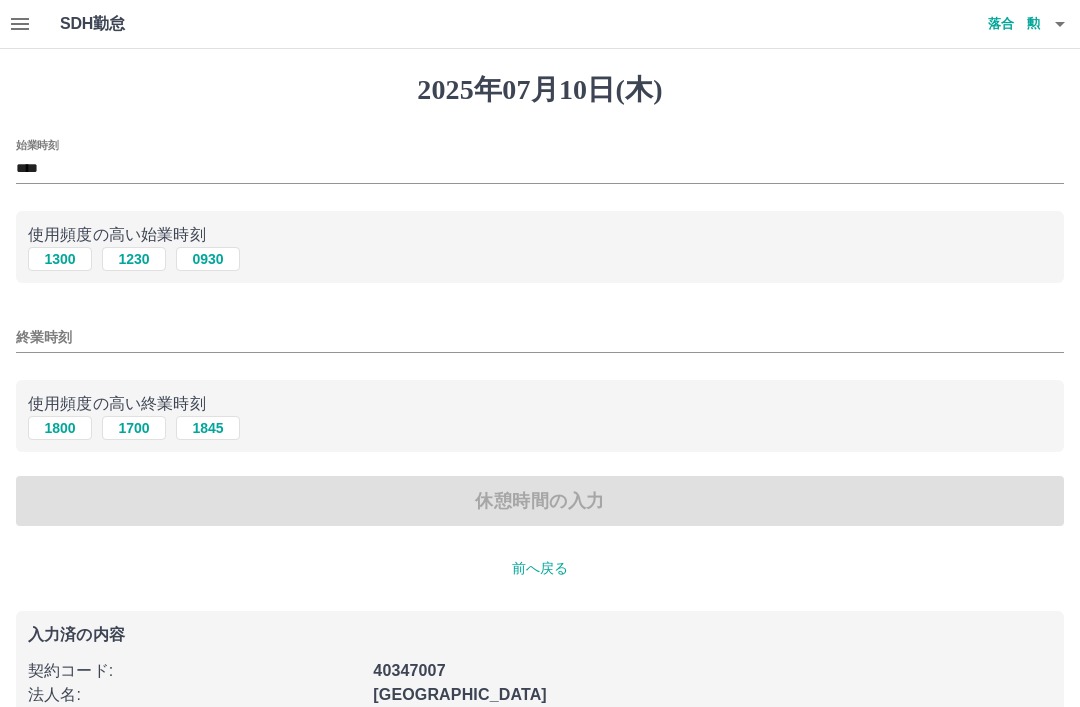 click on "1800" at bounding box center (60, 428) 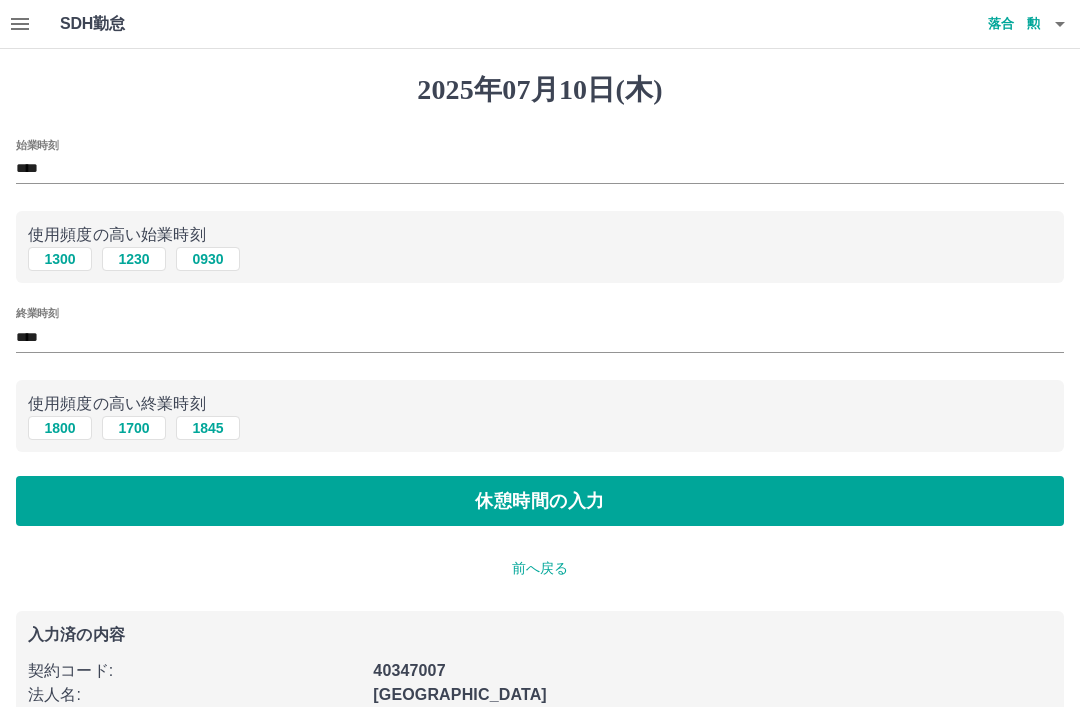 scroll, scrollTop: 0, scrollLeft: 0, axis: both 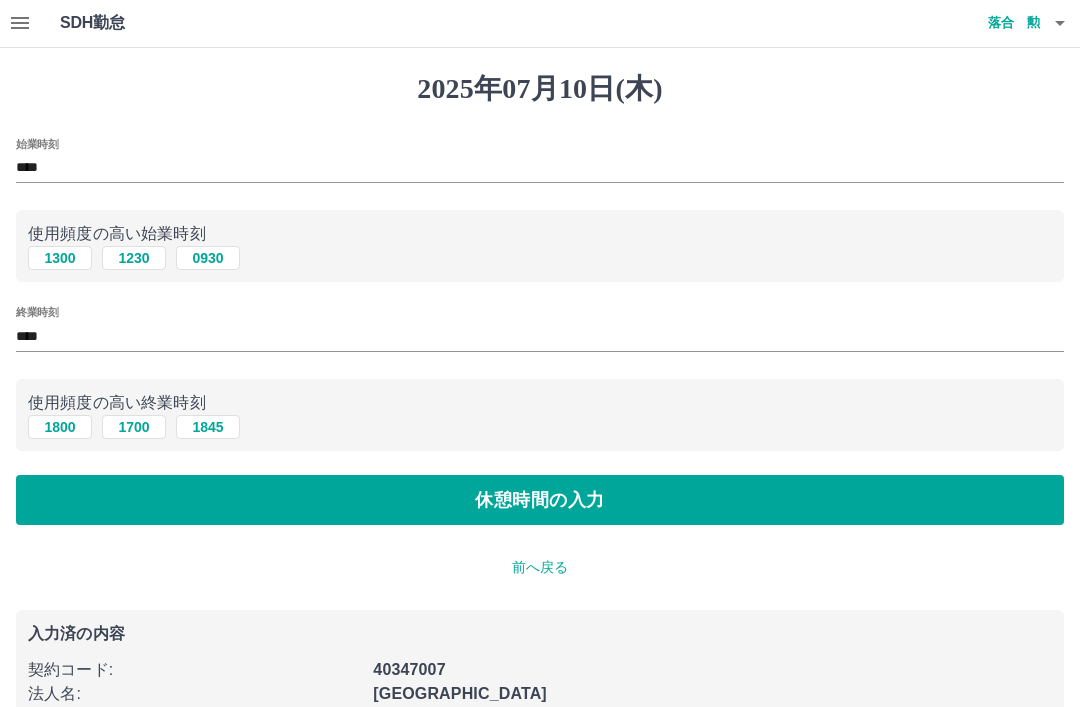 click on "休憩時間の入力" at bounding box center (540, 501) 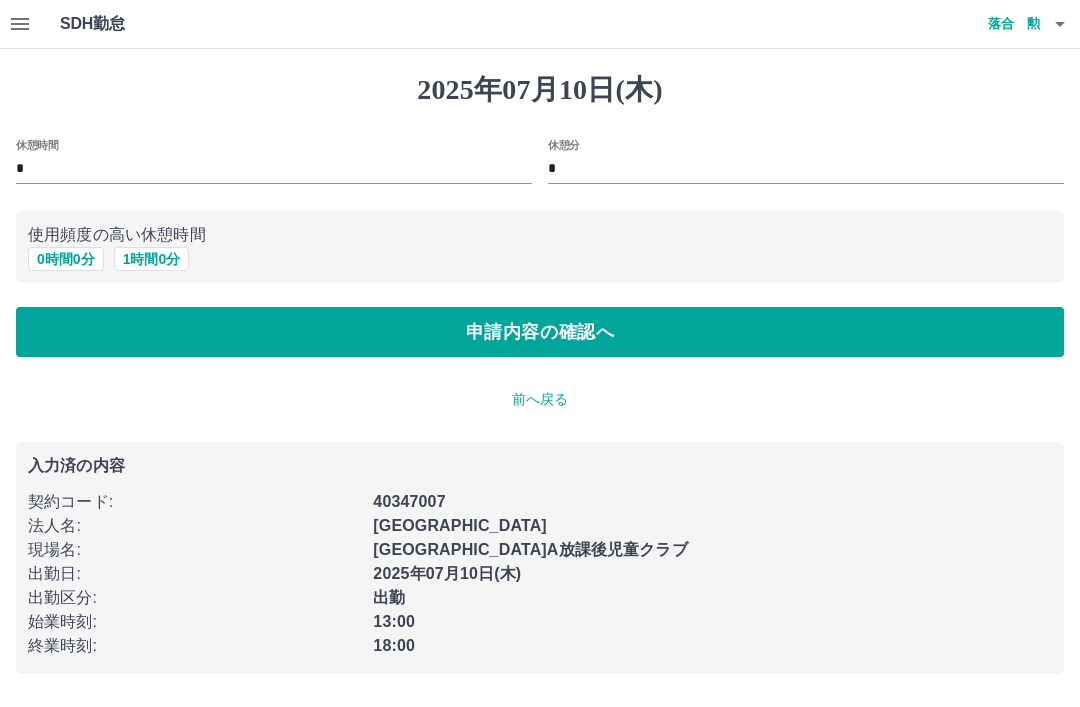 scroll, scrollTop: 0, scrollLeft: 0, axis: both 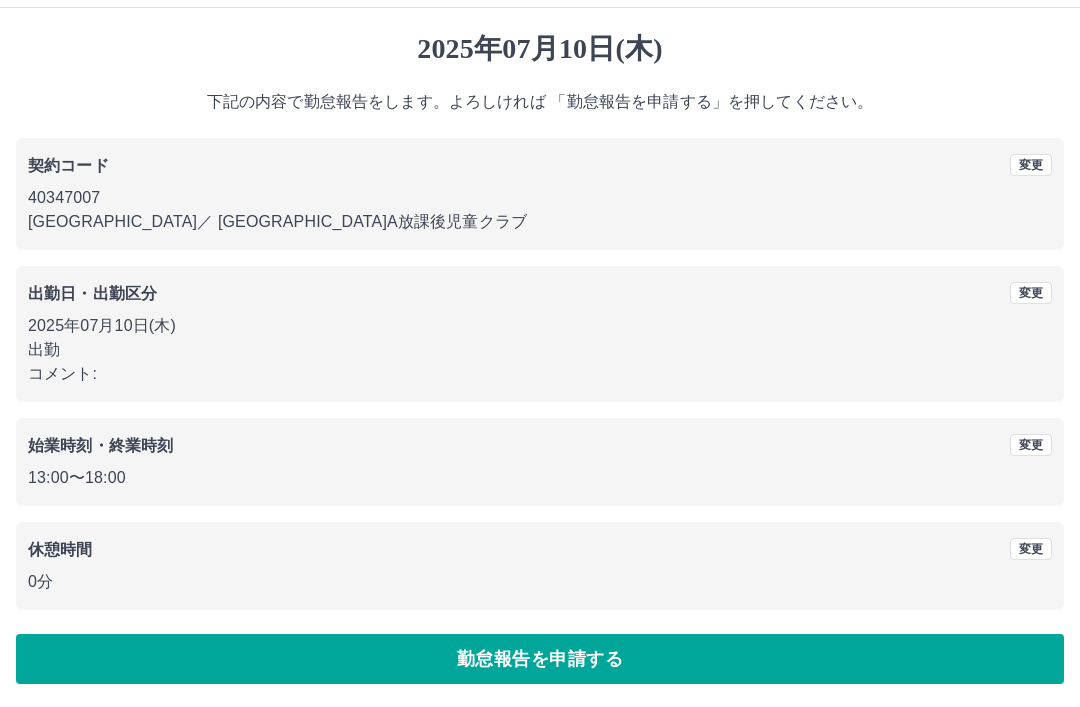 click on "勤怠報告を申請する" at bounding box center [540, 659] 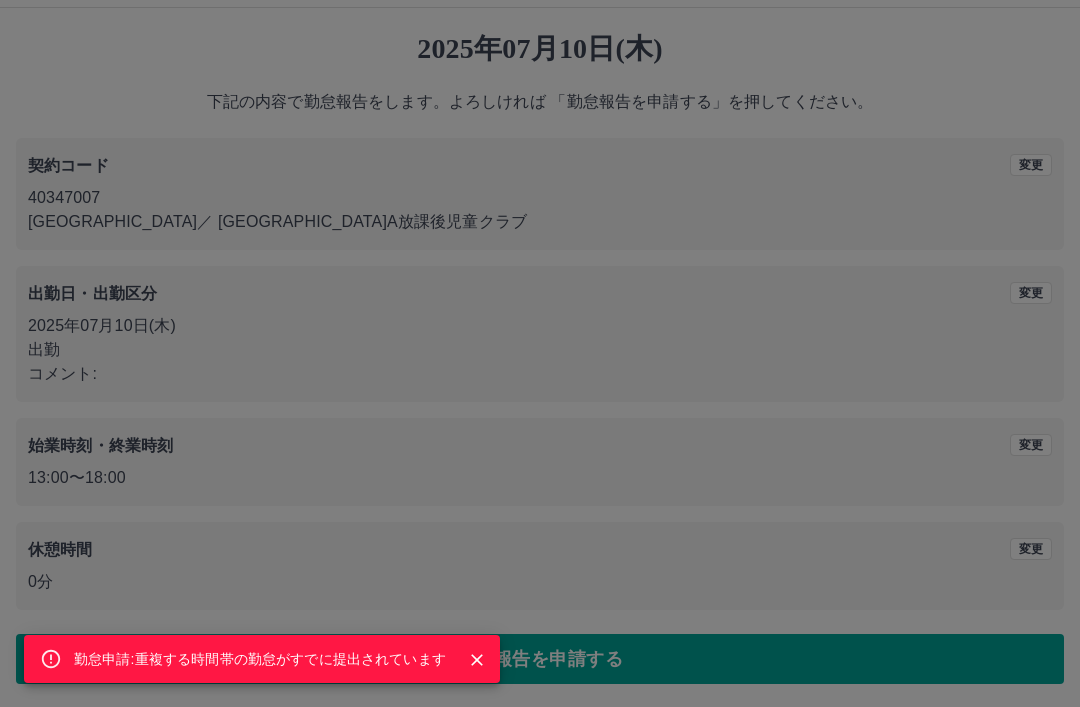 click 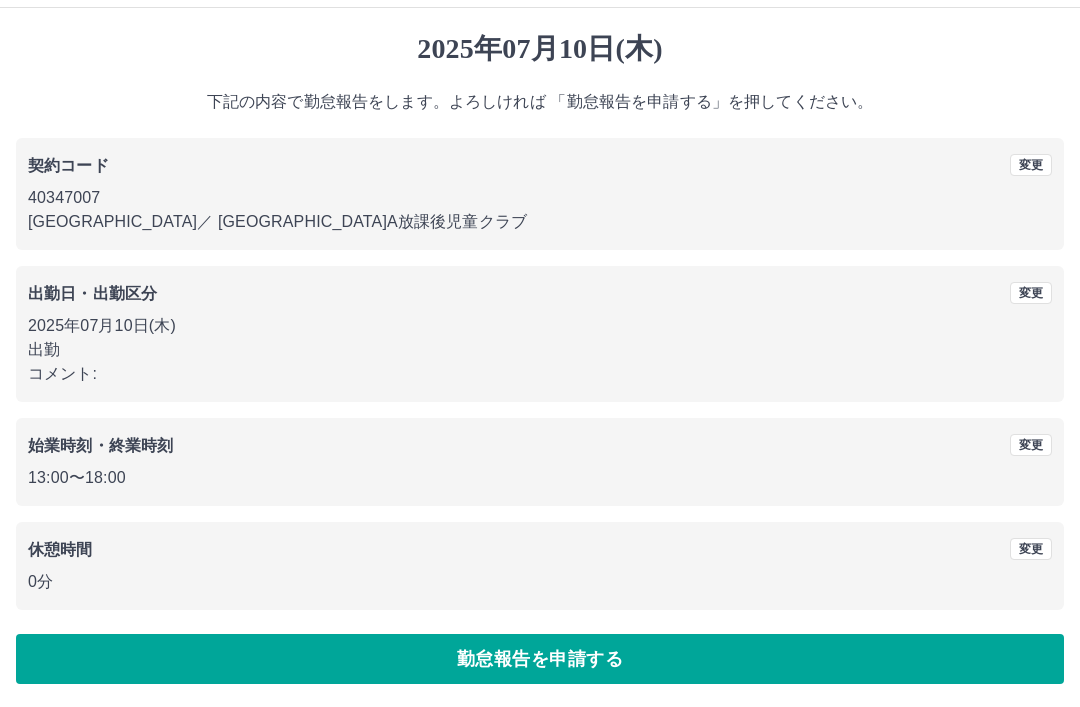 scroll, scrollTop: 40, scrollLeft: 0, axis: vertical 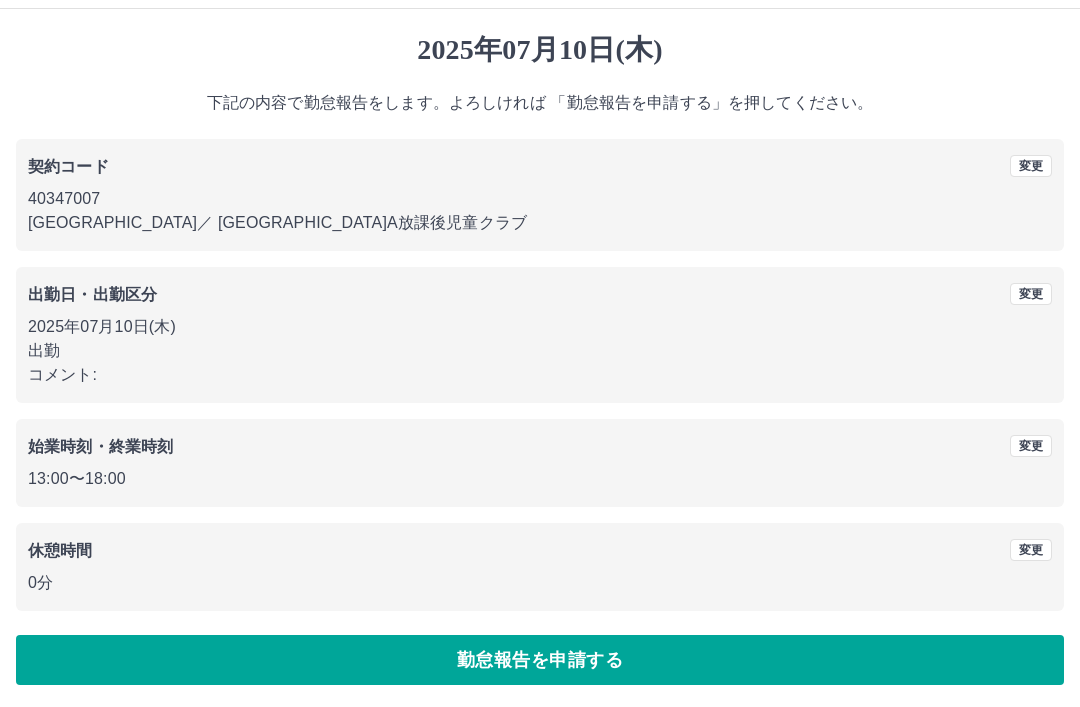 click on "変更" at bounding box center [1031, 166] 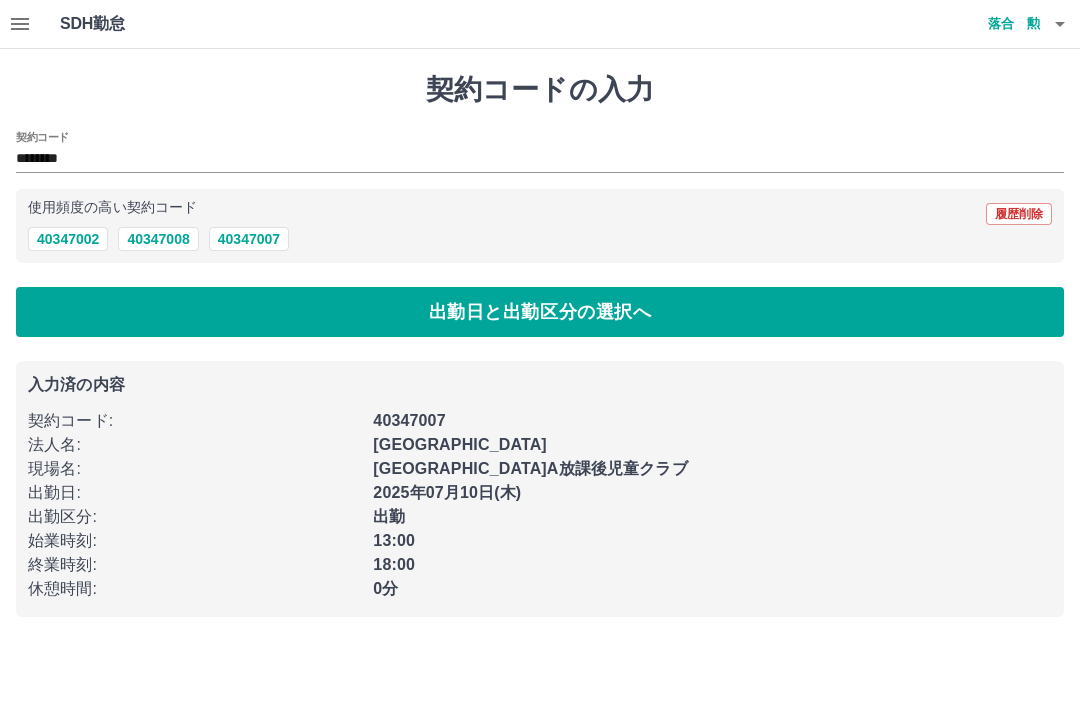 click on "40347008" at bounding box center [158, 239] 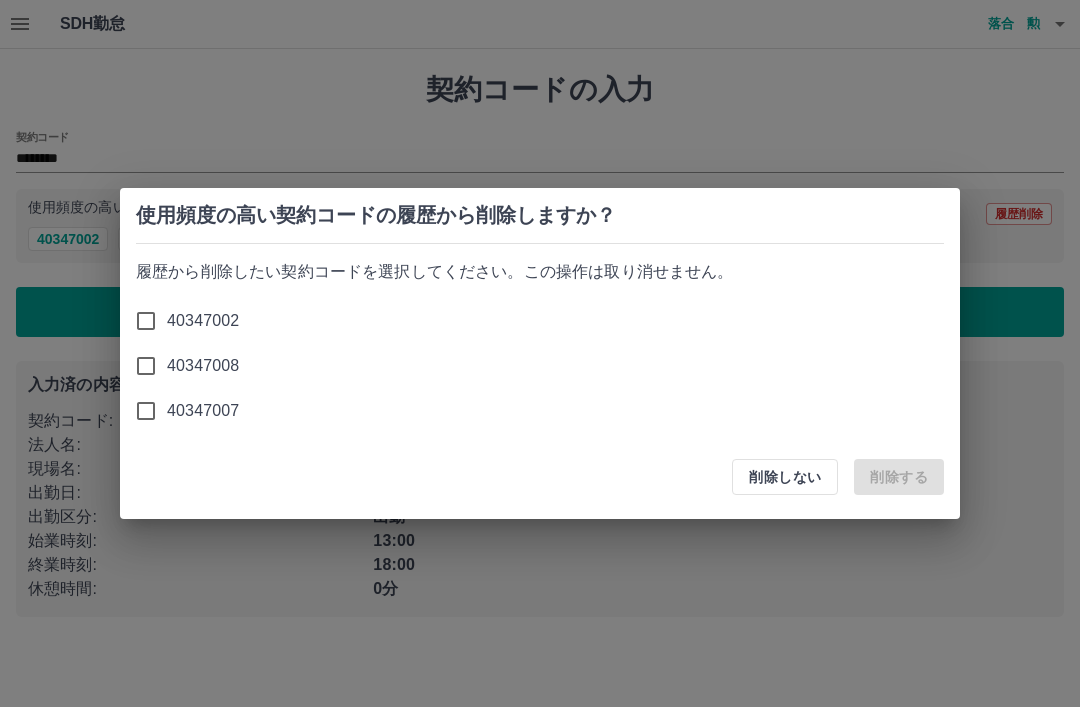 click on "削除しない" at bounding box center [785, 477] 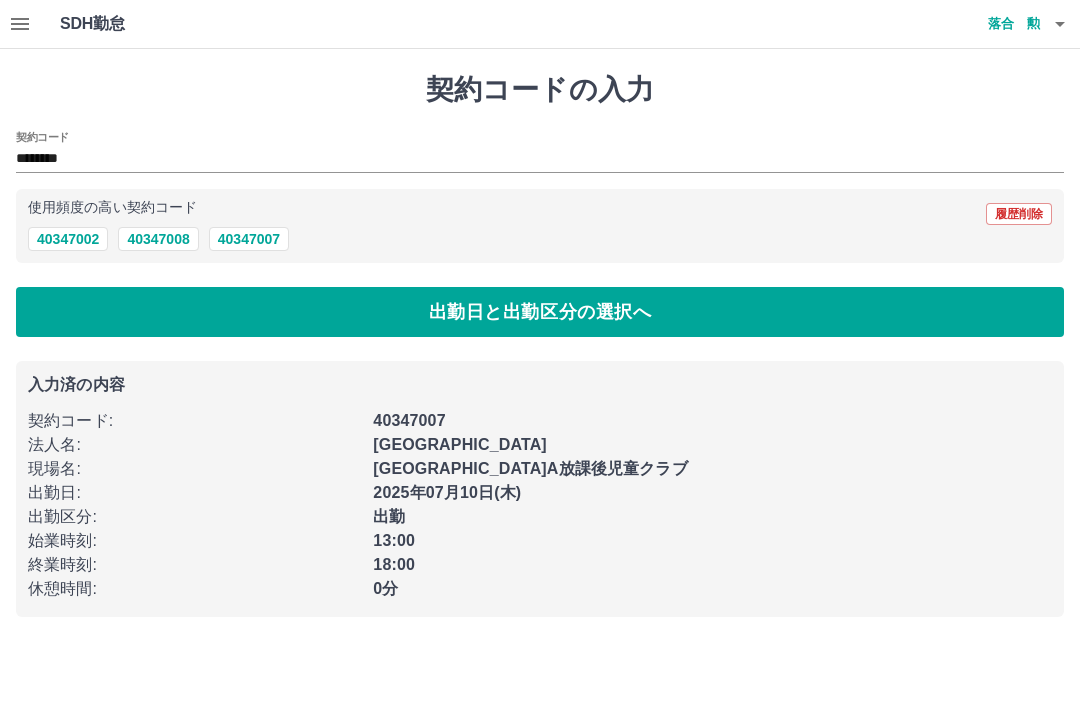 click on "出勤日と出勤区分の選択へ" at bounding box center [540, 312] 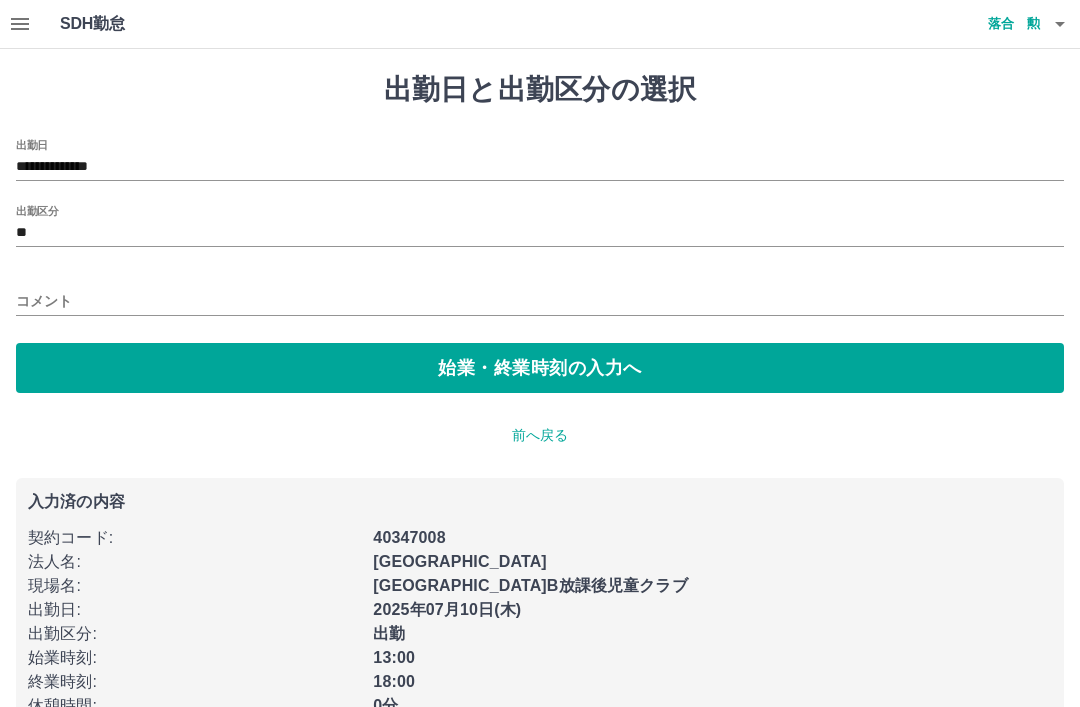 click on "SDH勤怠 落合　勲" at bounding box center [540, 24] 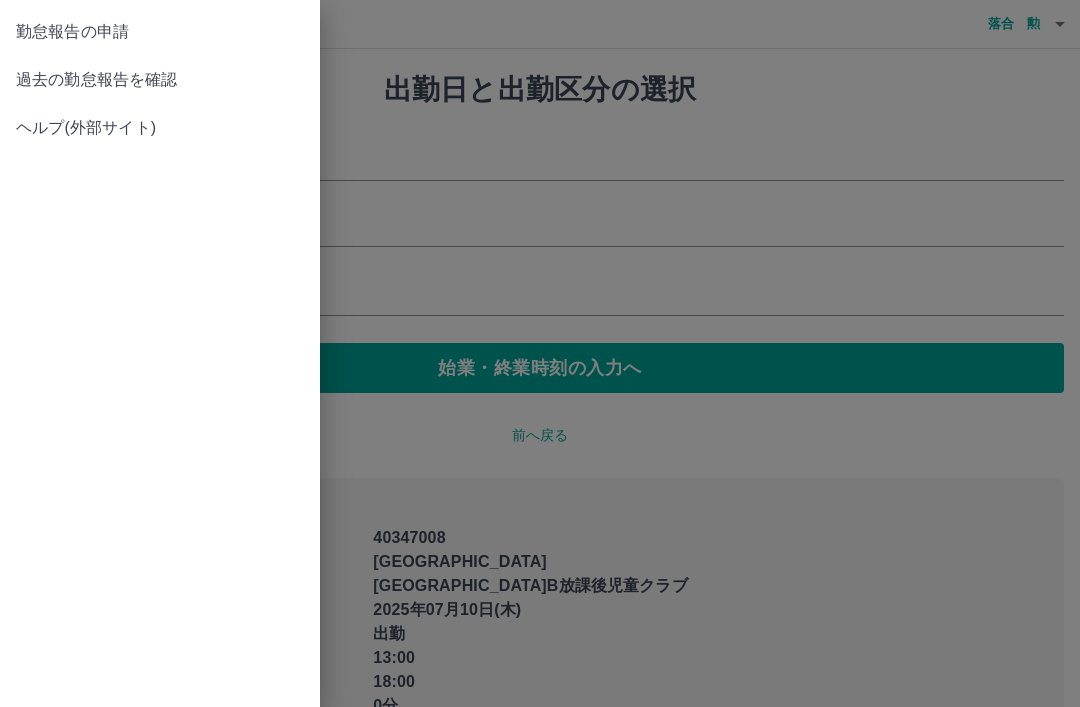 click on "過去の勤怠報告を確認" at bounding box center [160, 80] 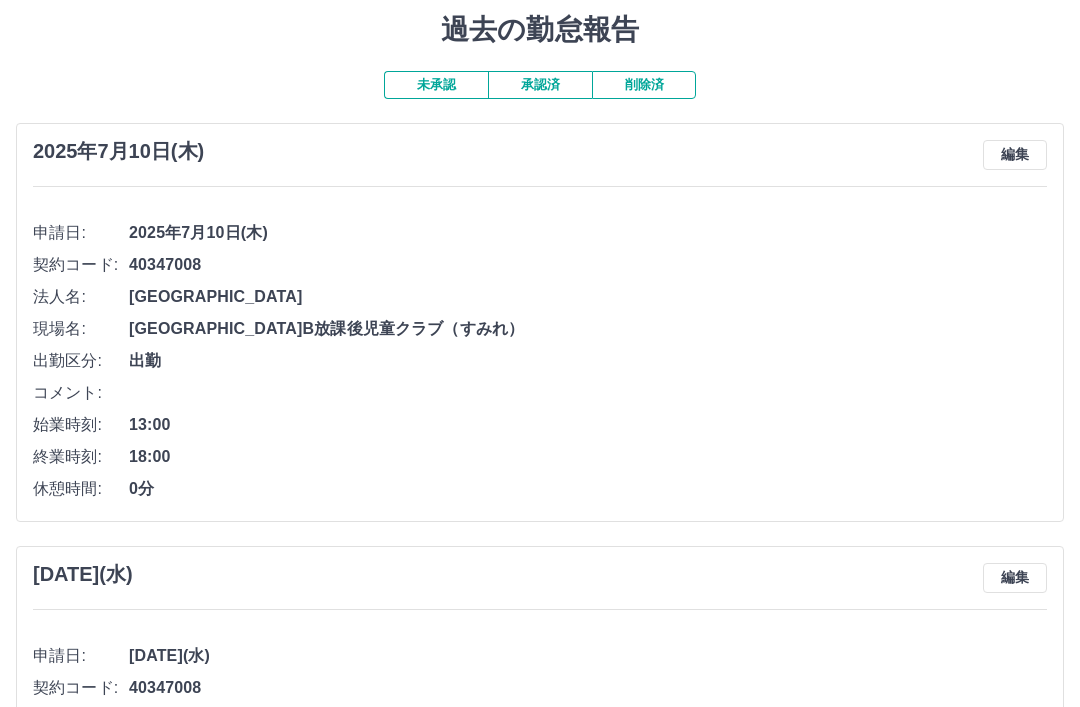 scroll, scrollTop: 61, scrollLeft: 0, axis: vertical 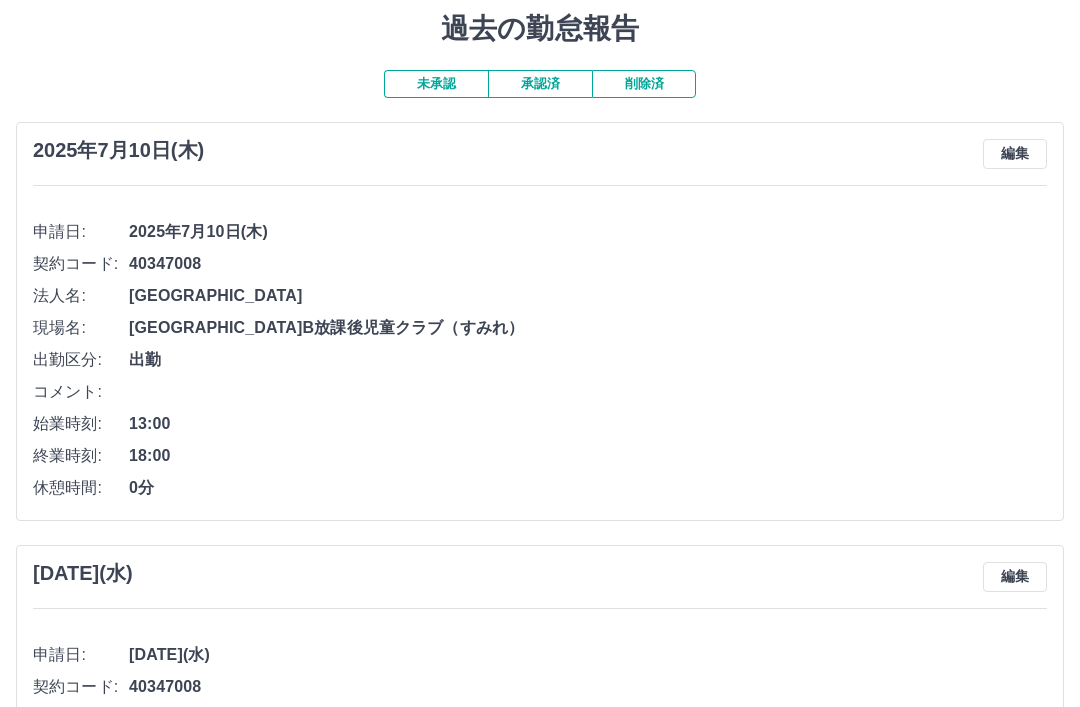 click on "編集" at bounding box center (1015, 154) 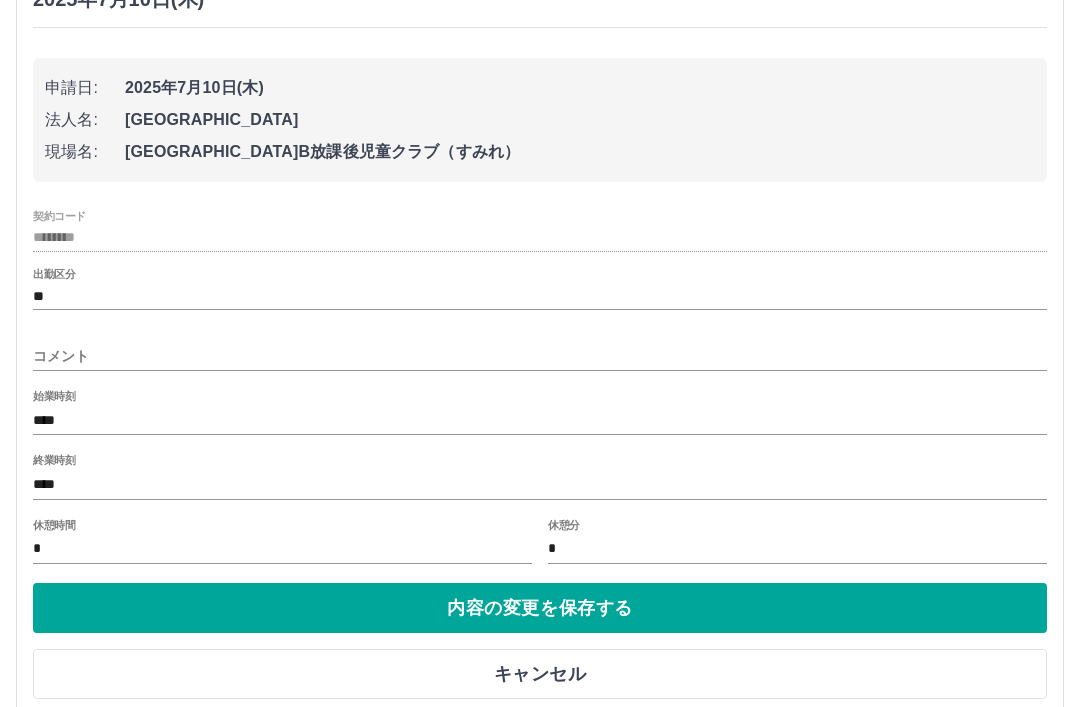 scroll, scrollTop: 217, scrollLeft: 0, axis: vertical 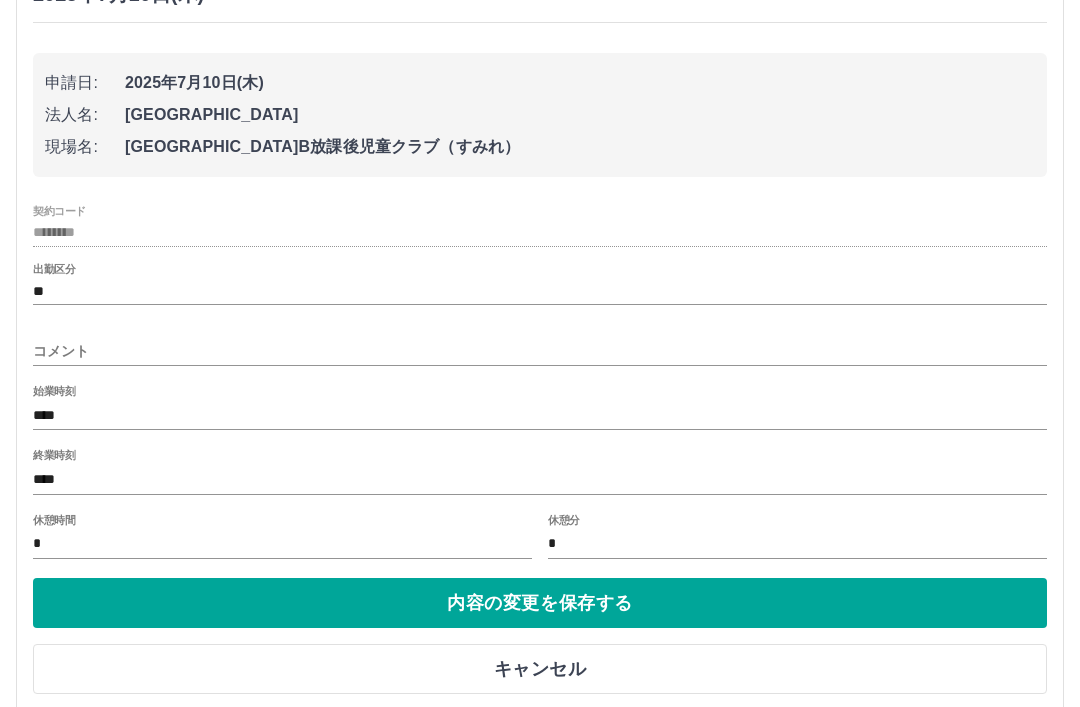 click on "契約コード ********" at bounding box center [540, 226] 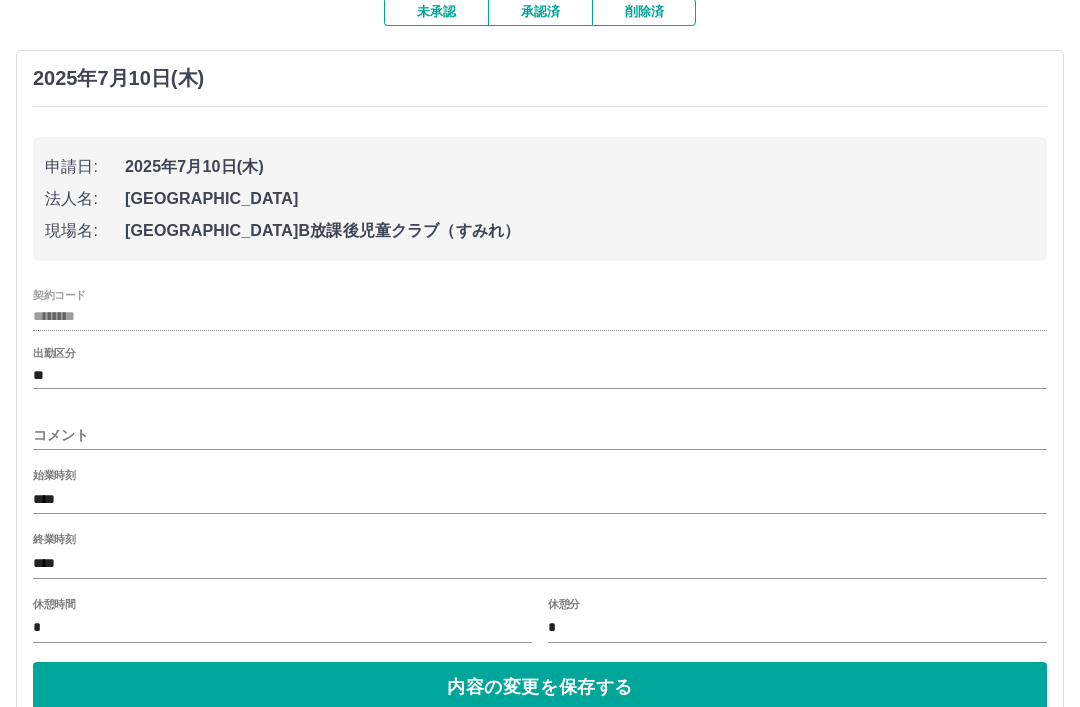scroll, scrollTop: 0, scrollLeft: 0, axis: both 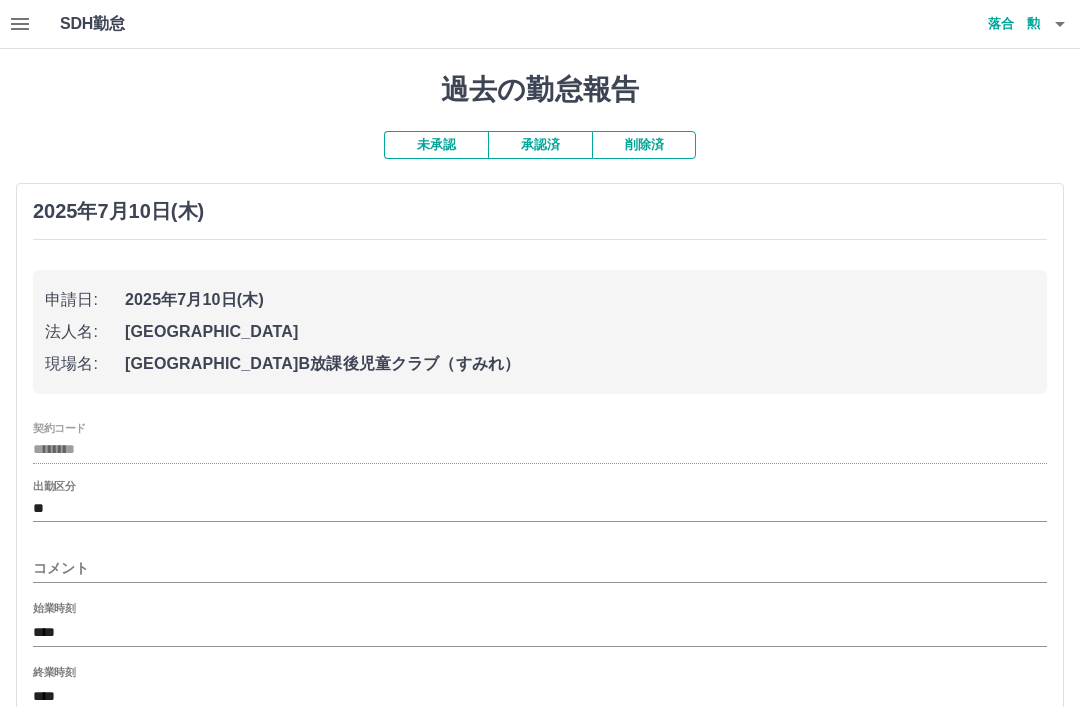 click on "SDH勤怠" at bounding box center [125, 24] 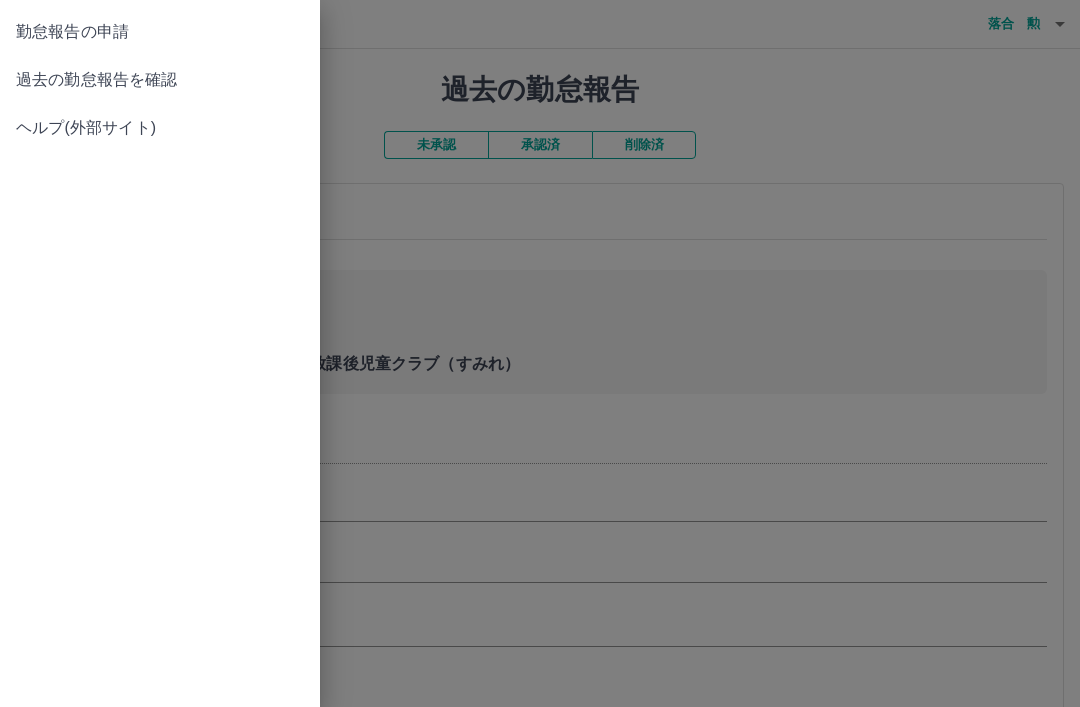 click at bounding box center (540, 353) 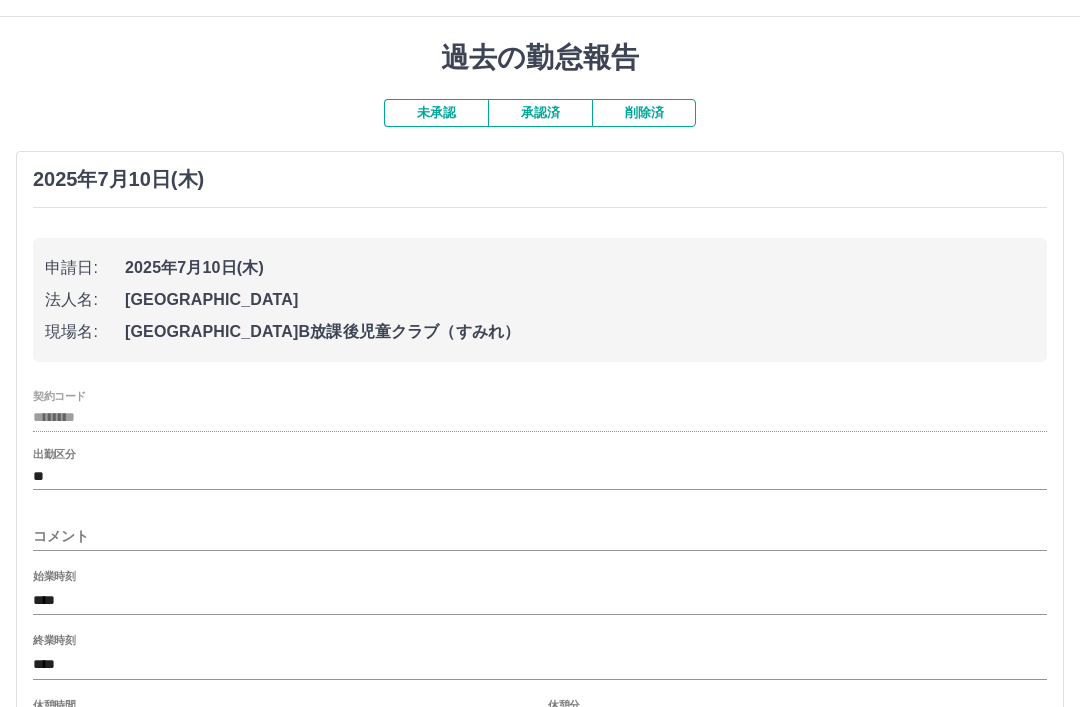 scroll, scrollTop: 0, scrollLeft: 0, axis: both 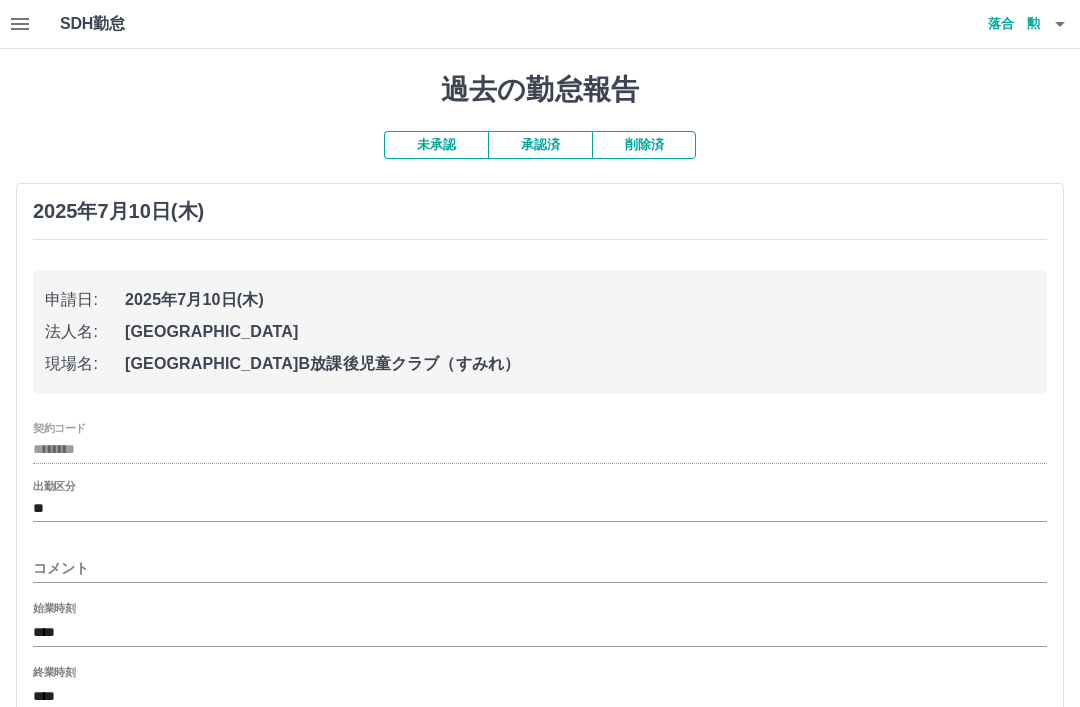 click on "SDH勤怠 落合　勲" at bounding box center (540, 24) 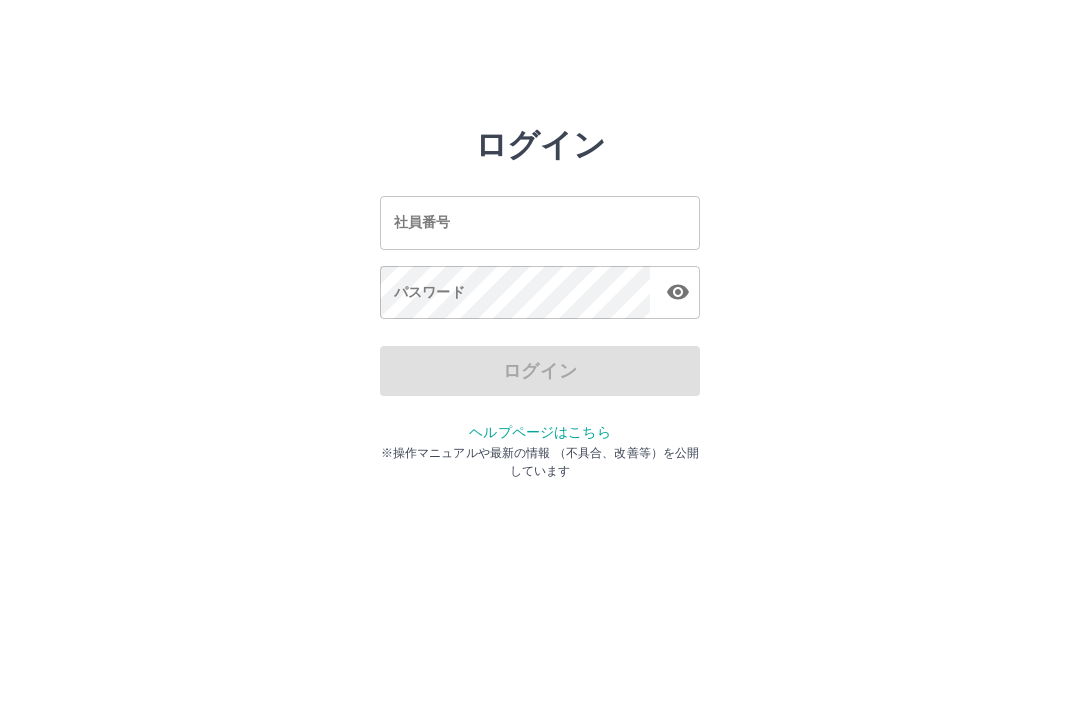 scroll, scrollTop: 0, scrollLeft: 0, axis: both 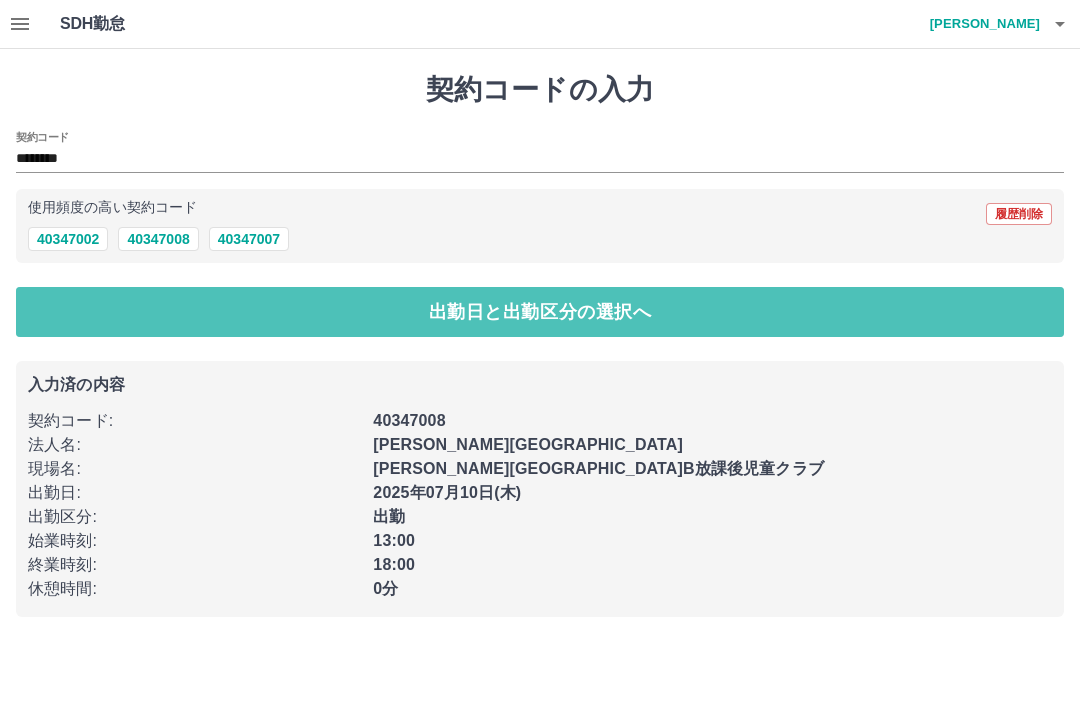click on "出勤日と出勤区分の選択へ" at bounding box center [540, 312] 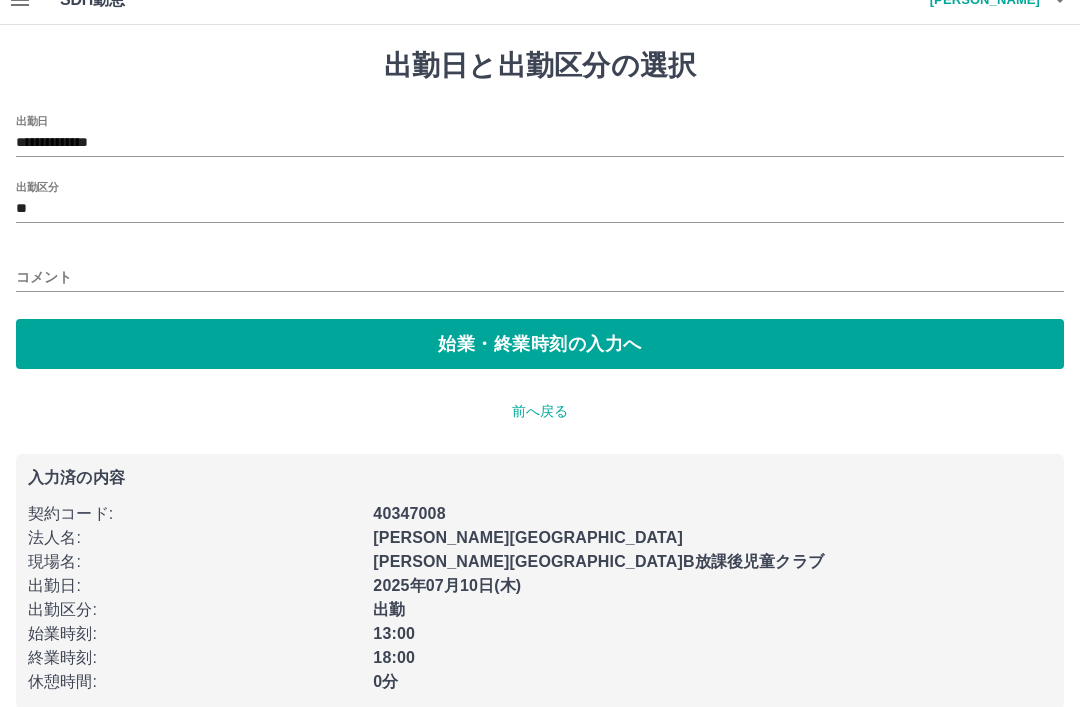 scroll, scrollTop: 23, scrollLeft: 0, axis: vertical 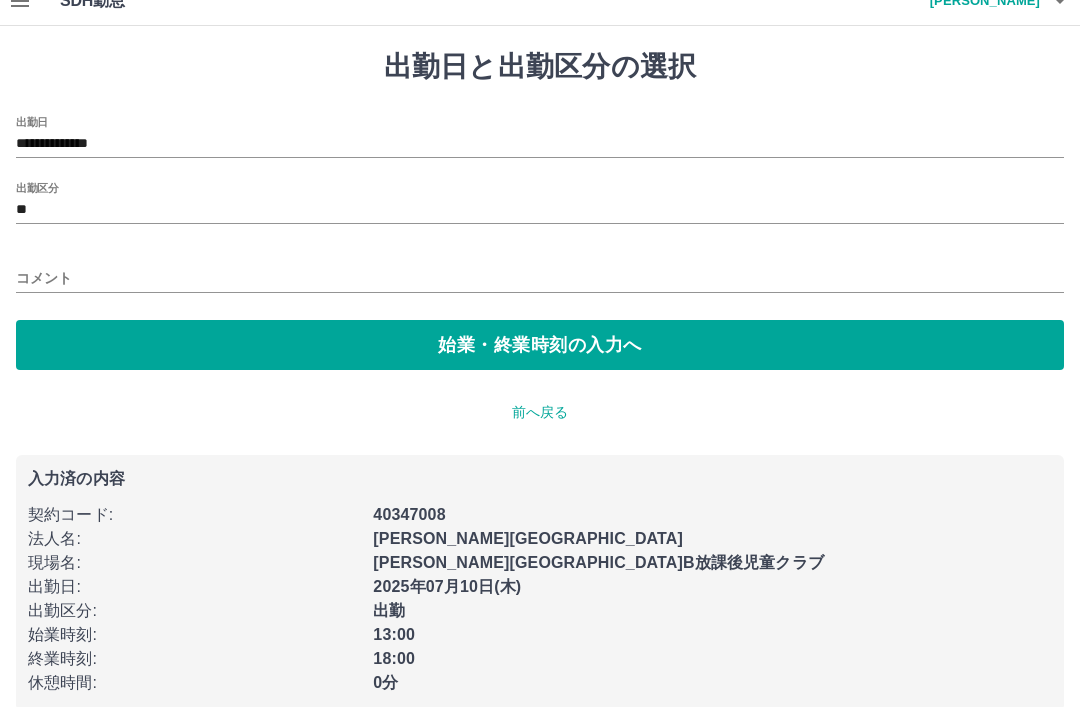 click on "前へ戻る" at bounding box center [540, 412] 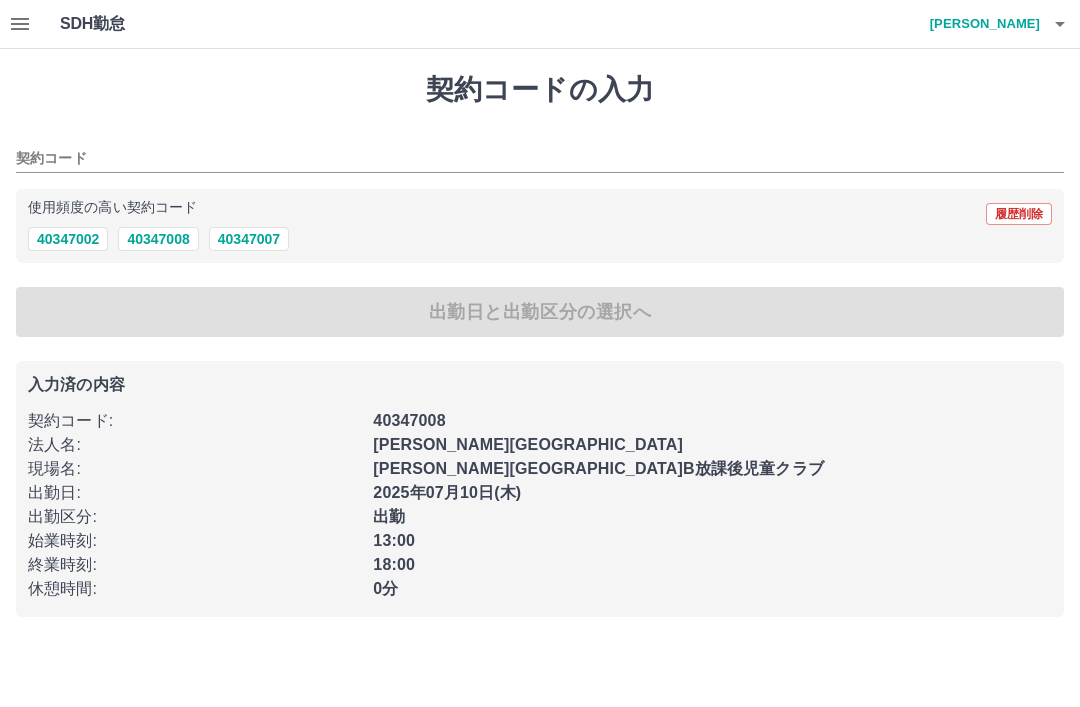 scroll, scrollTop: 0, scrollLeft: 0, axis: both 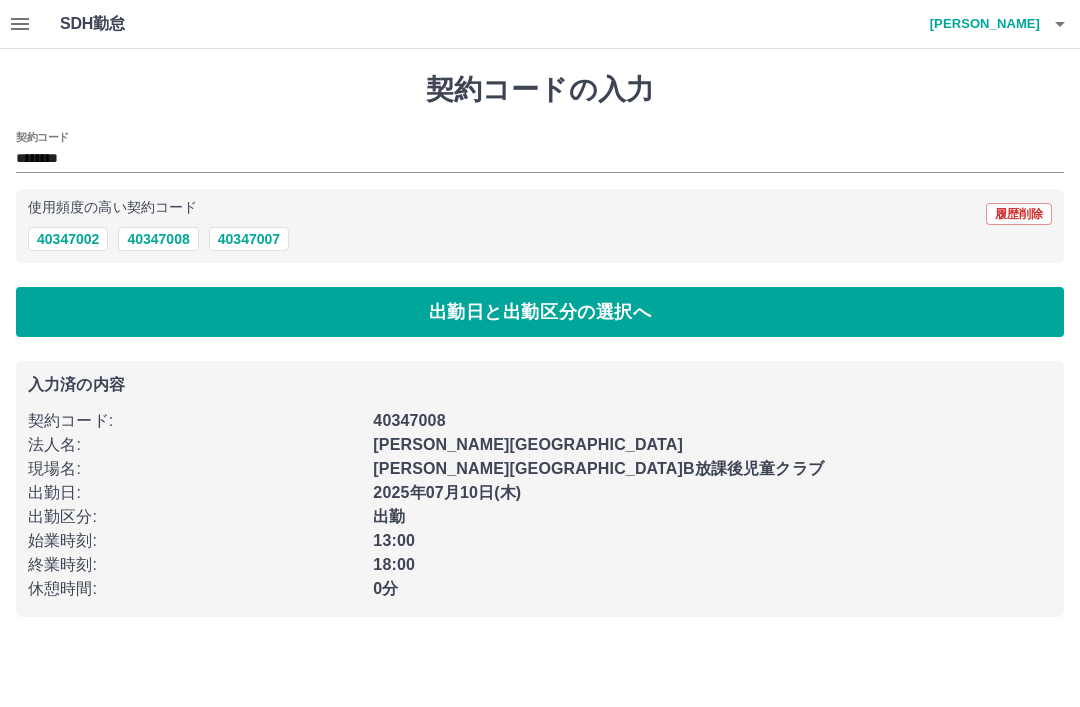 click on "40347007" at bounding box center (249, 239) 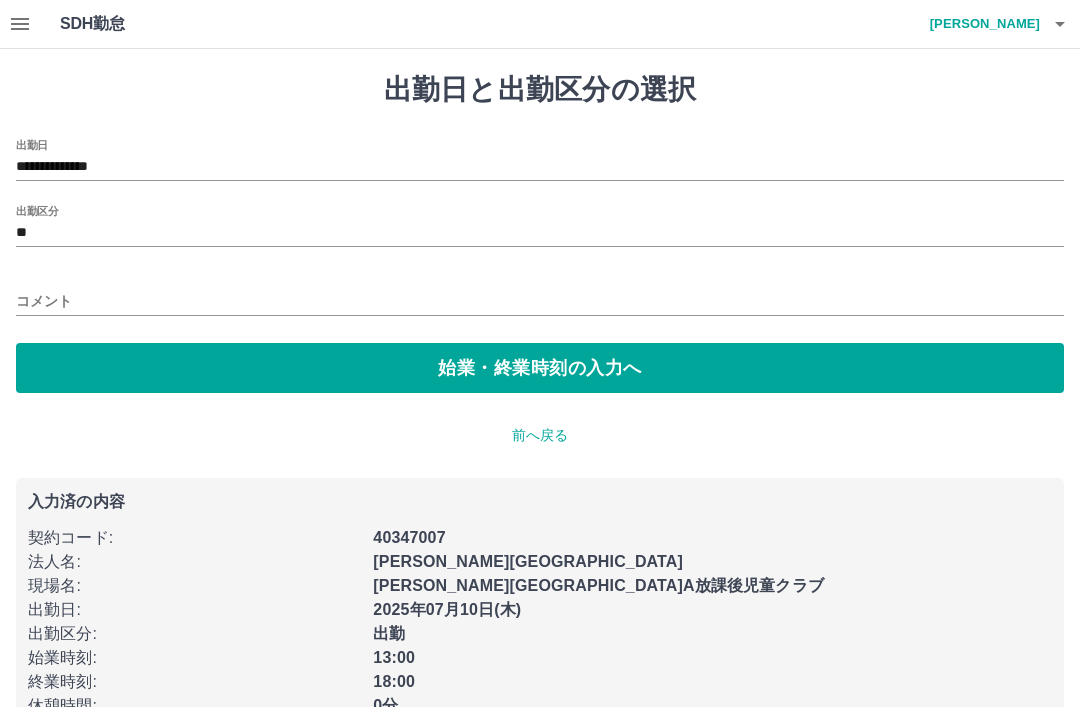 click on "始業・終業時刻の入力へ" at bounding box center [540, 368] 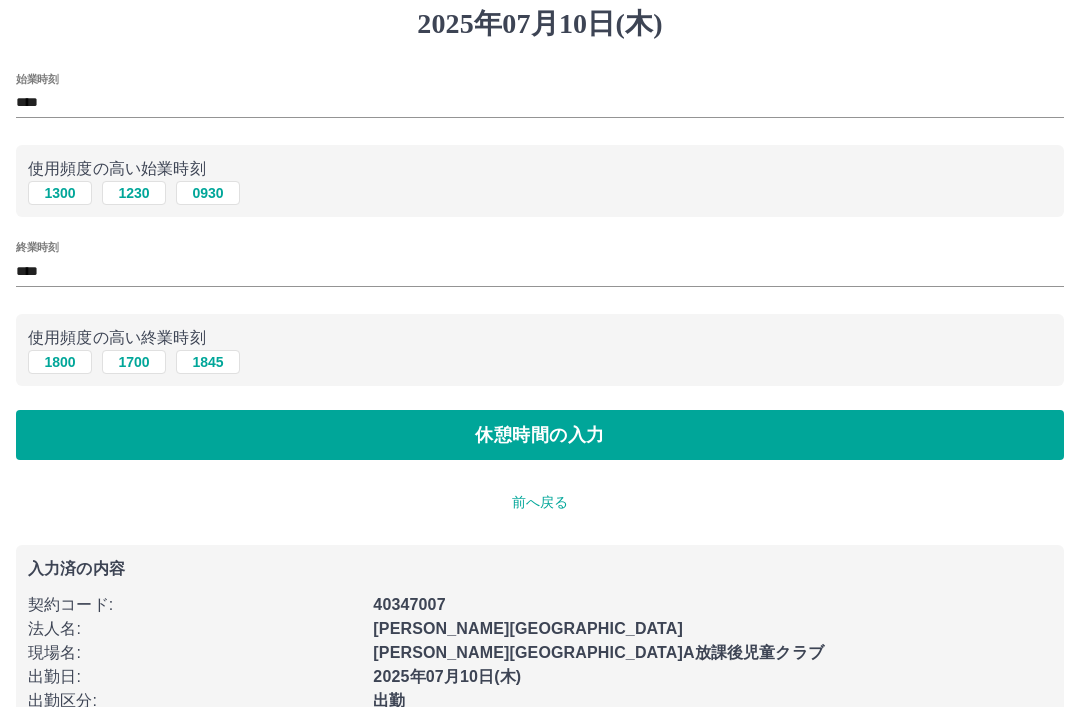 scroll, scrollTop: 87, scrollLeft: 0, axis: vertical 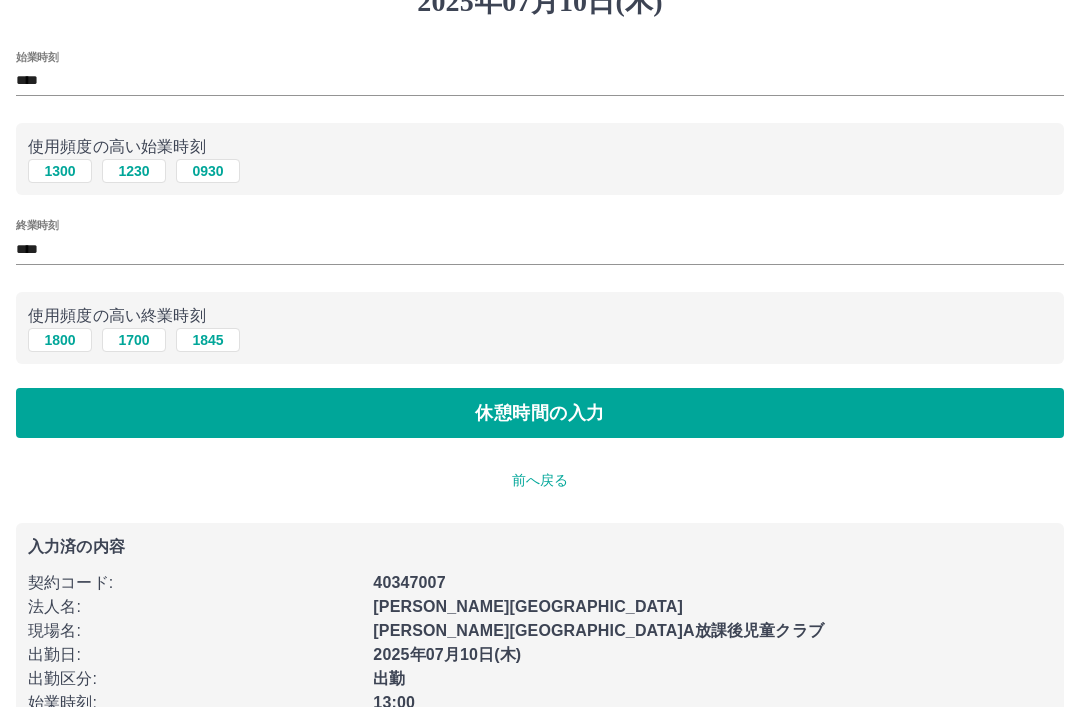 click on "休憩時間の入力" at bounding box center (540, 414) 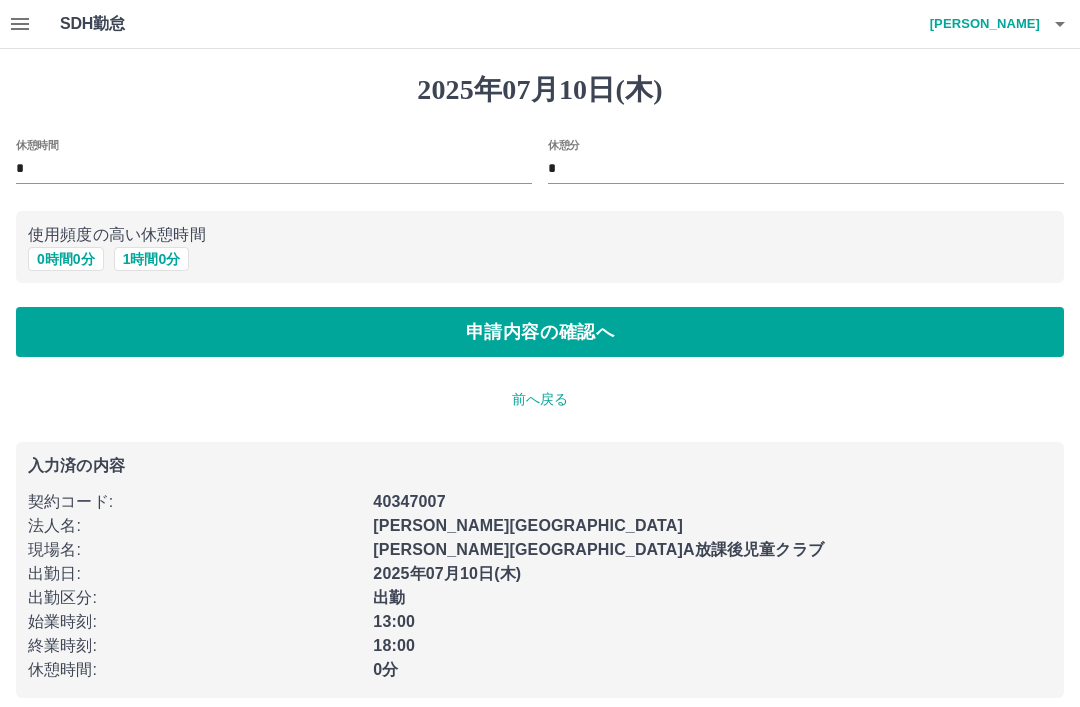 click on "申請内容の確認へ" at bounding box center [540, 332] 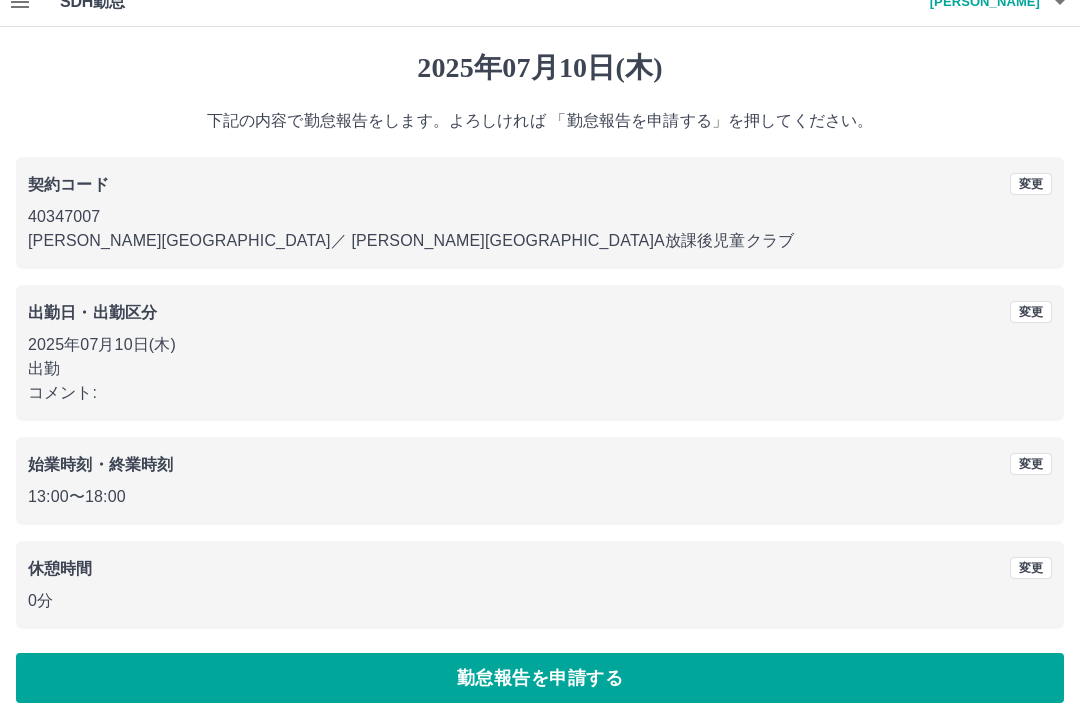 scroll, scrollTop: 41, scrollLeft: 0, axis: vertical 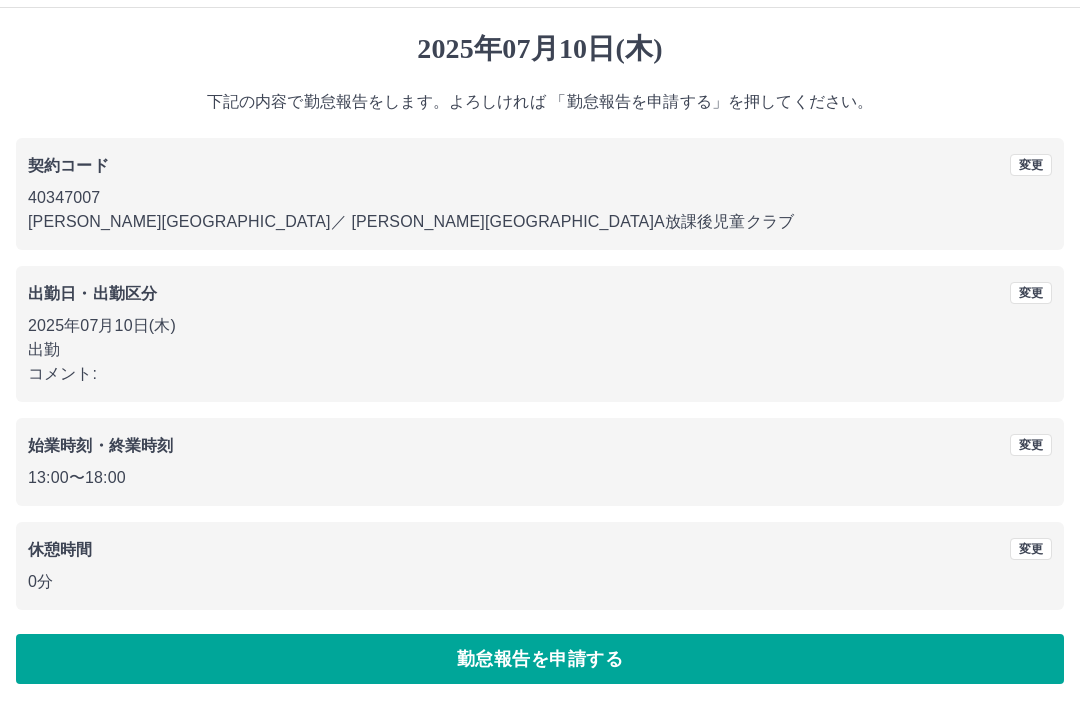 click on "勤怠報告を申請する" at bounding box center (540, 659) 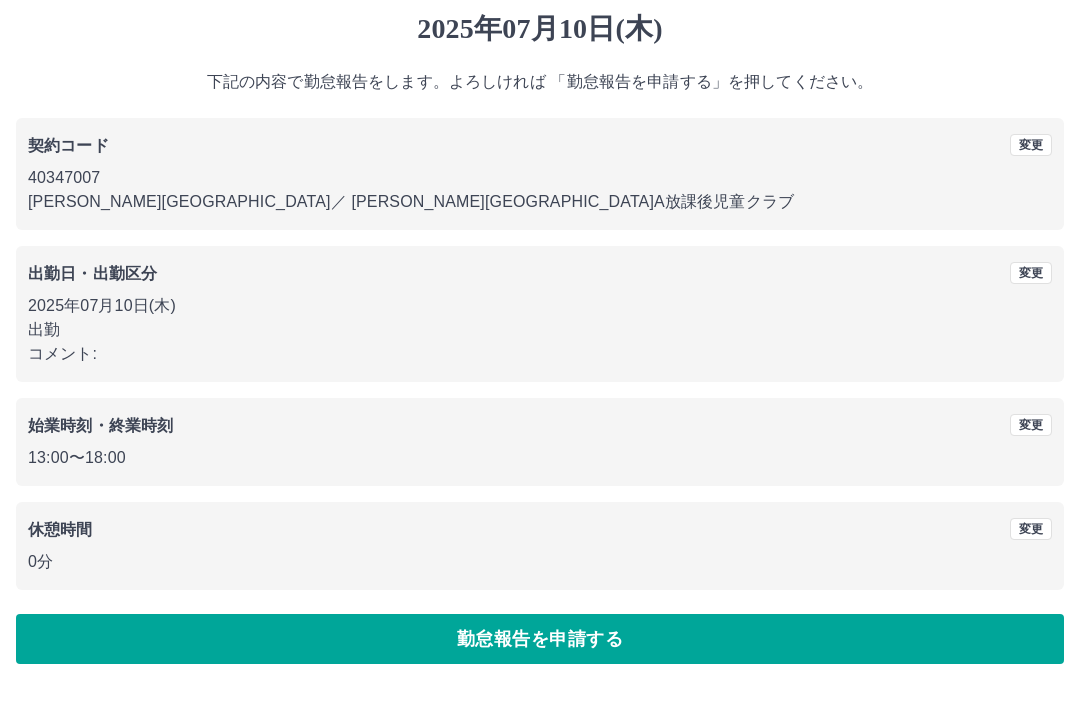 scroll, scrollTop: 0, scrollLeft: 0, axis: both 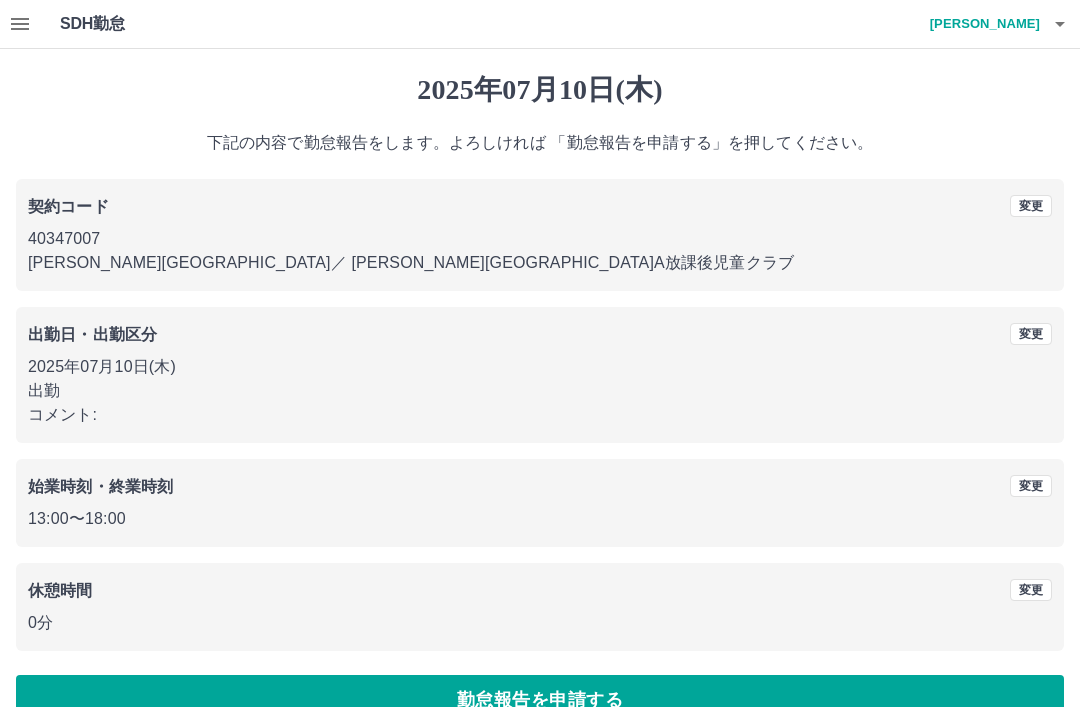 click 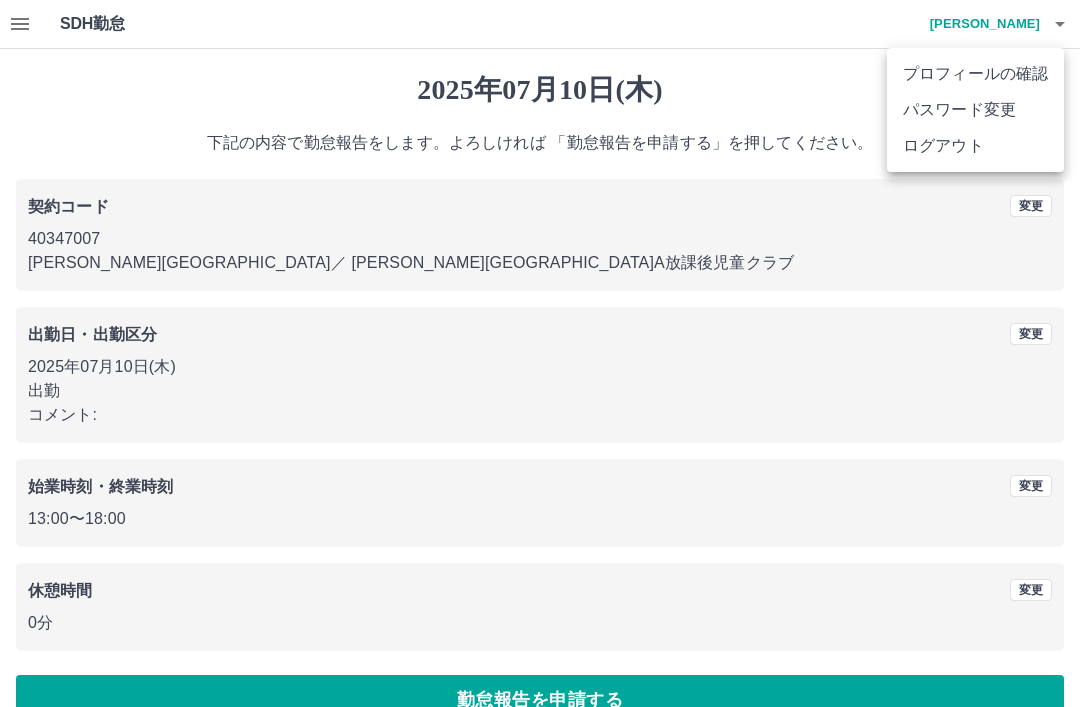 click on "ログアウト" at bounding box center [975, 146] 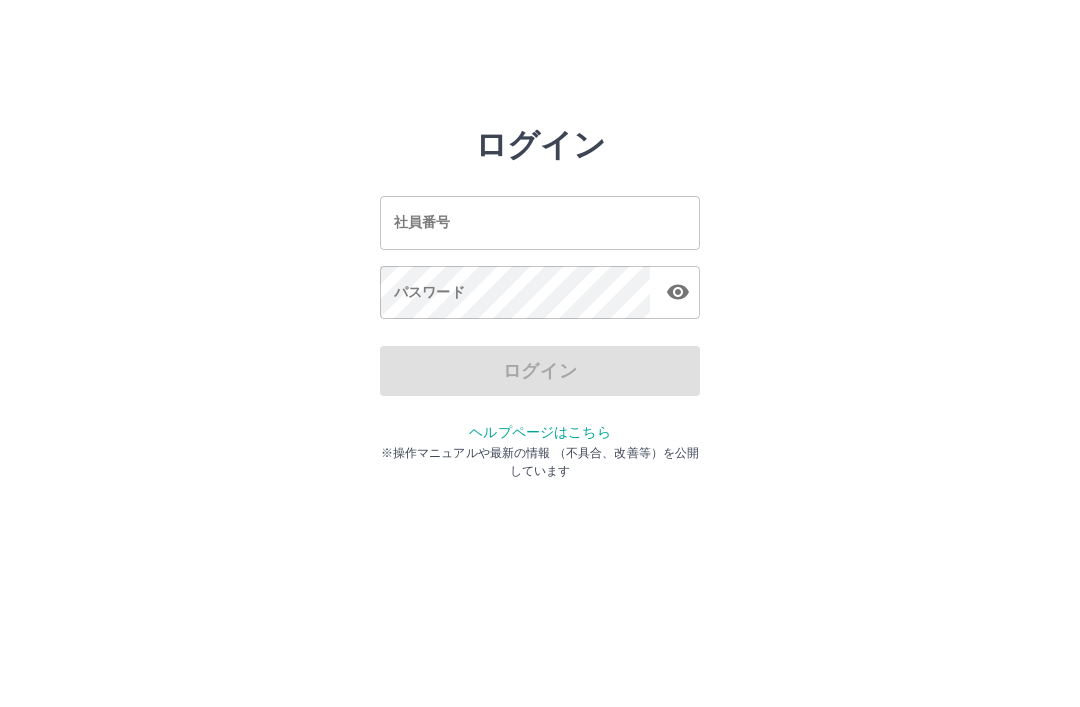 scroll, scrollTop: 0, scrollLeft: 0, axis: both 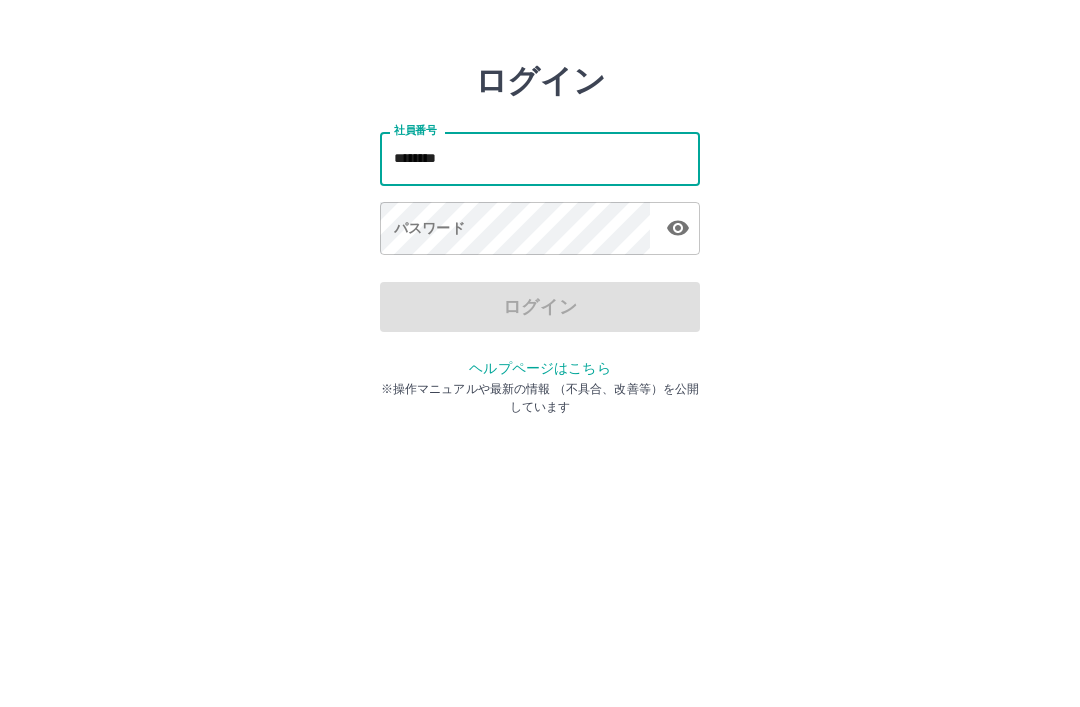 type on "*******" 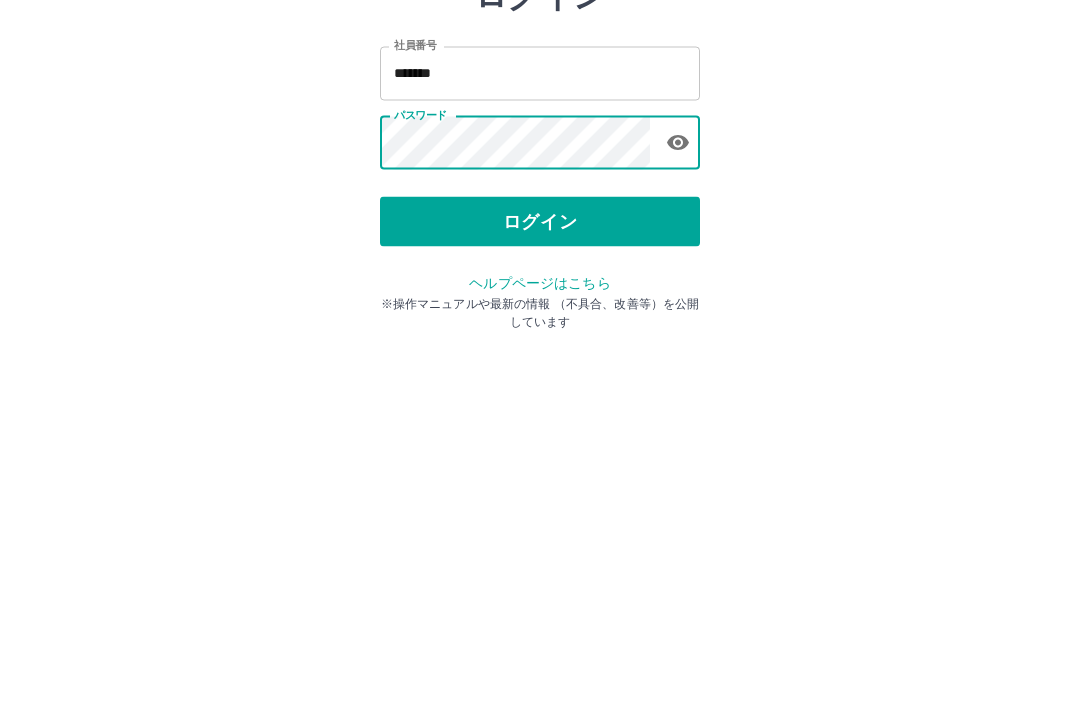 click on "ログイン" at bounding box center (540, 371) 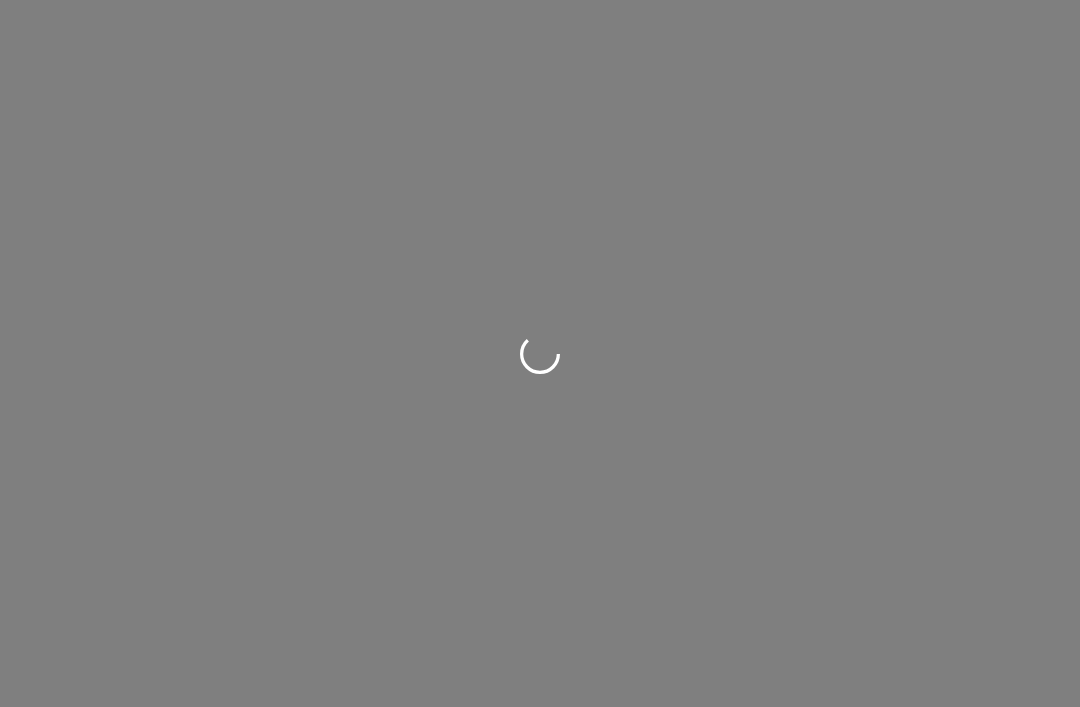 scroll, scrollTop: 0, scrollLeft: 0, axis: both 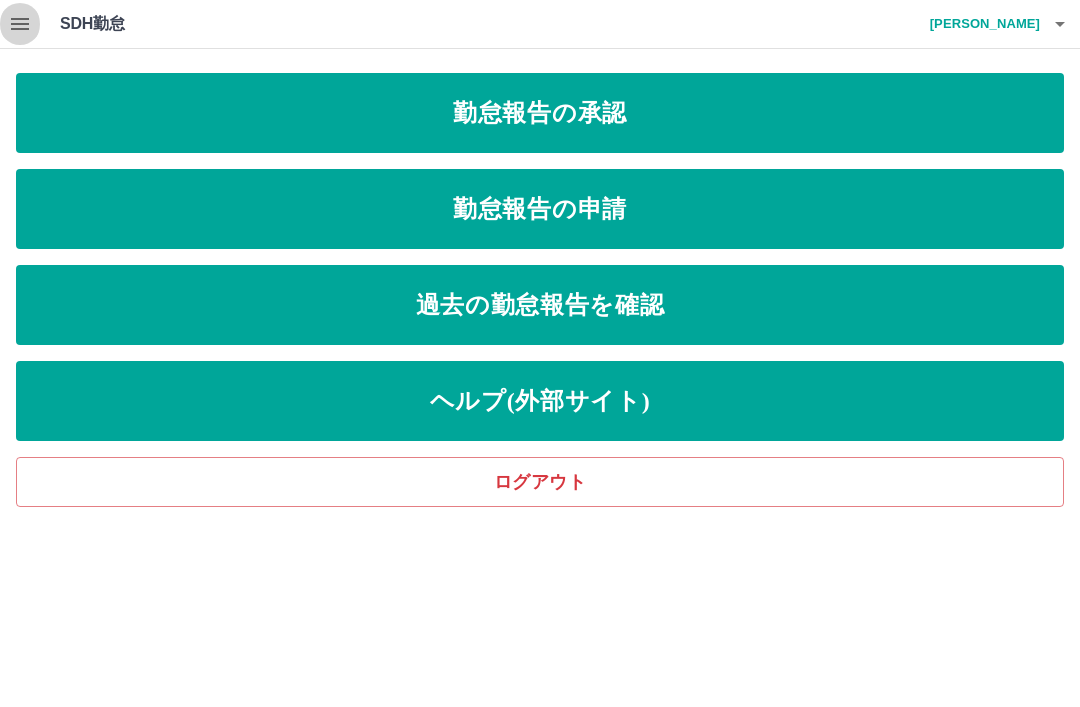 click 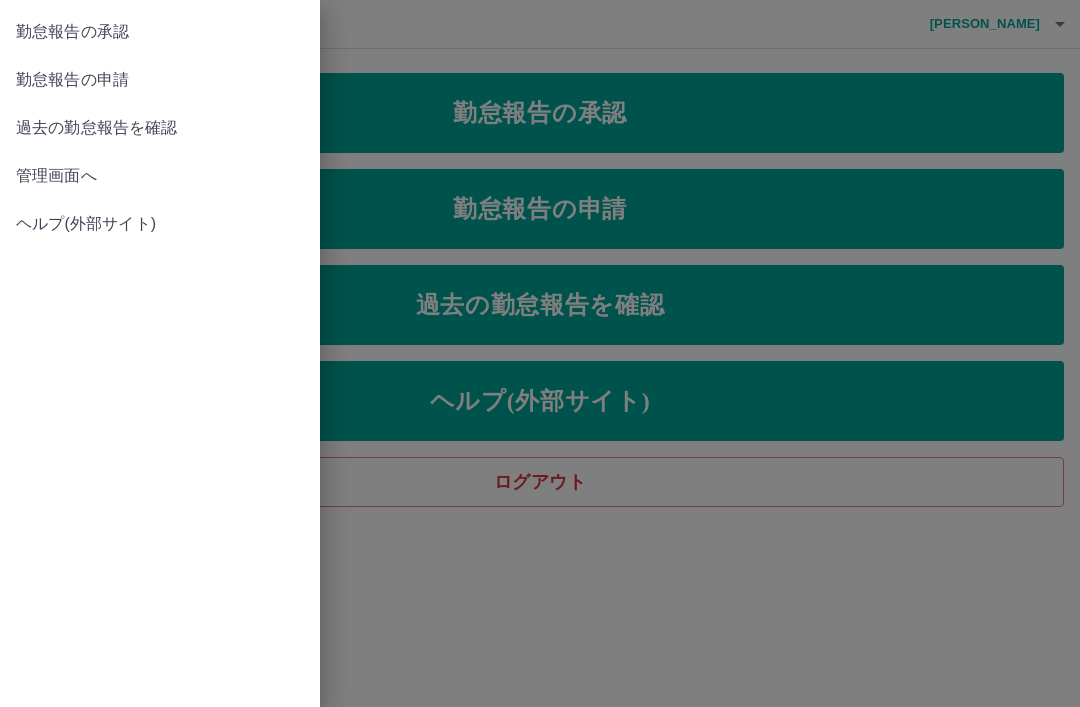click on "管理画面へ" at bounding box center (160, 176) 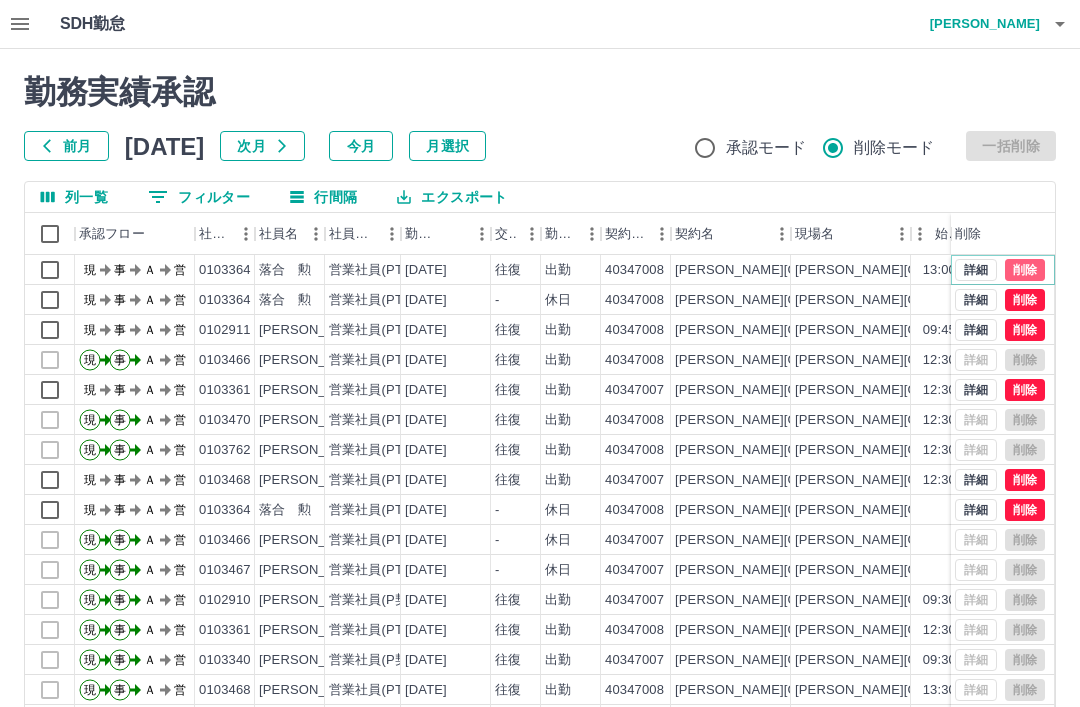 click on "削除" at bounding box center (1025, 270) 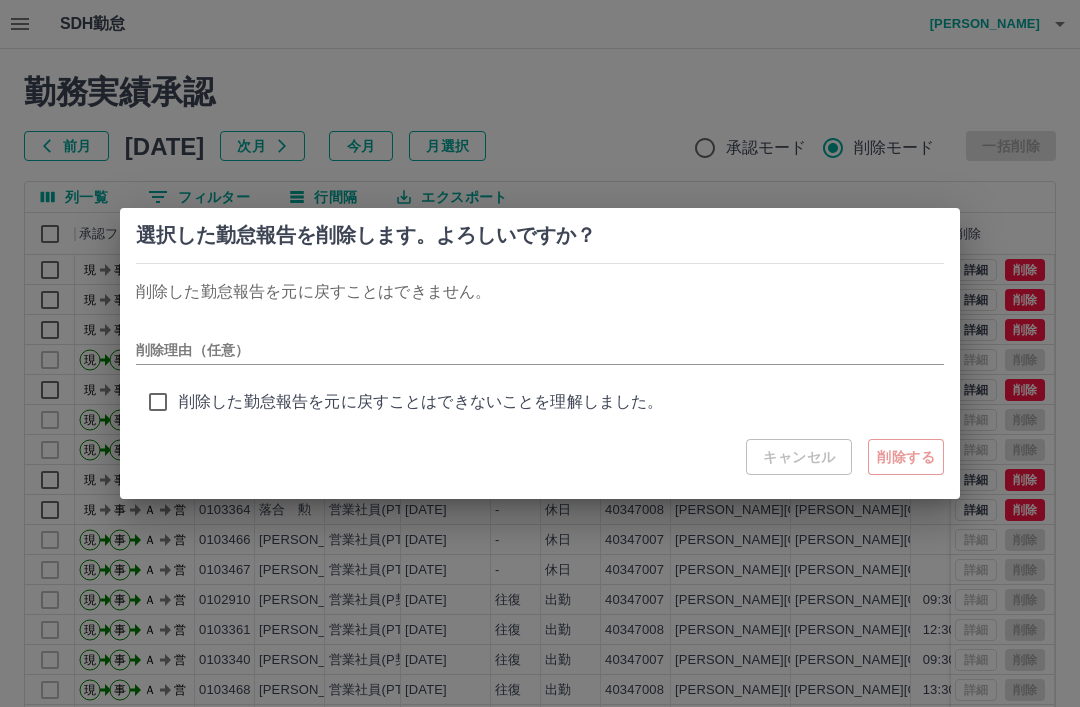 click on "キャンセル 削除する" at bounding box center [845, 457] 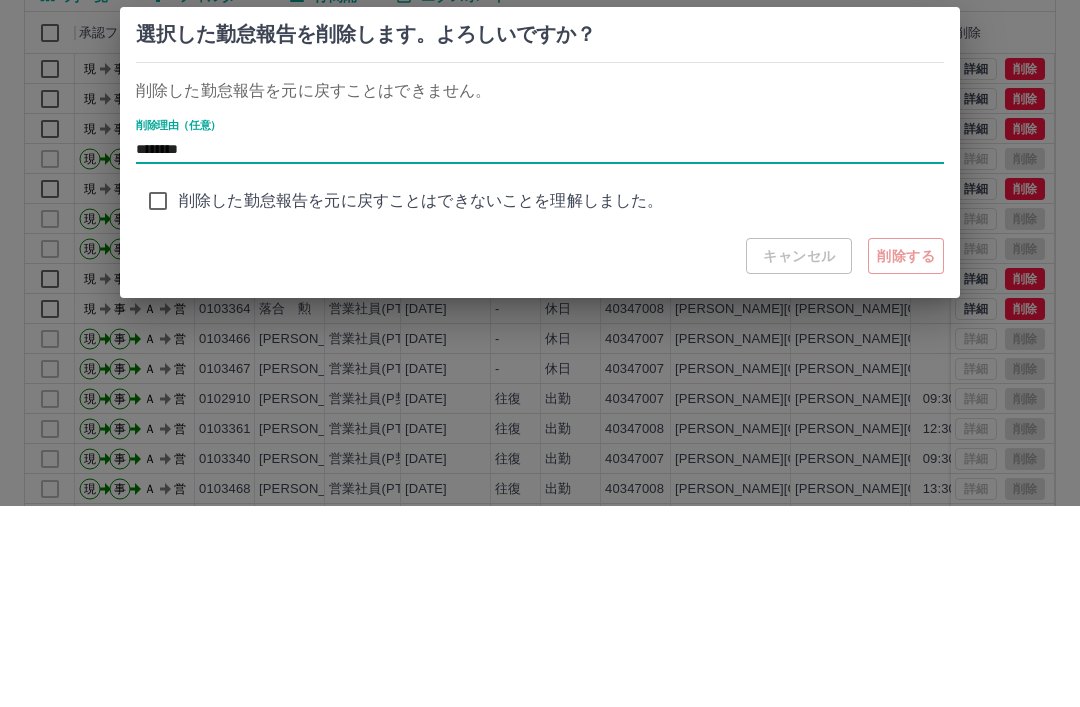 type on "********" 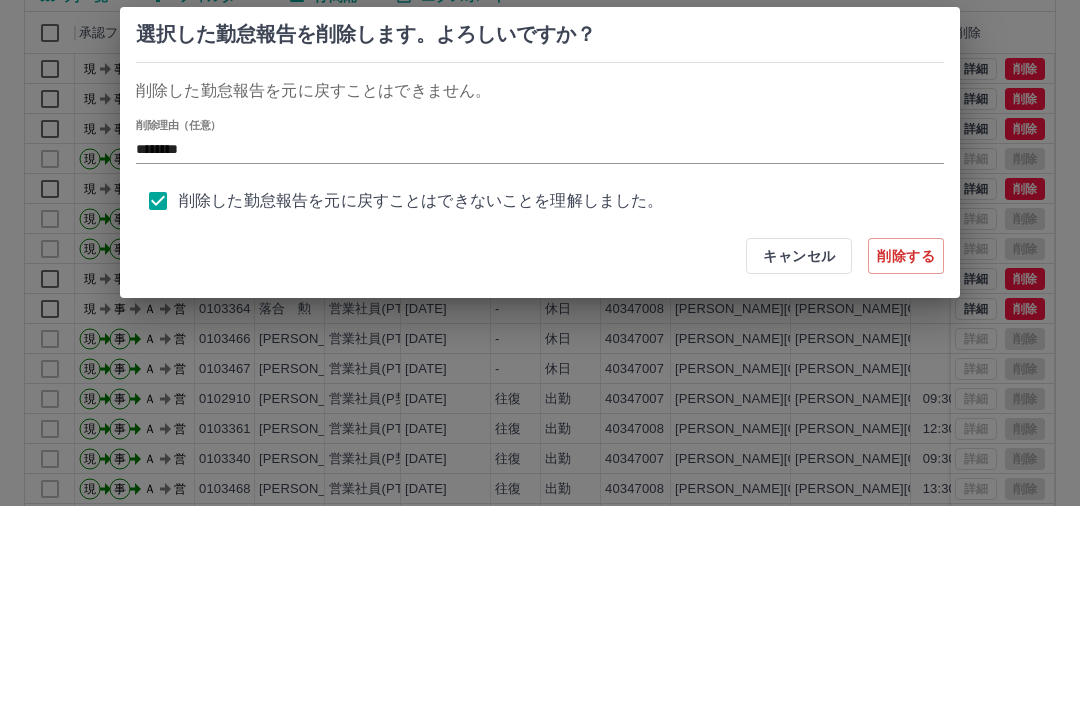 scroll, scrollTop: 138, scrollLeft: 0, axis: vertical 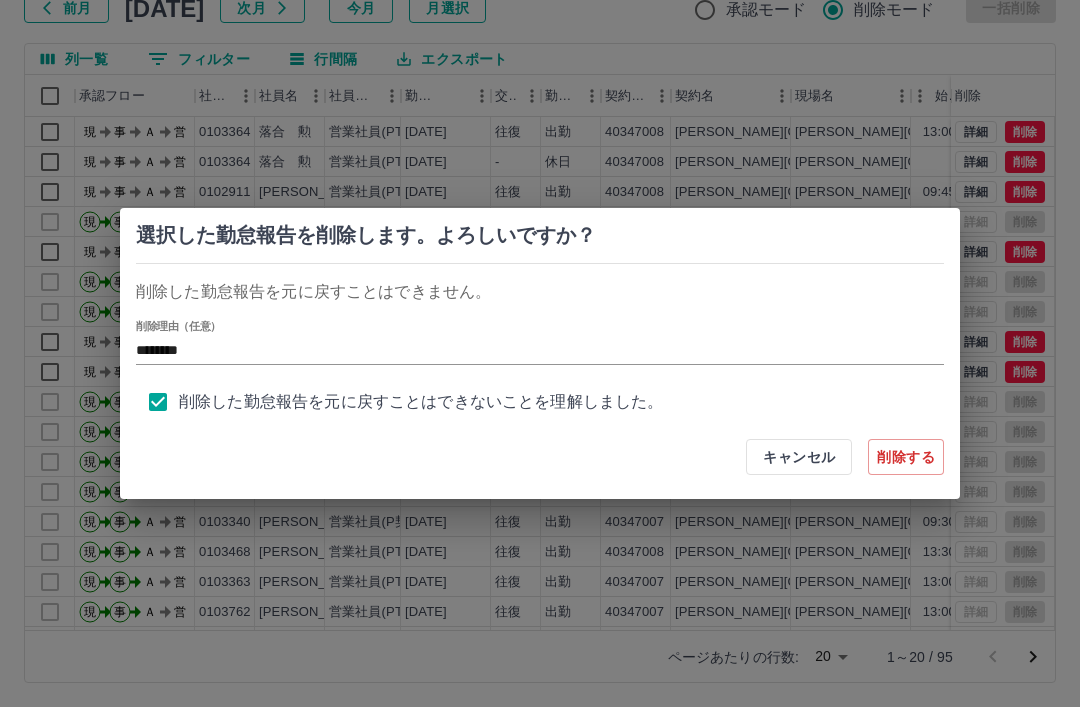 click on "削除する" at bounding box center (906, 457) 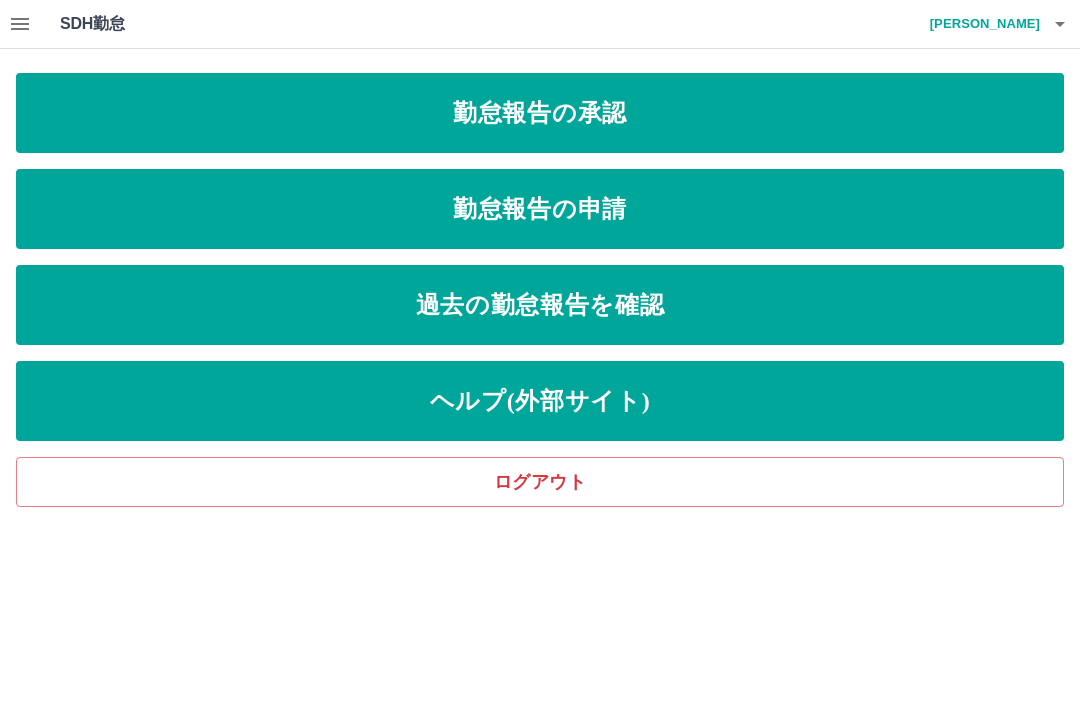 scroll, scrollTop: 0, scrollLeft: 0, axis: both 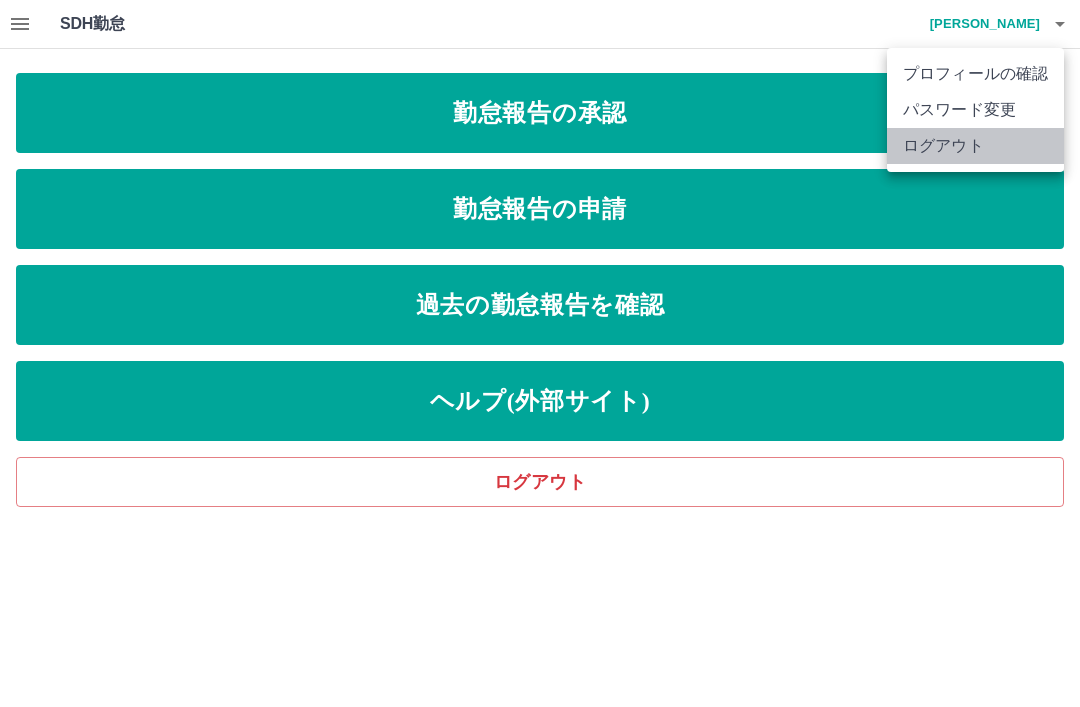 click on "ログアウト" at bounding box center [975, 146] 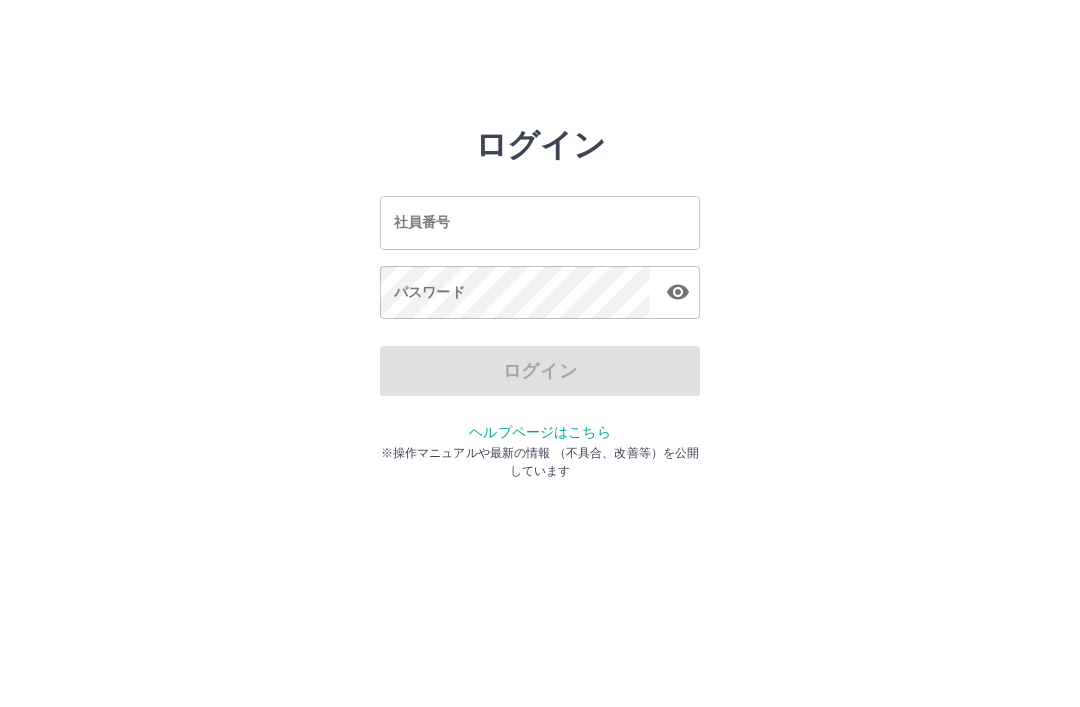 scroll, scrollTop: 0, scrollLeft: 0, axis: both 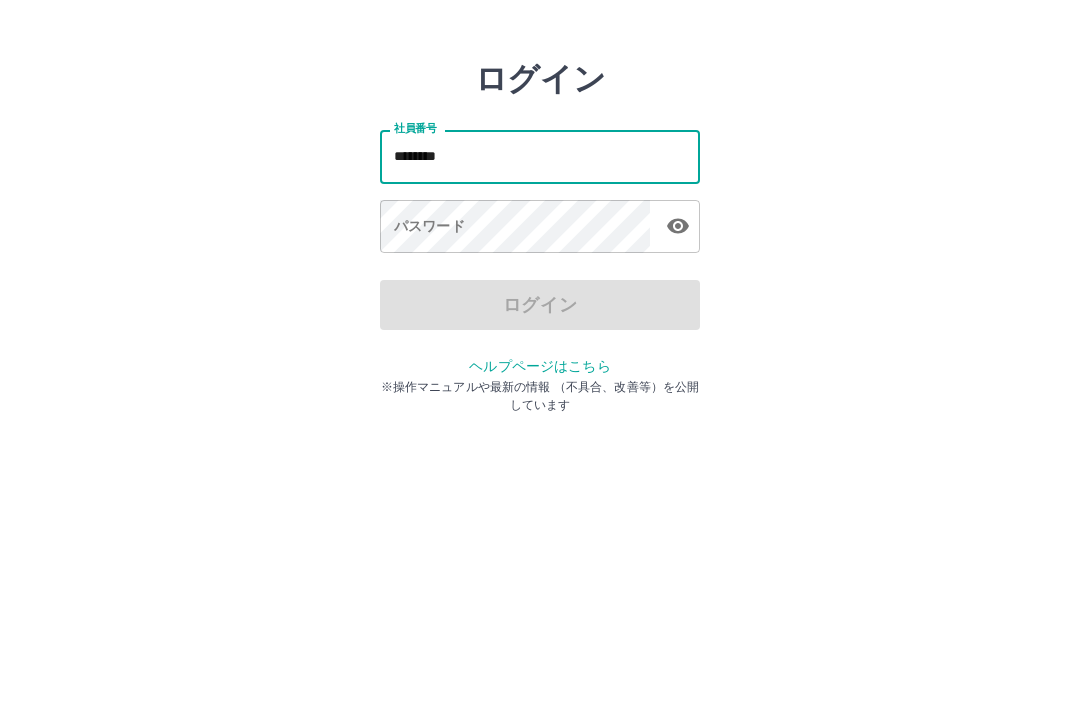 type on "*******" 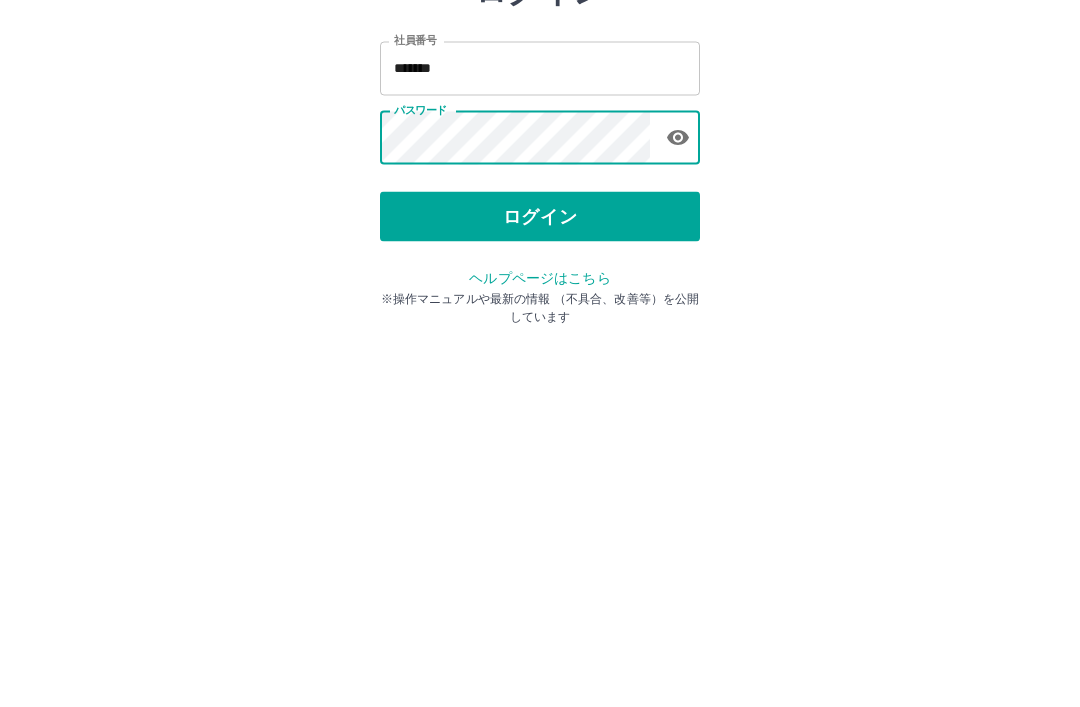 click on "ログイン" at bounding box center [540, 371] 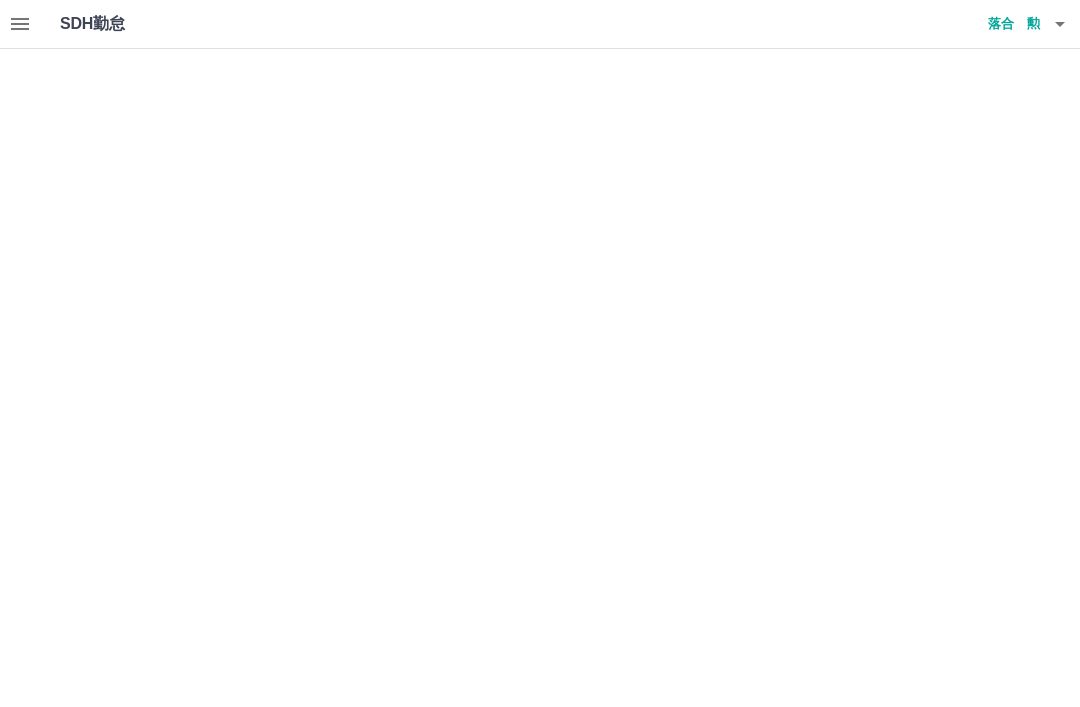 scroll, scrollTop: 0, scrollLeft: 0, axis: both 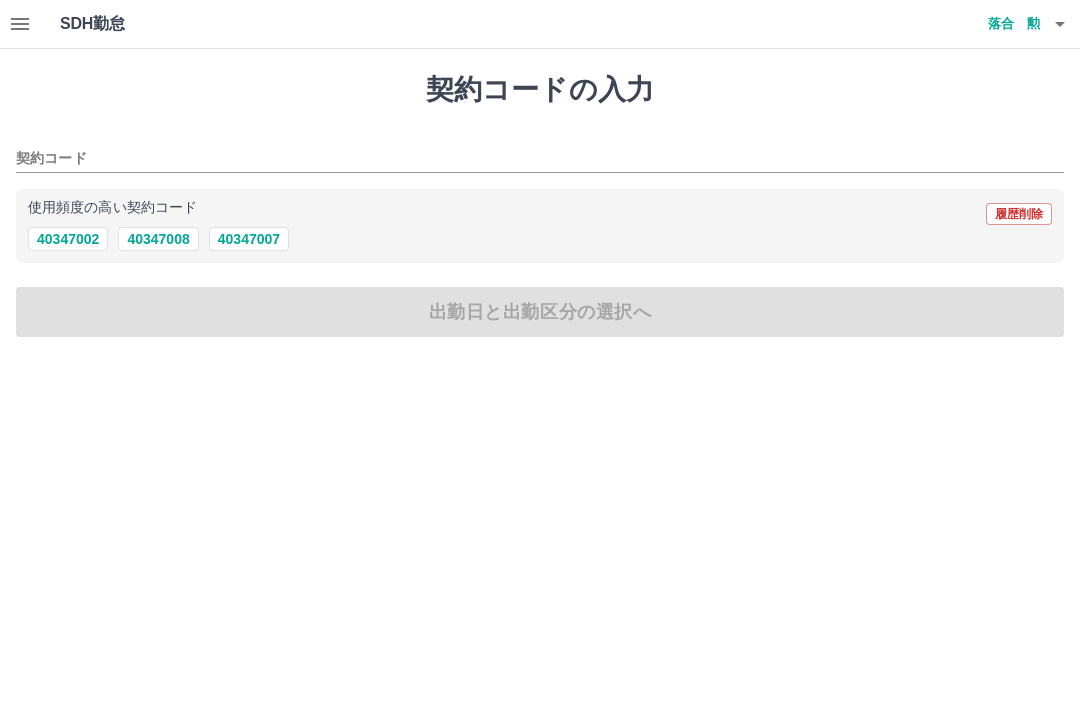 click on "40347007" at bounding box center [249, 239] 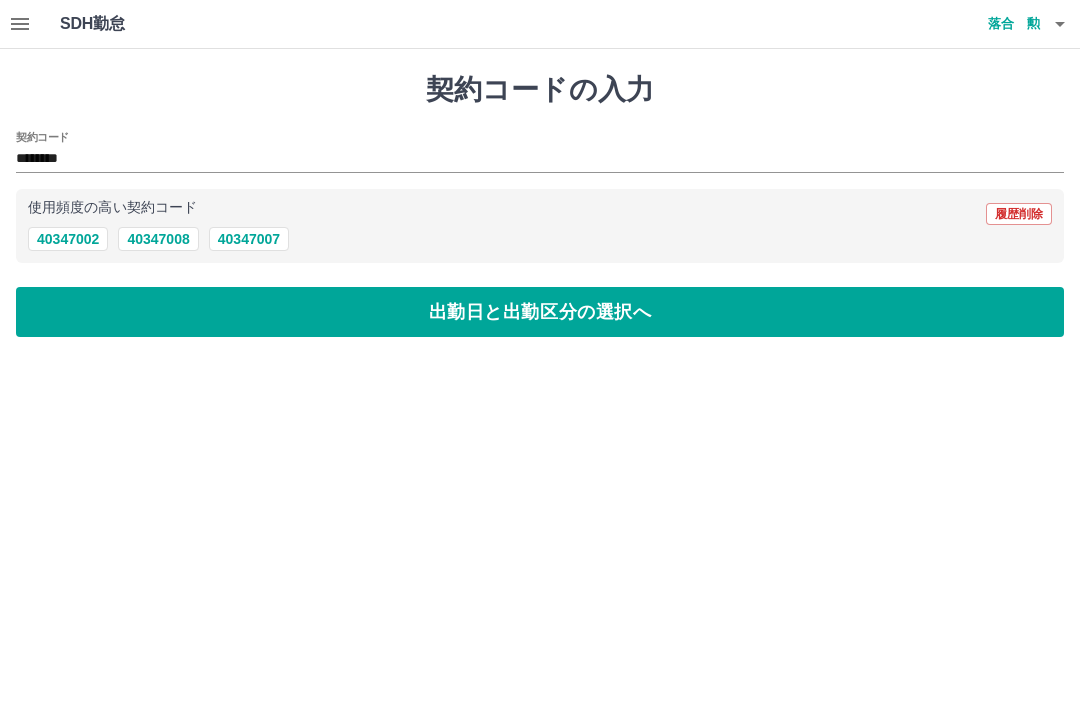 click on "出勤日と出勤区分の選択へ" at bounding box center [540, 312] 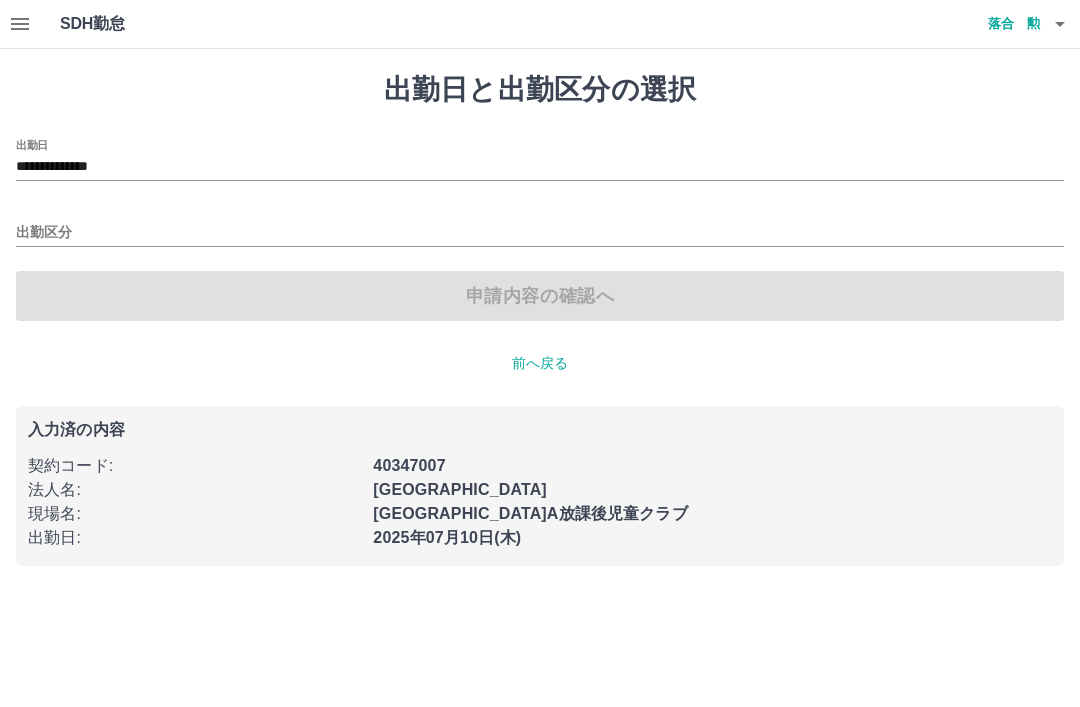 click on "出勤区分" at bounding box center [540, 233] 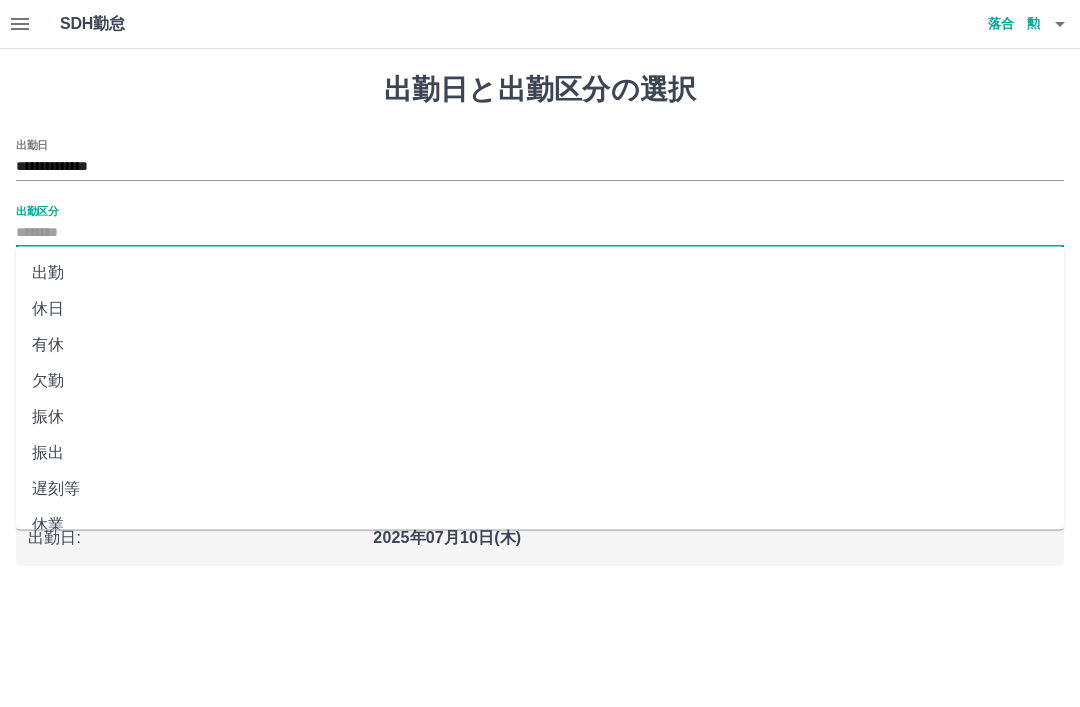 click on "出勤" at bounding box center [540, 273] 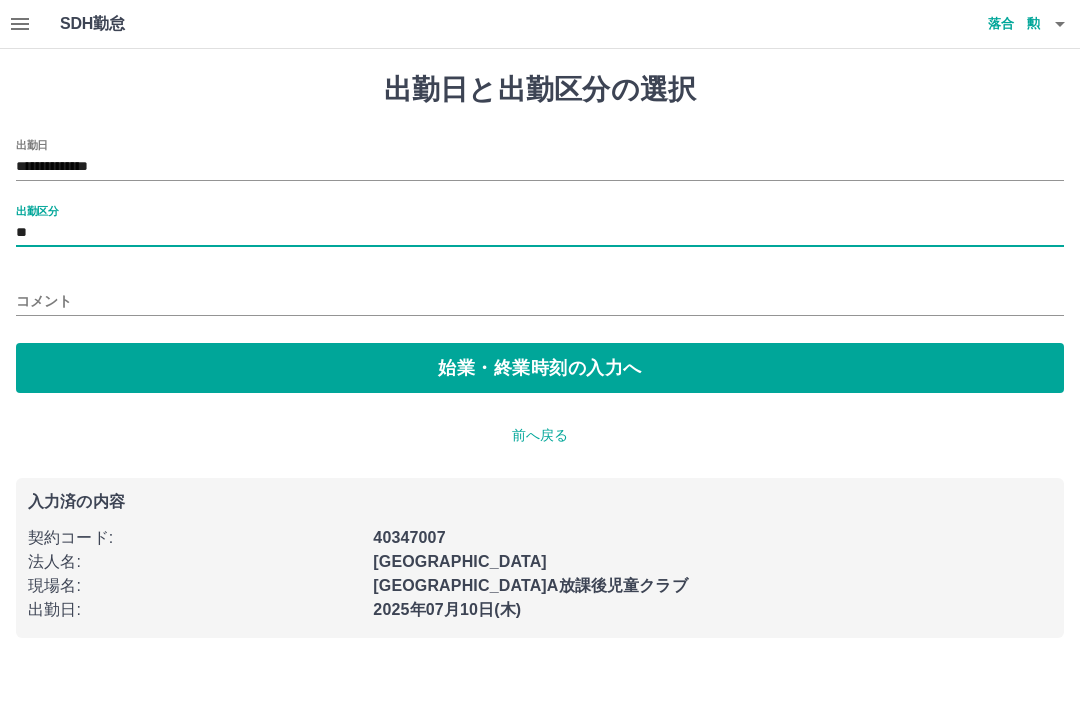 click on "始業・終業時刻の入力へ" at bounding box center [540, 368] 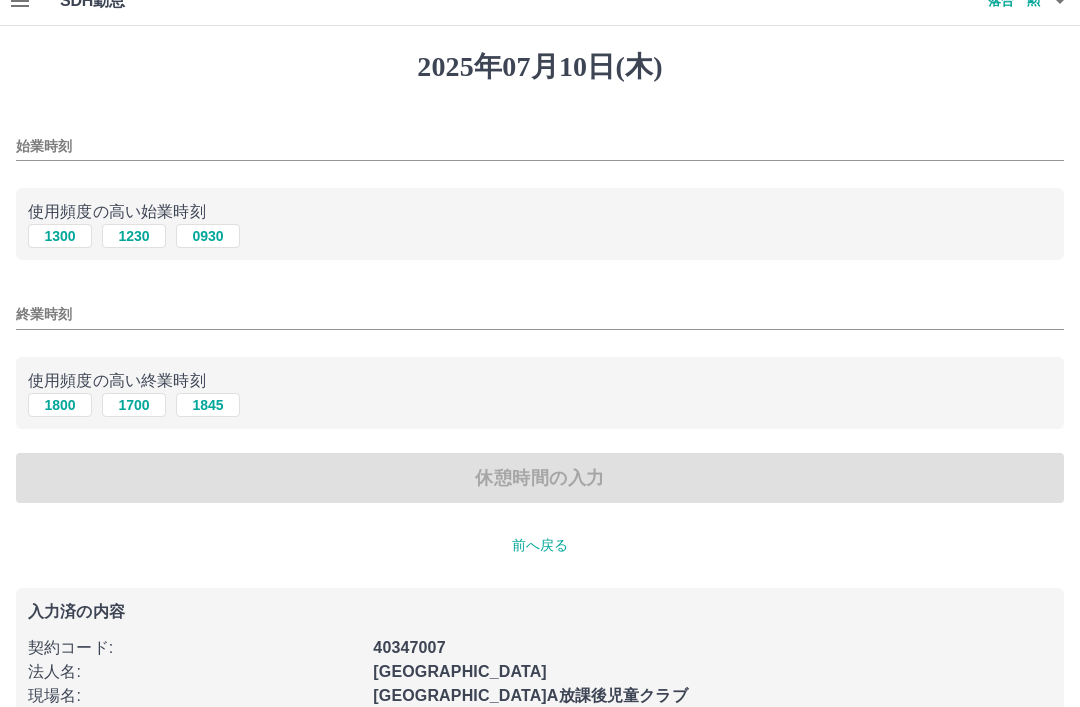 scroll, scrollTop: 24, scrollLeft: 0, axis: vertical 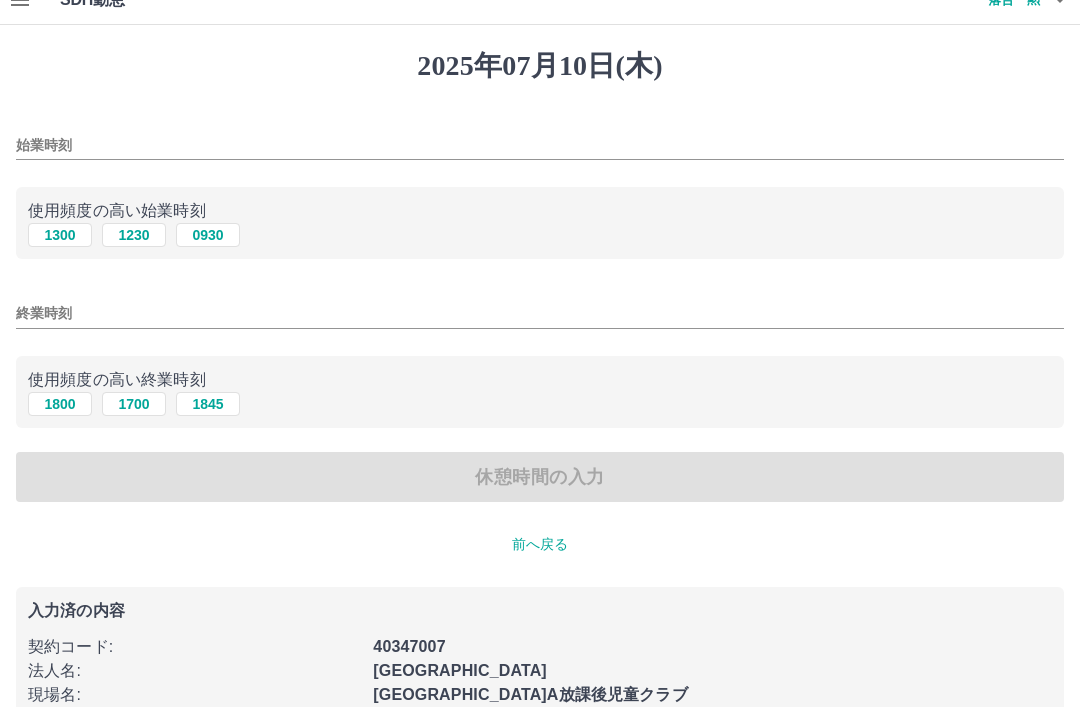 click on "1300" at bounding box center [60, 235] 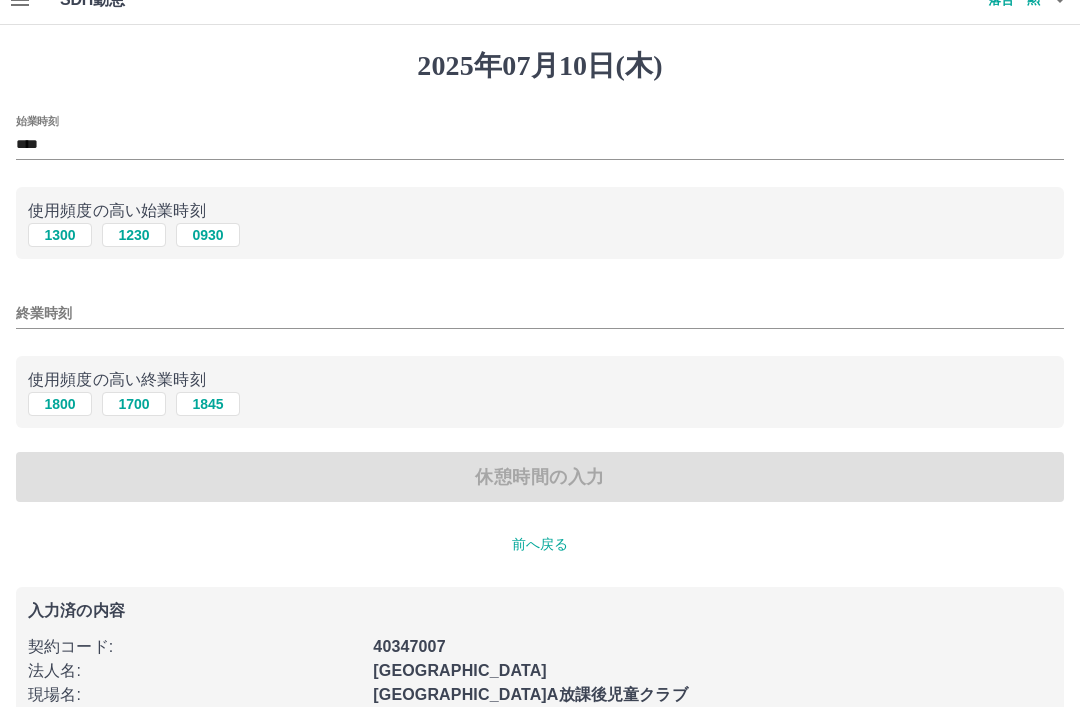 click on "1800" at bounding box center (60, 404) 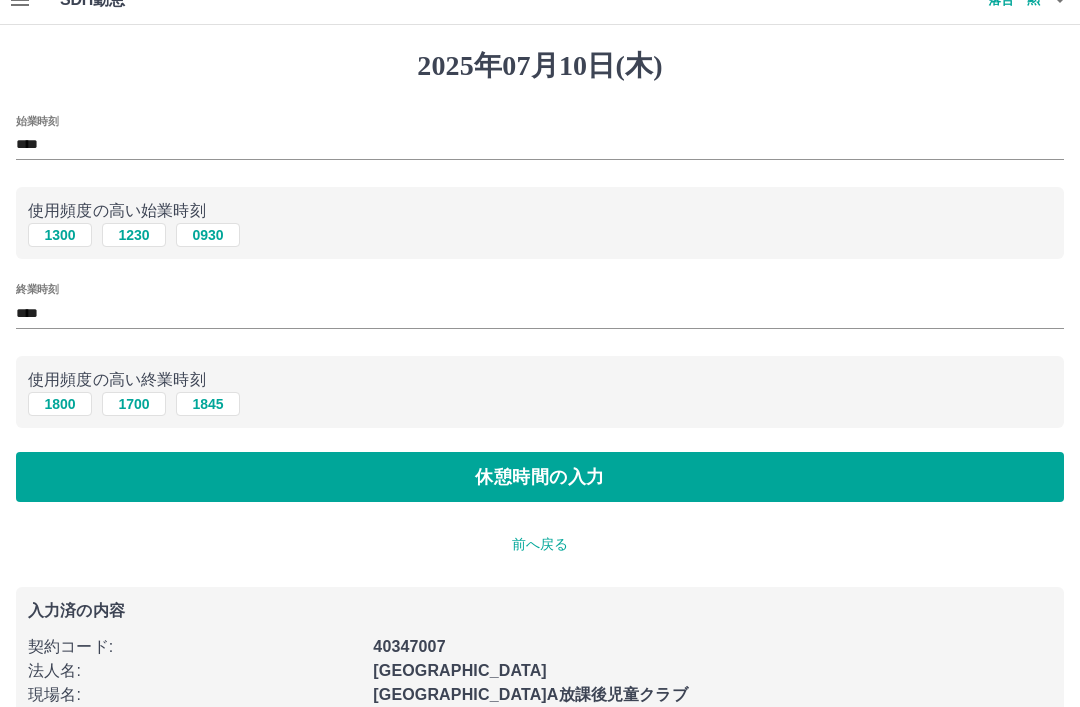 scroll, scrollTop: 24, scrollLeft: 0, axis: vertical 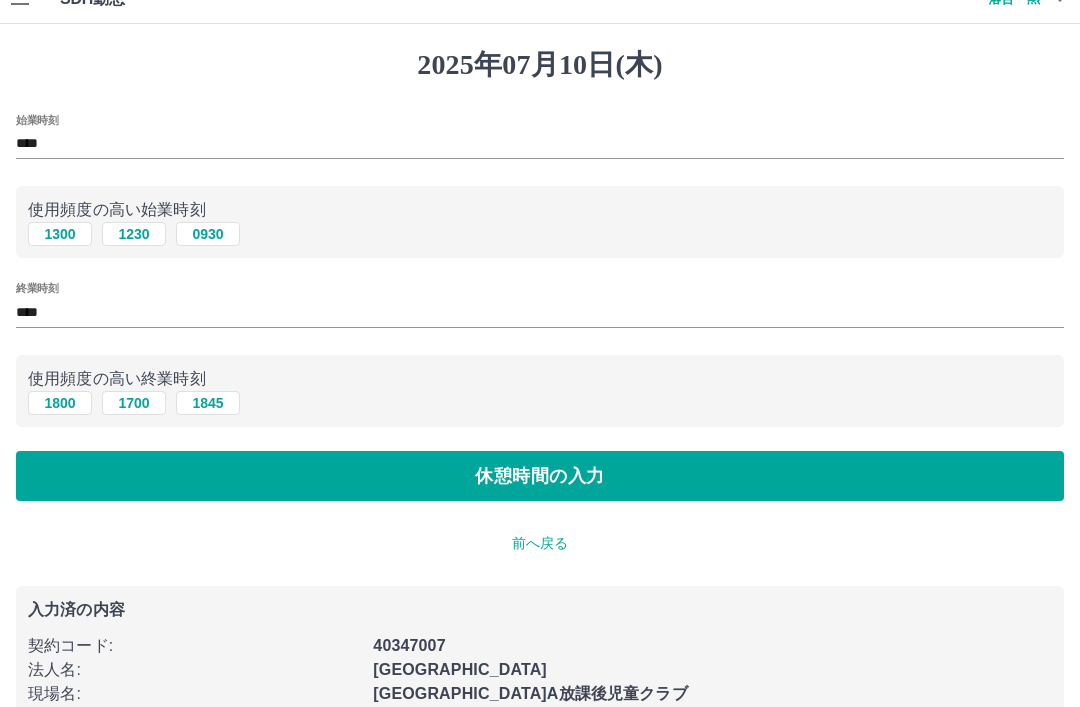click on "休憩時間の入力" at bounding box center (540, 477) 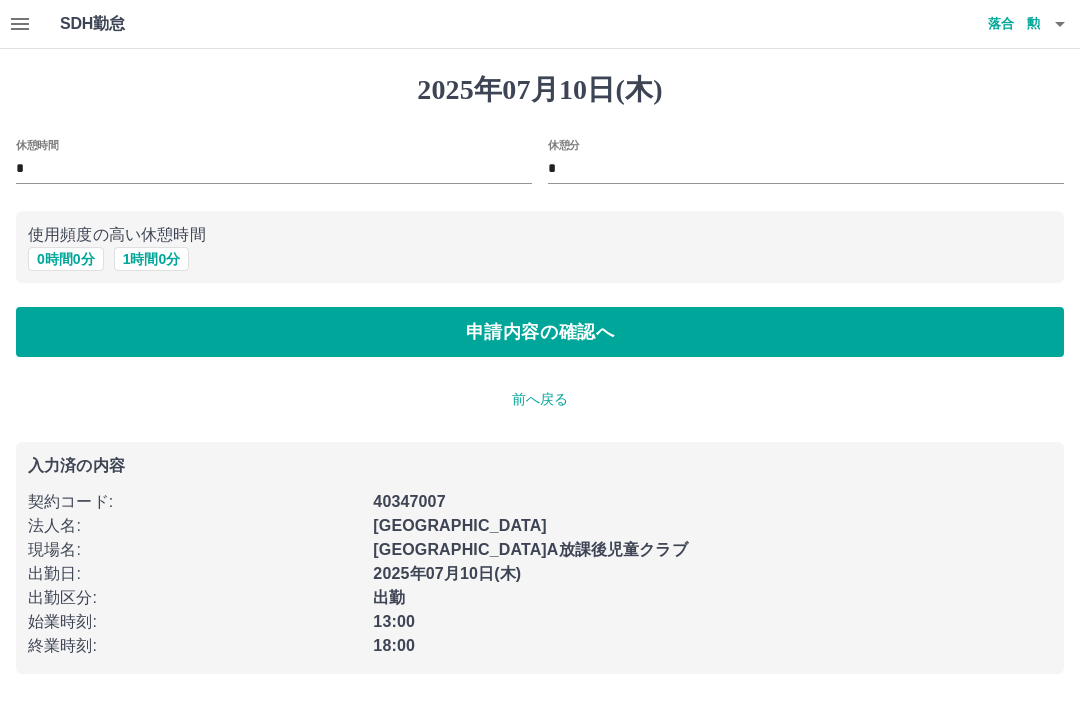 click on "申請内容の確認へ" at bounding box center (540, 332) 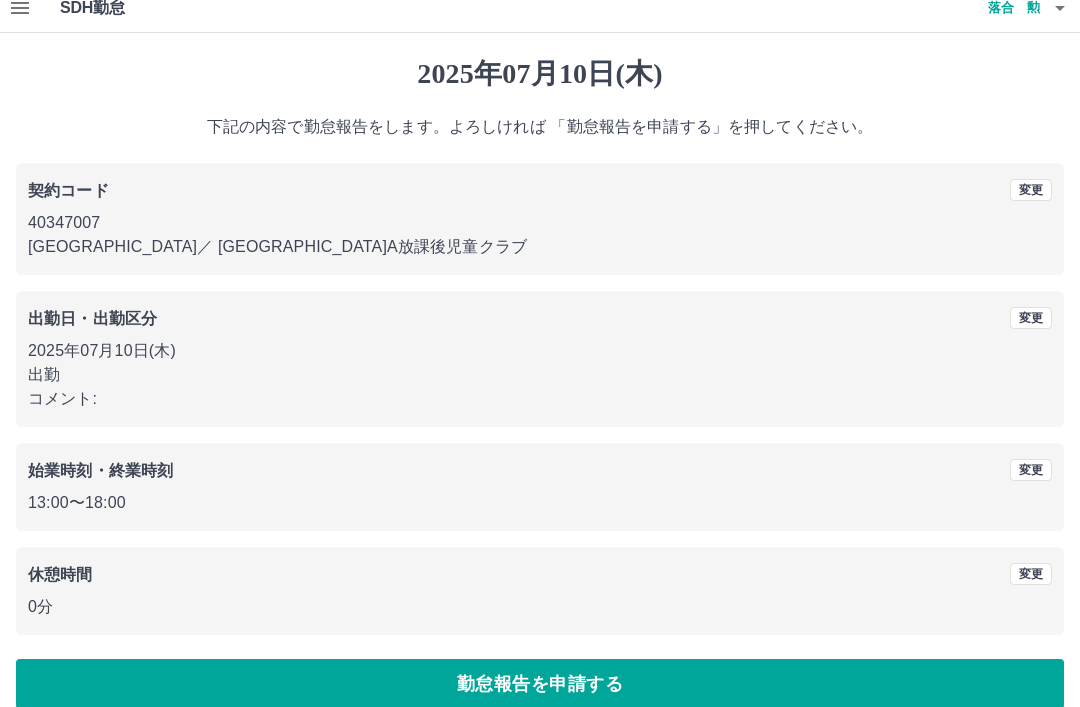 scroll, scrollTop: 41, scrollLeft: 0, axis: vertical 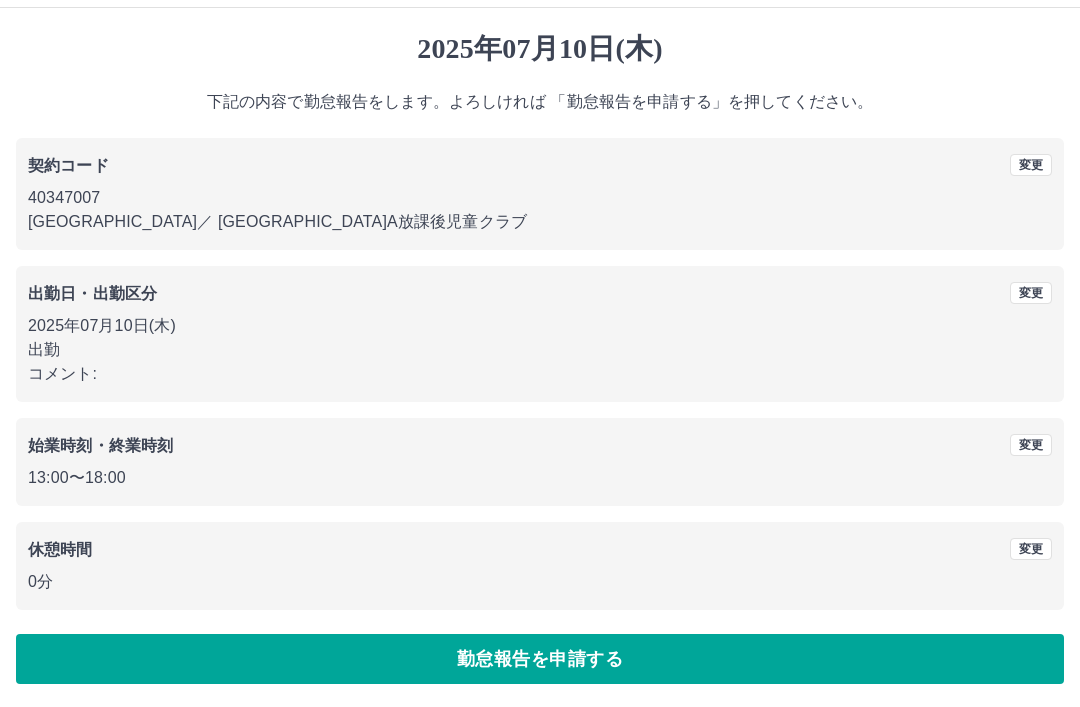 click on "勤怠報告を申請する" at bounding box center (540, 659) 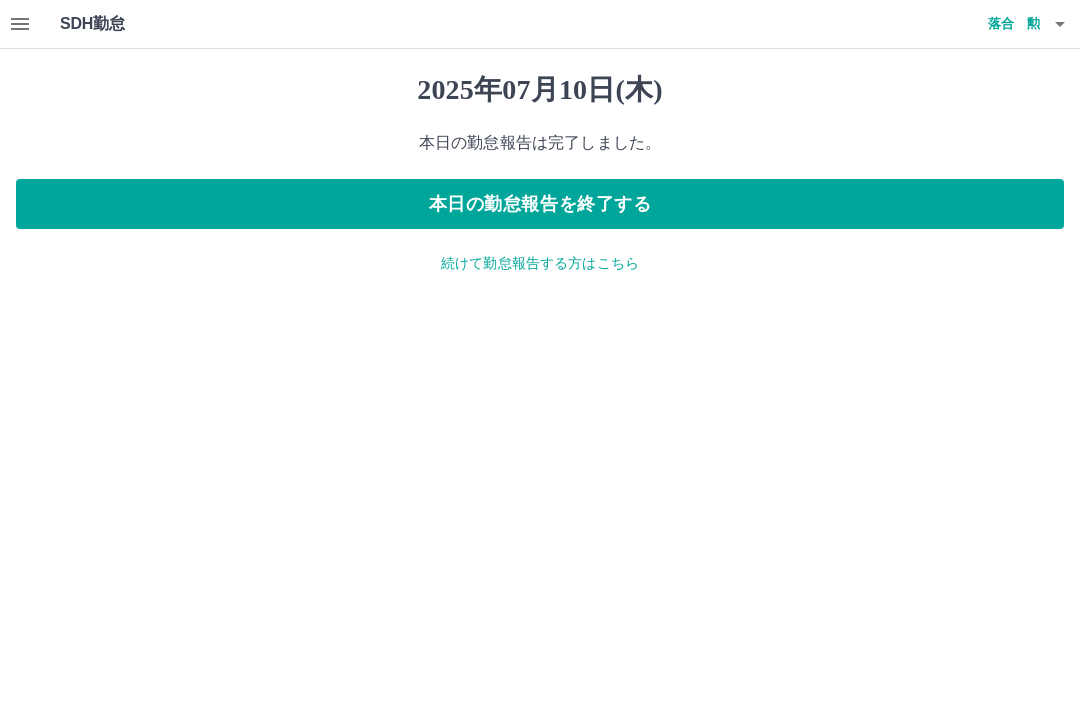 scroll, scrollTop: 0, scrollLeft: 0, axis: both 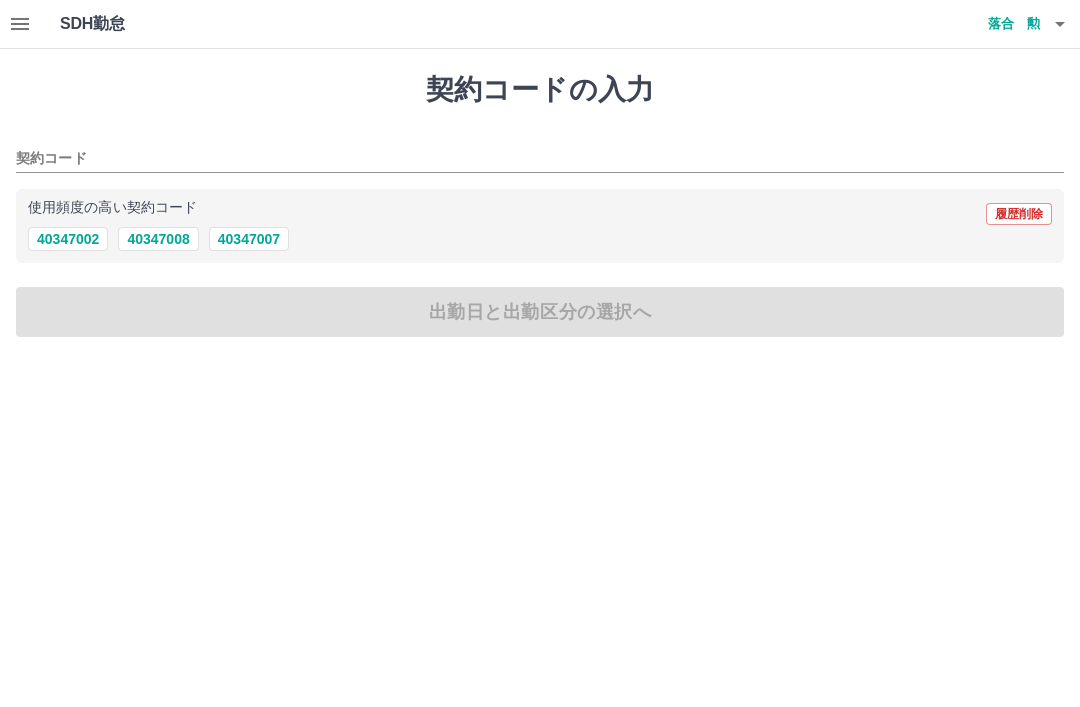 click on "使用頻度の高い契約コード 履歴削除" at bounding box center (540, 214) 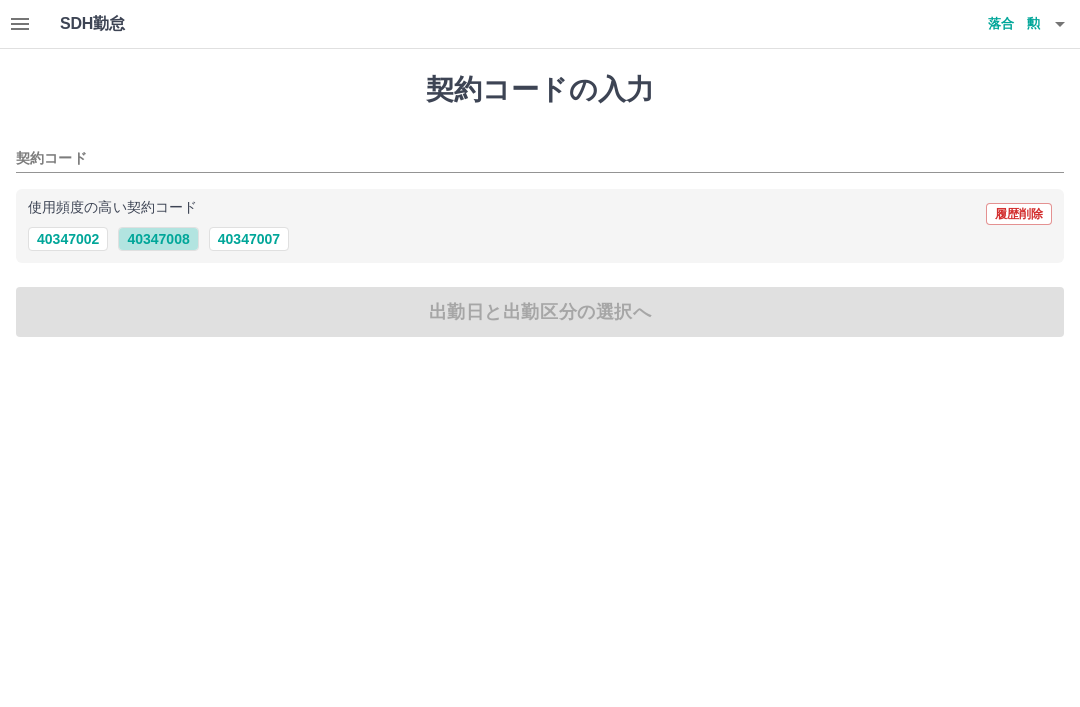 click on "40347008" at bounding box center (158, 239) 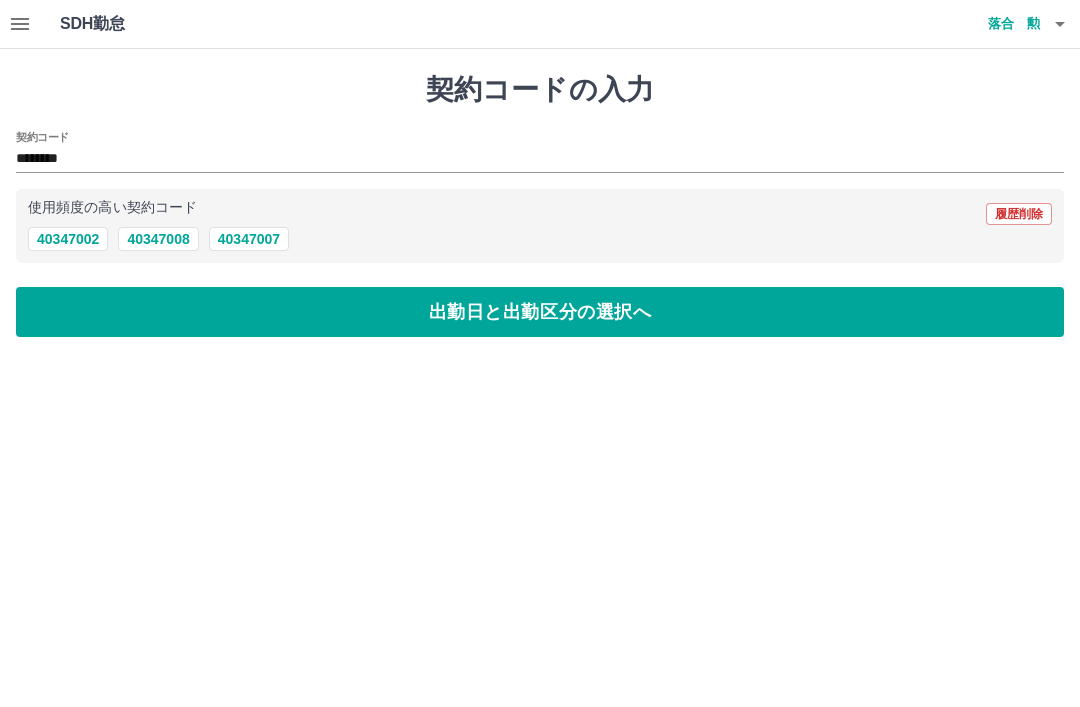 click on "出勤日と出勤区分の選択へ" at bounding box center [540, 312] 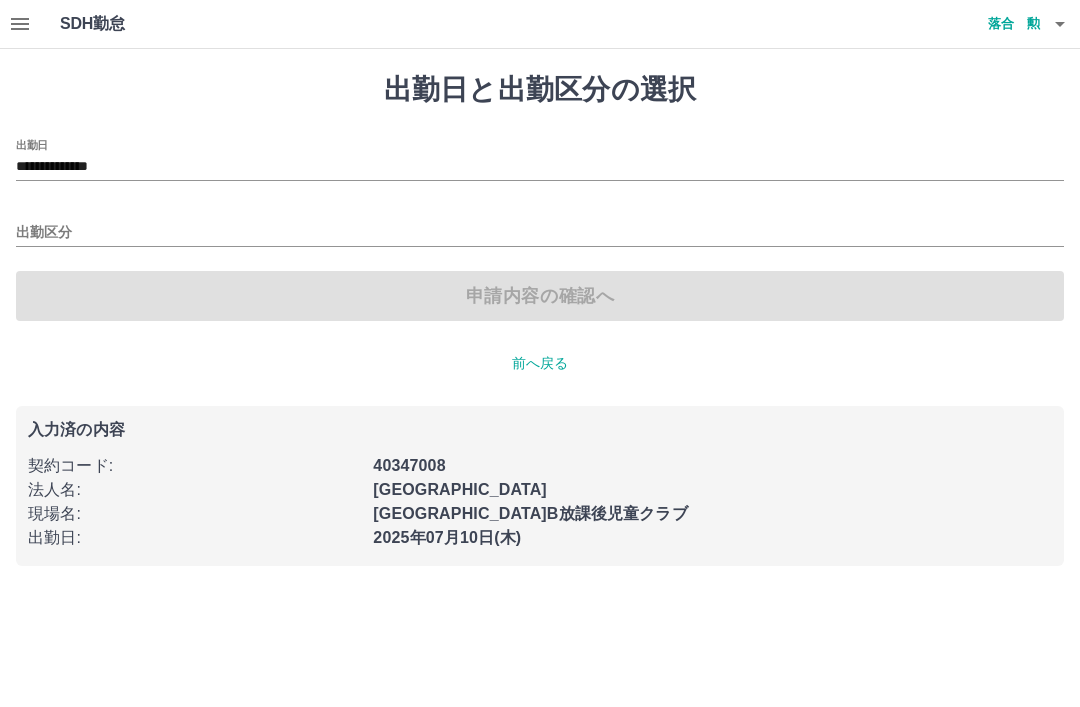 click on "**********" at bounding box center [540, 167] 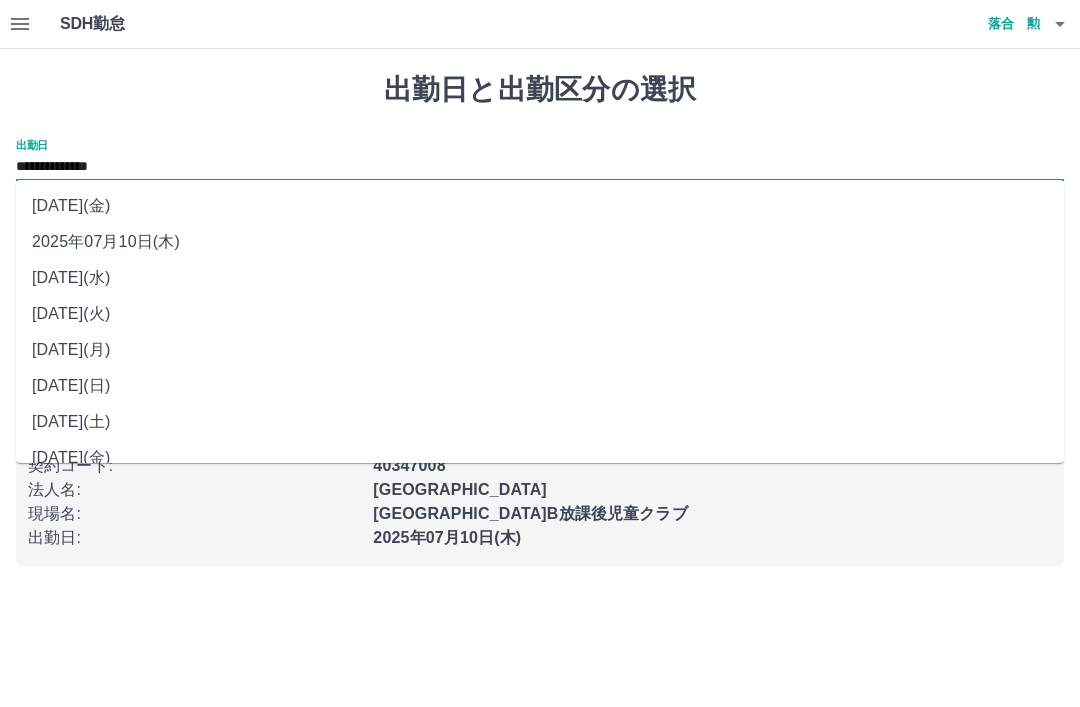 click on "2025年07月11日(金)" at bounding box center (540, 206) 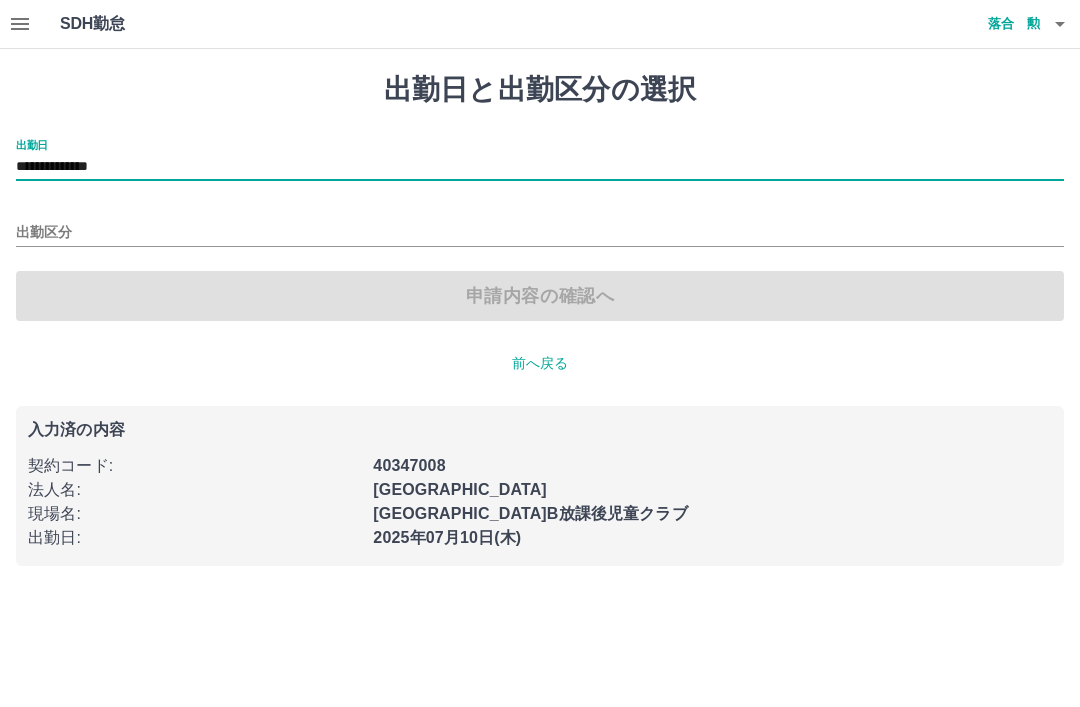 click on "出勤区分" at bounding box center (540, 233) 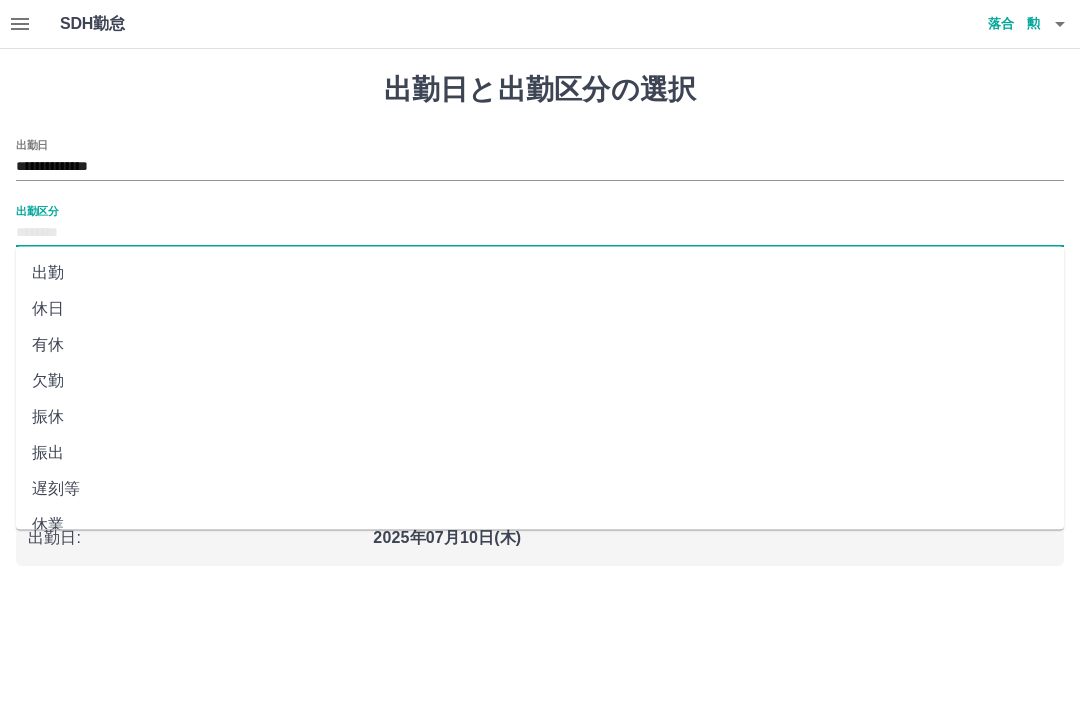 click on "休日" at bounding box center [540, 309] 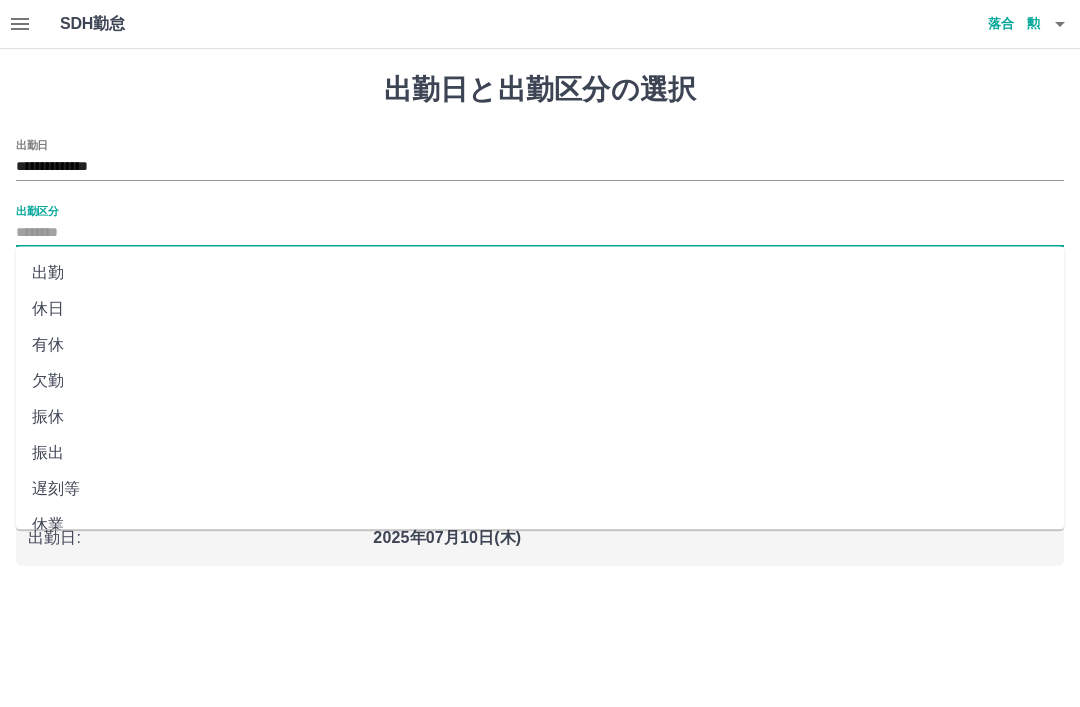 type on "**" 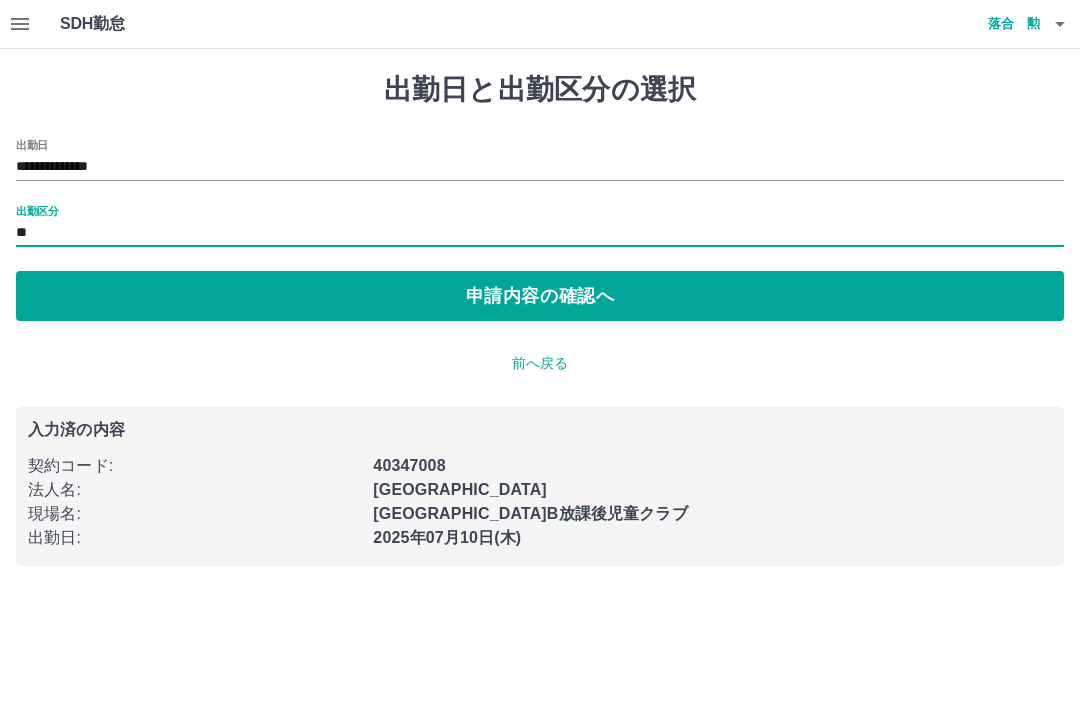 click on "申請内容の確認へ" at bounding box center [540, 296] 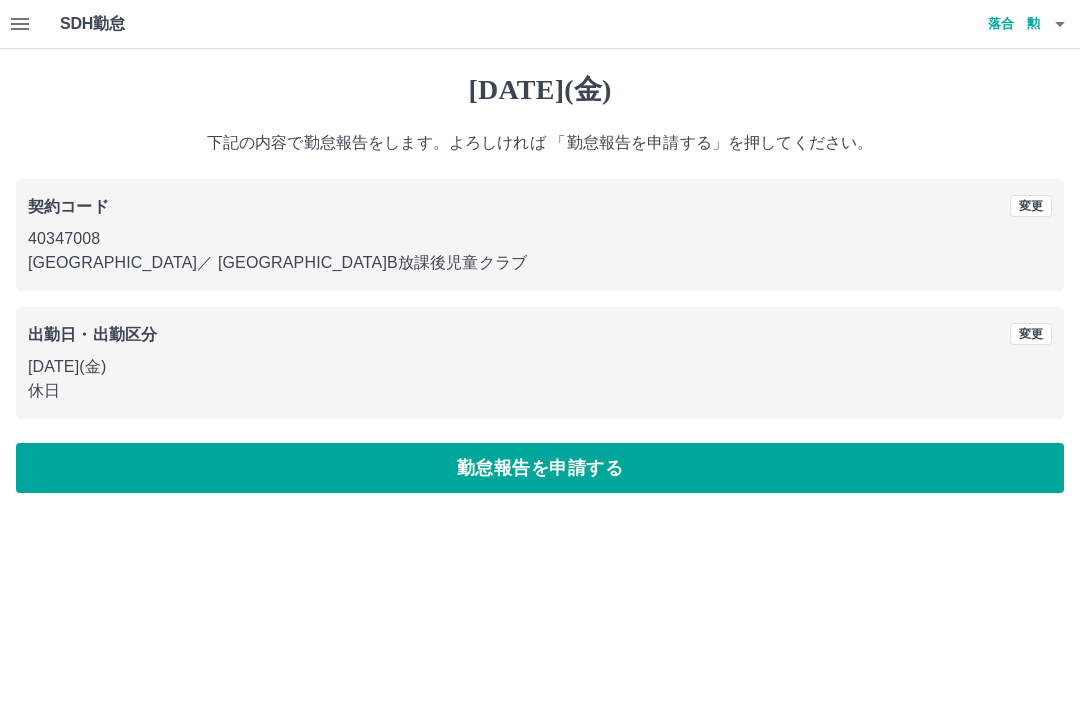 click on "勤怠報告を申請する" at bounding box center [540, 468] 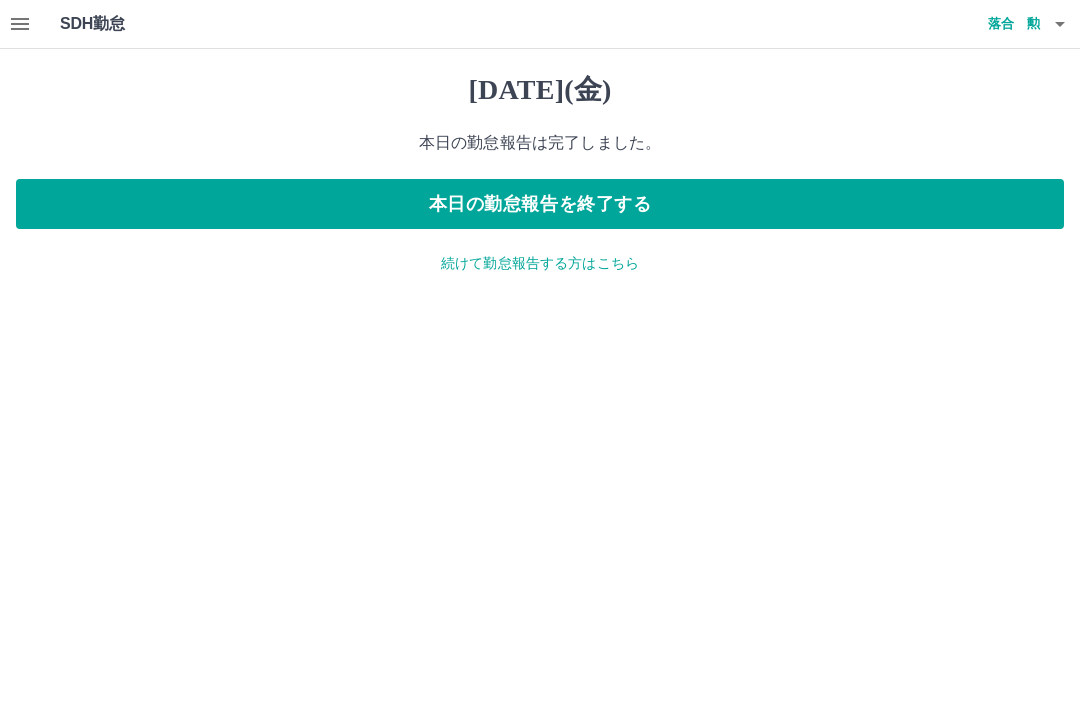 click on "落合　勲" at bounding box center [980, 24] 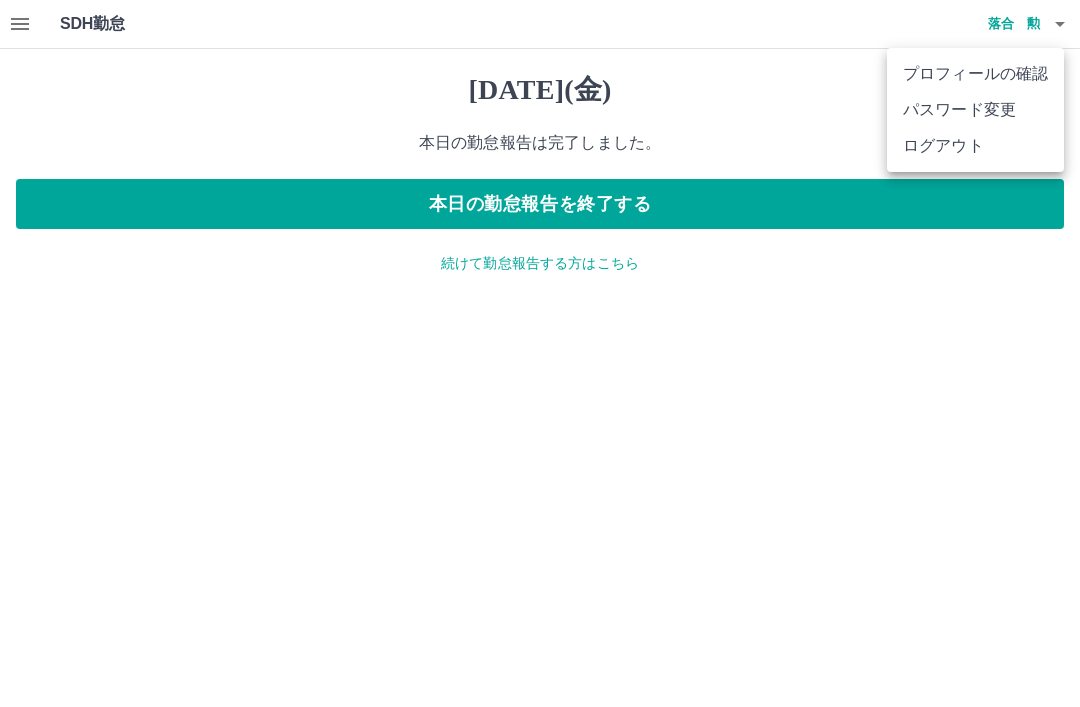 click on "ログアウト" at bounding box center (975, 146) 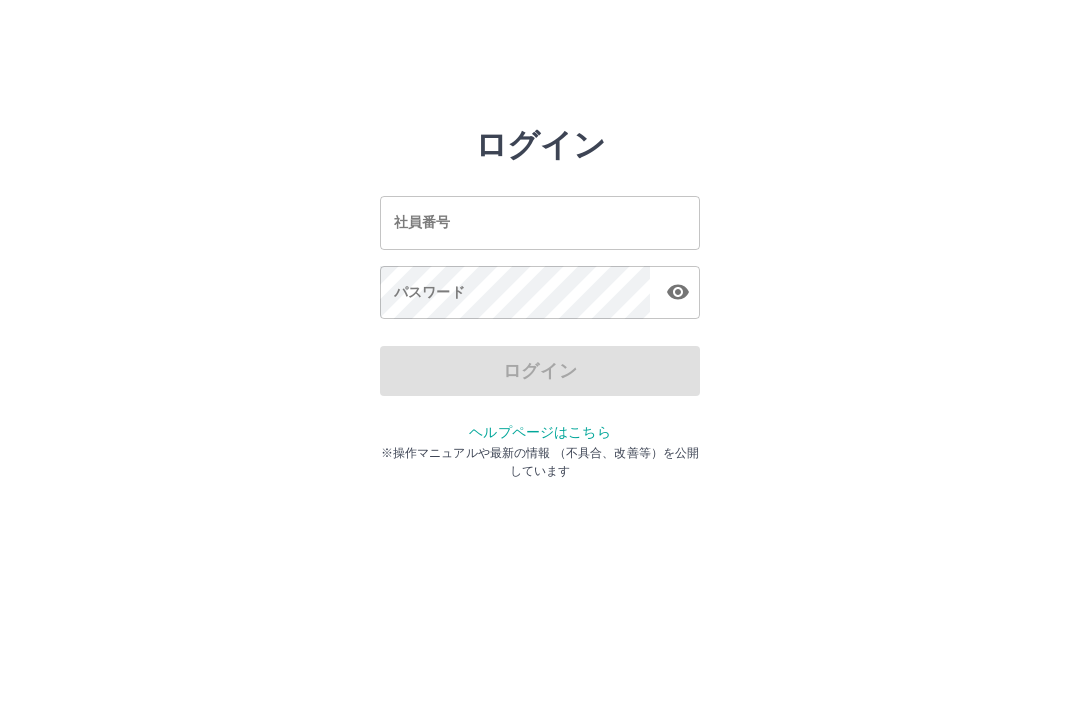 scroll, scrollTop: 0, scrollLeft: 0, axis: both 